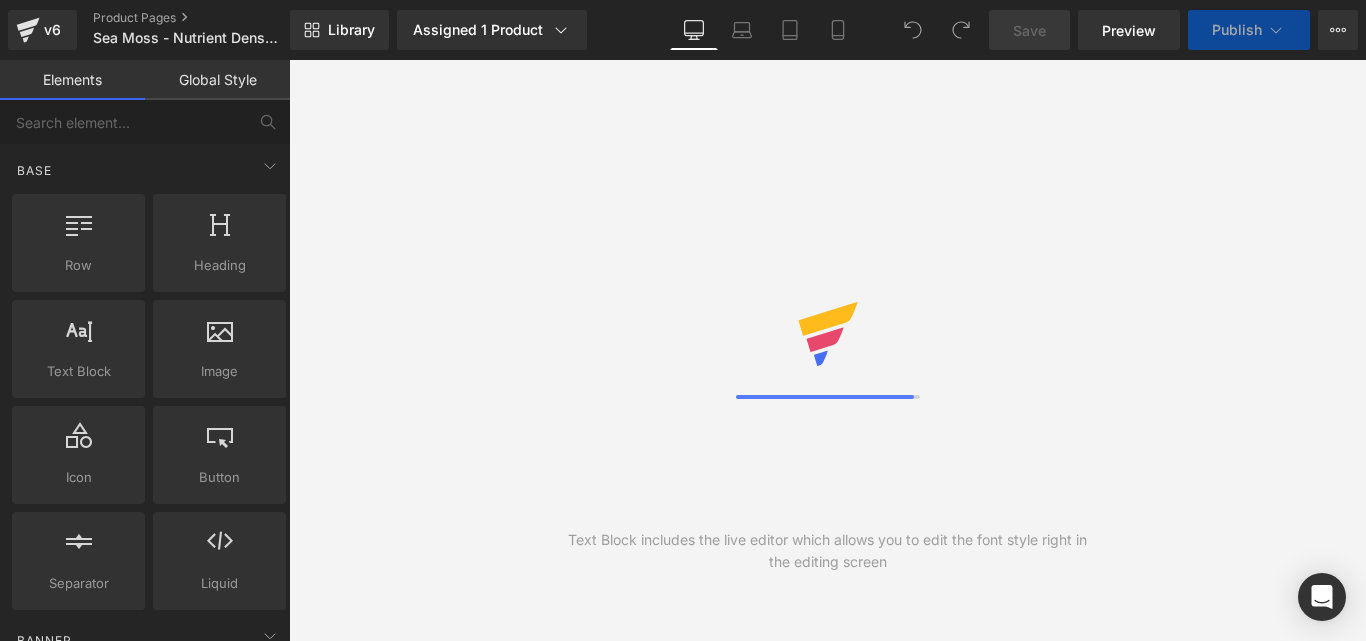 scroll, scrollTop: 0, scrollLeft: 0, axis: both 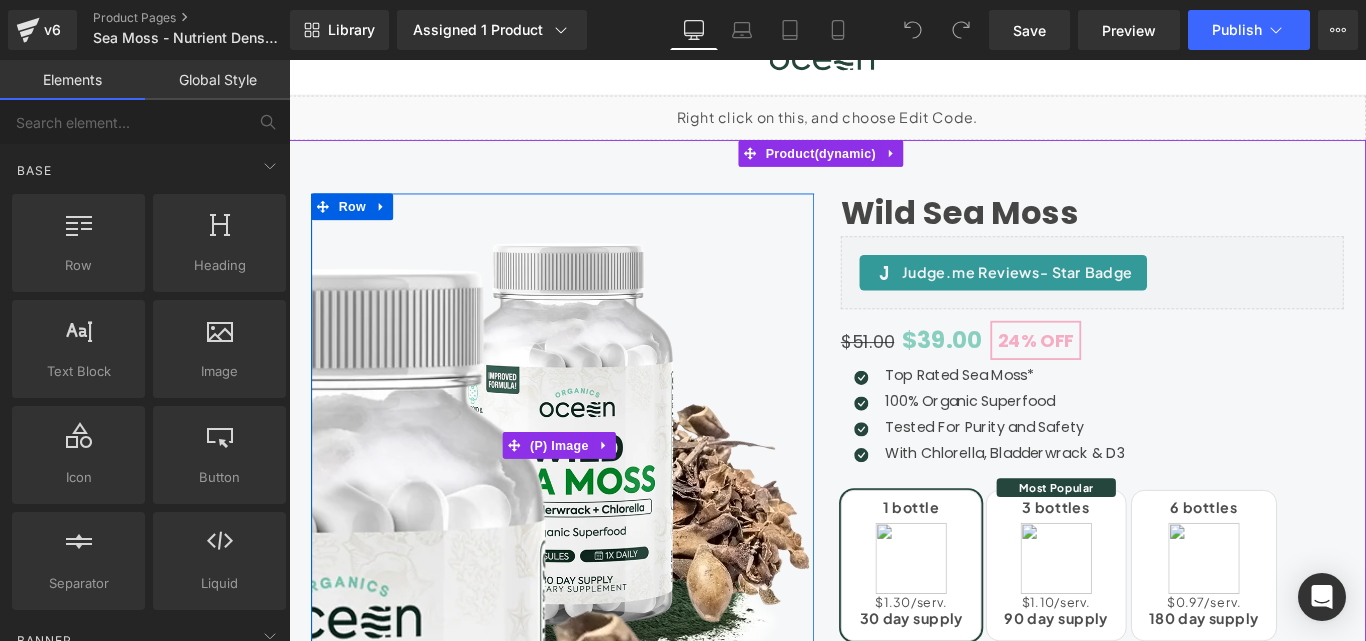 click at bounding box center [313, 776] 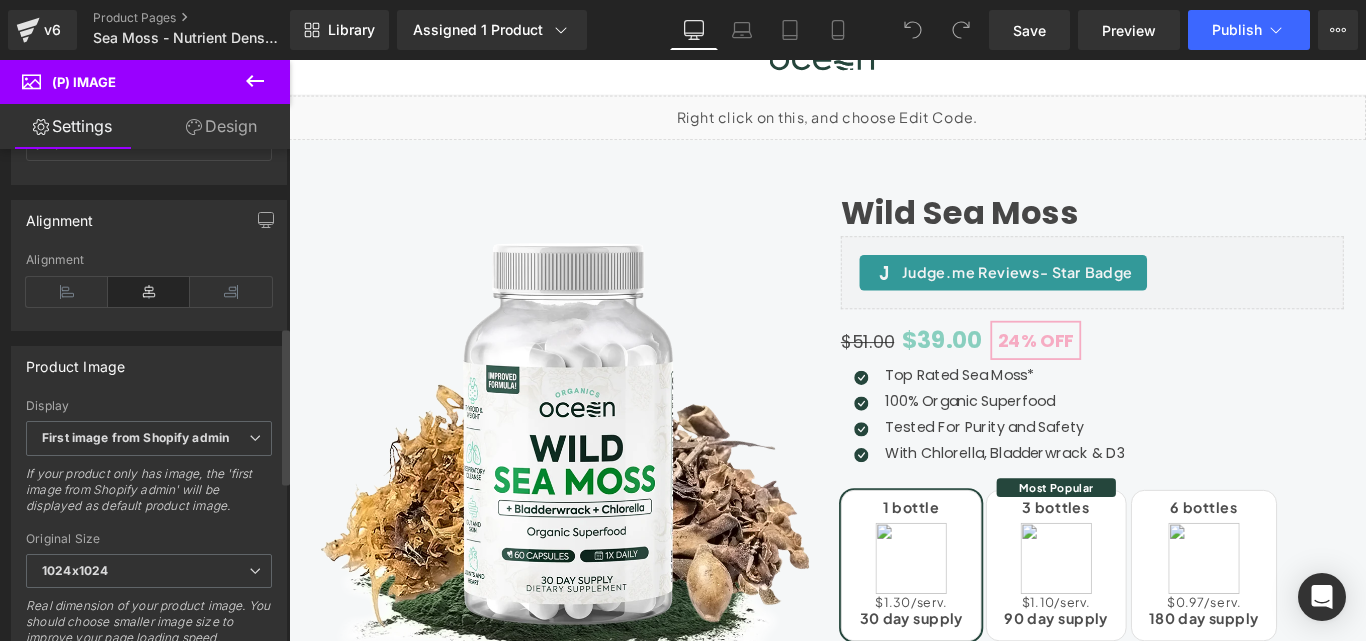 scroll, scrollTop: 555, scrollLeft: 0, axis: vertical 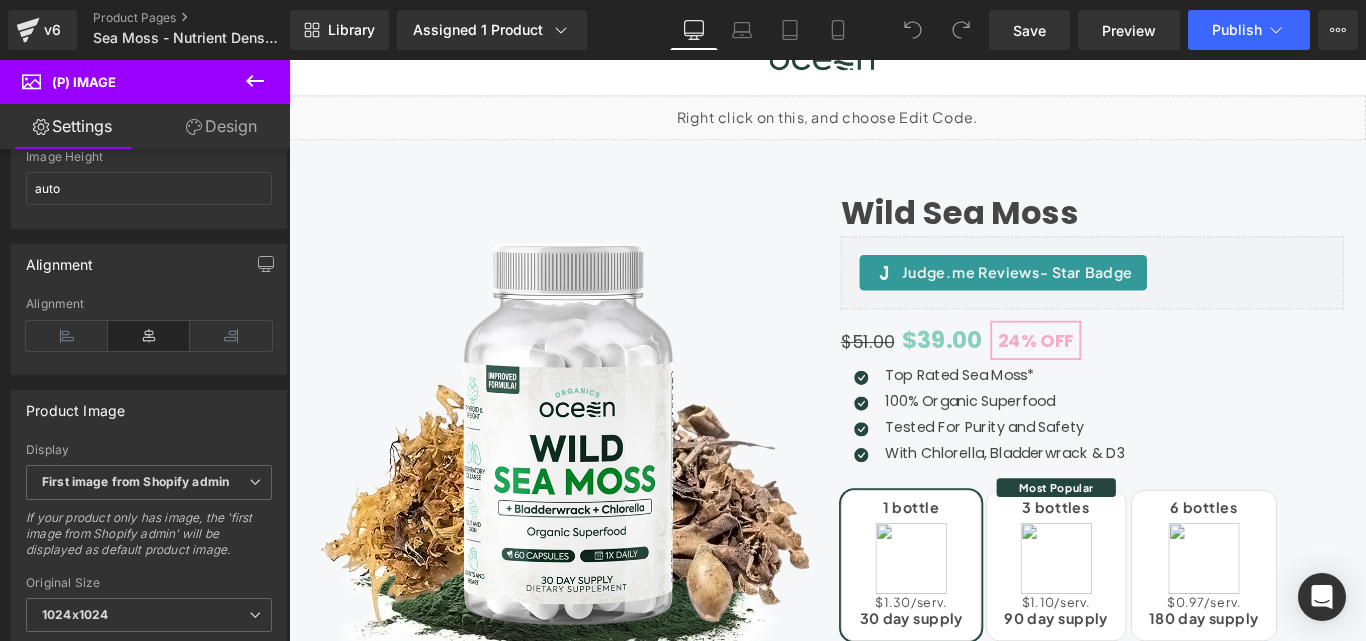 click on "Design" at bounding box center (221, 126) 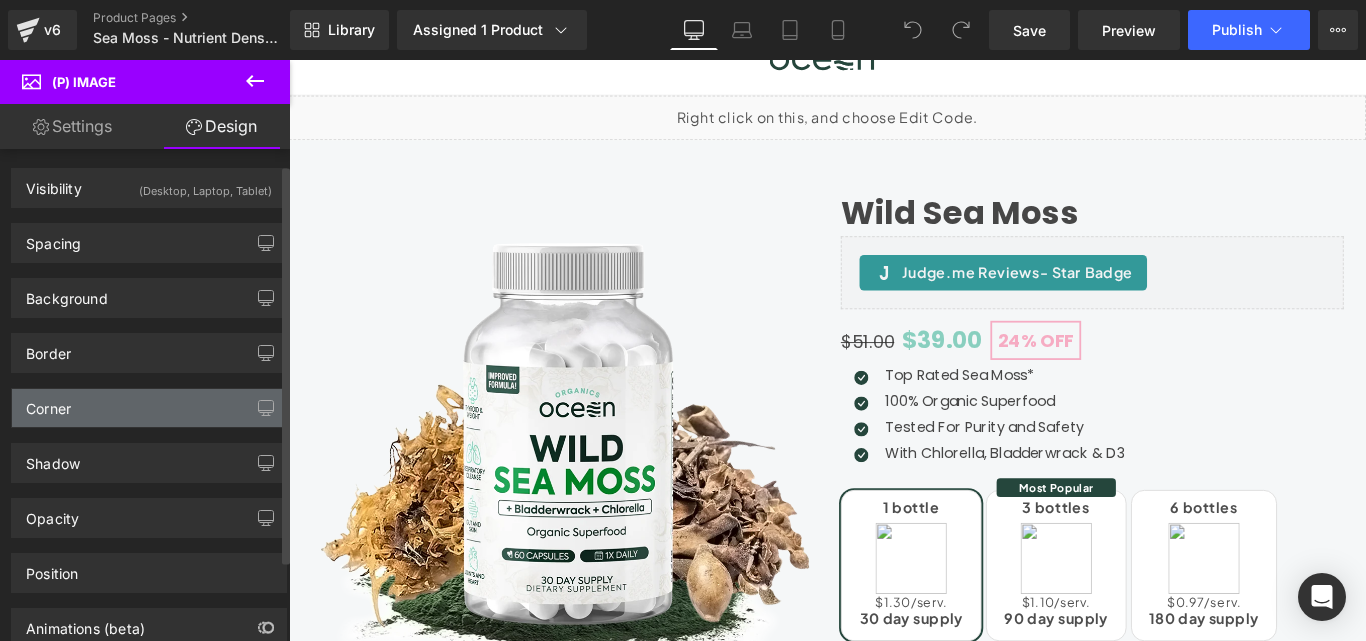 scroll, scrollTop: 0, scrollLeft: 0, axis: both 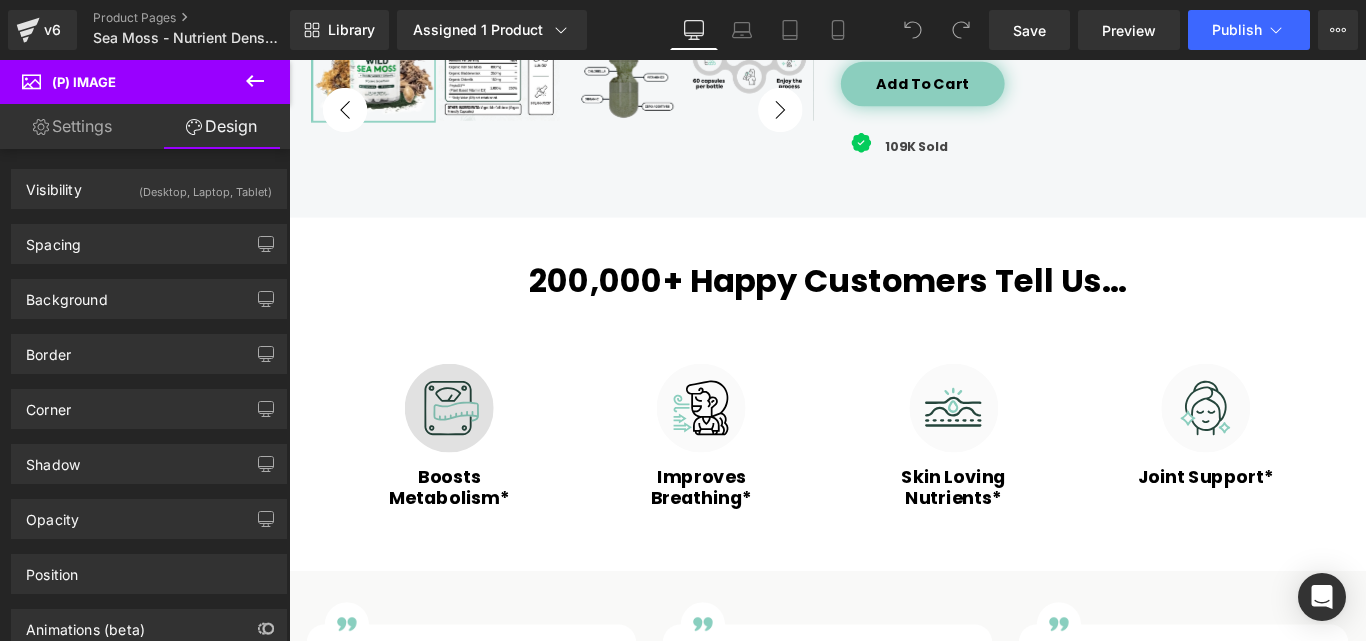 click on "Image" at bounding box center (469, 451) 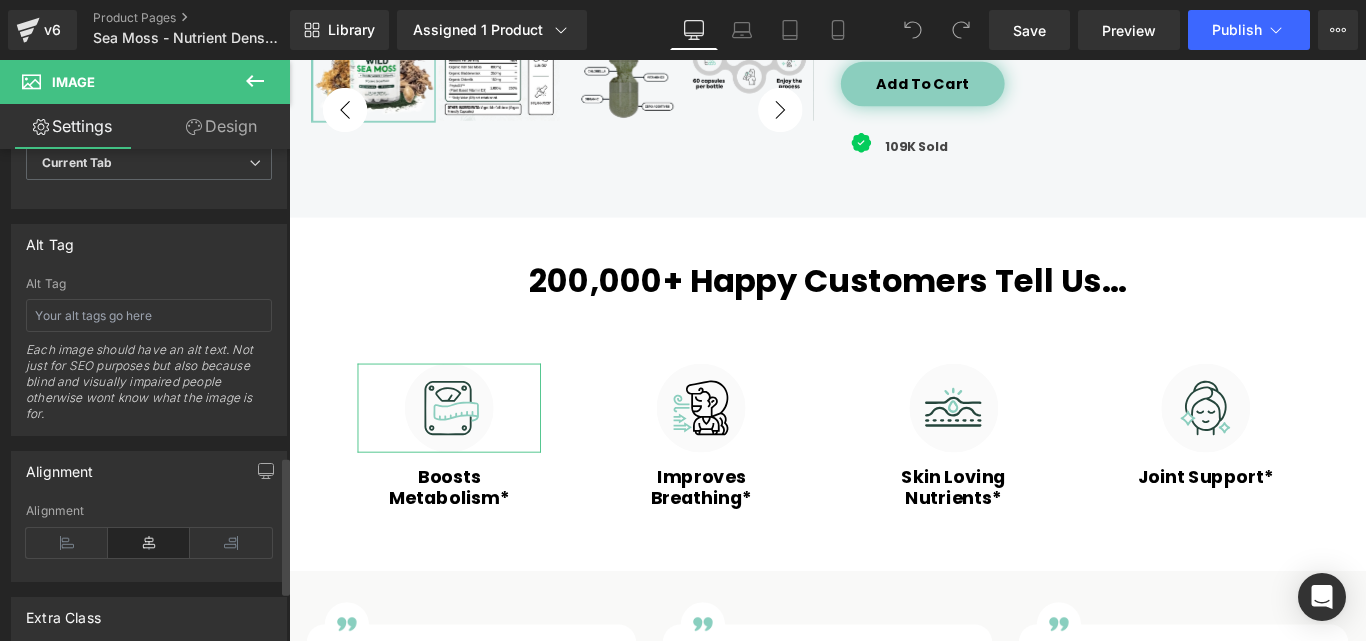 scroll, scrollTop: 1100, scrollLeft: 0, axis: vertical 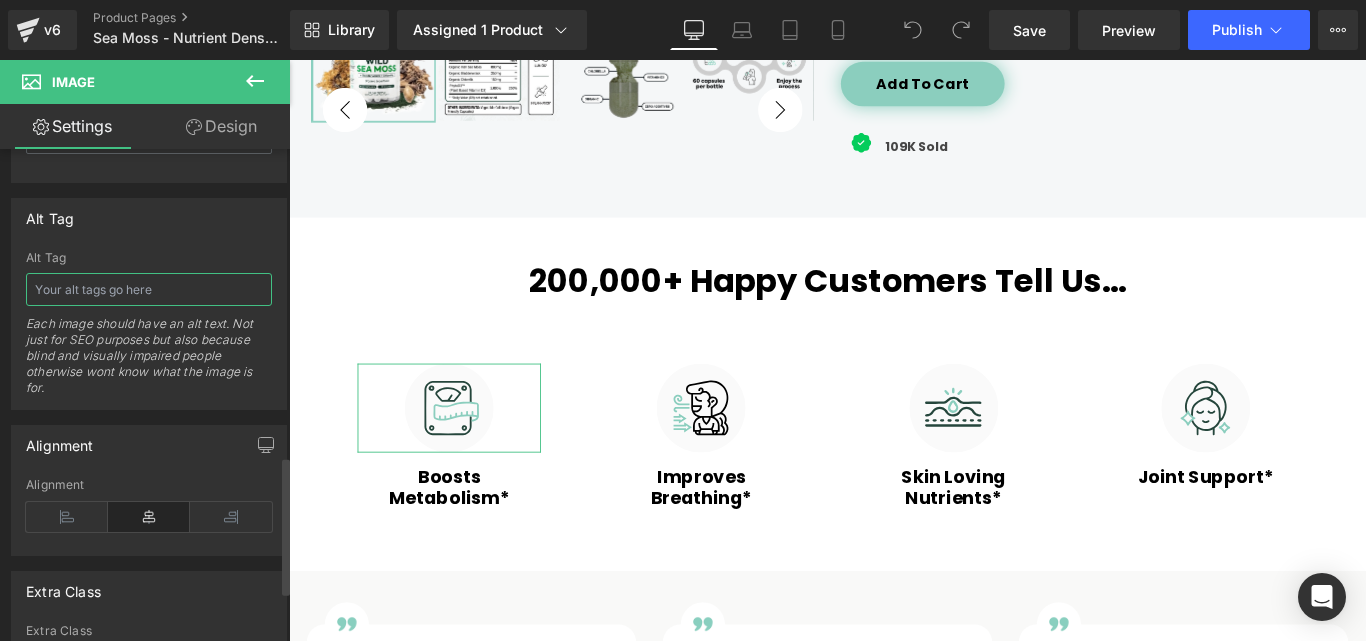 click at bounding box center (149, 289) 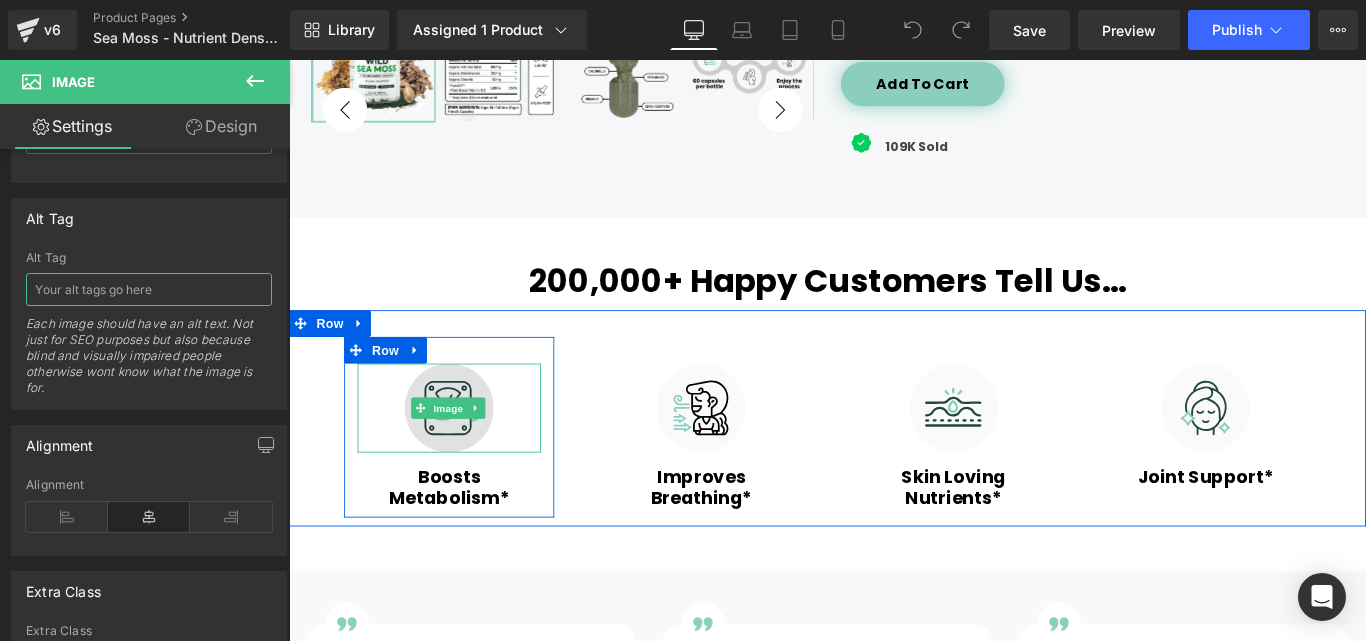 paste on "Organics Ocean Wild Sea Moss" 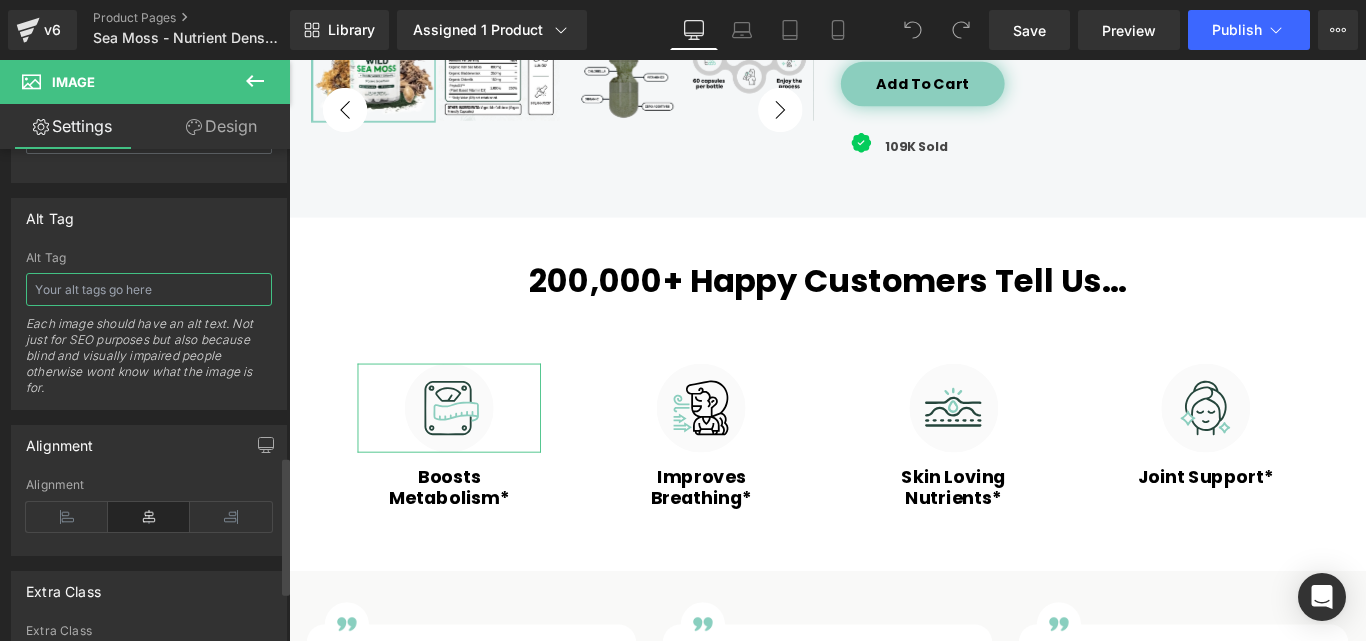paste on "Organics Ocean Wild Sea Moss" 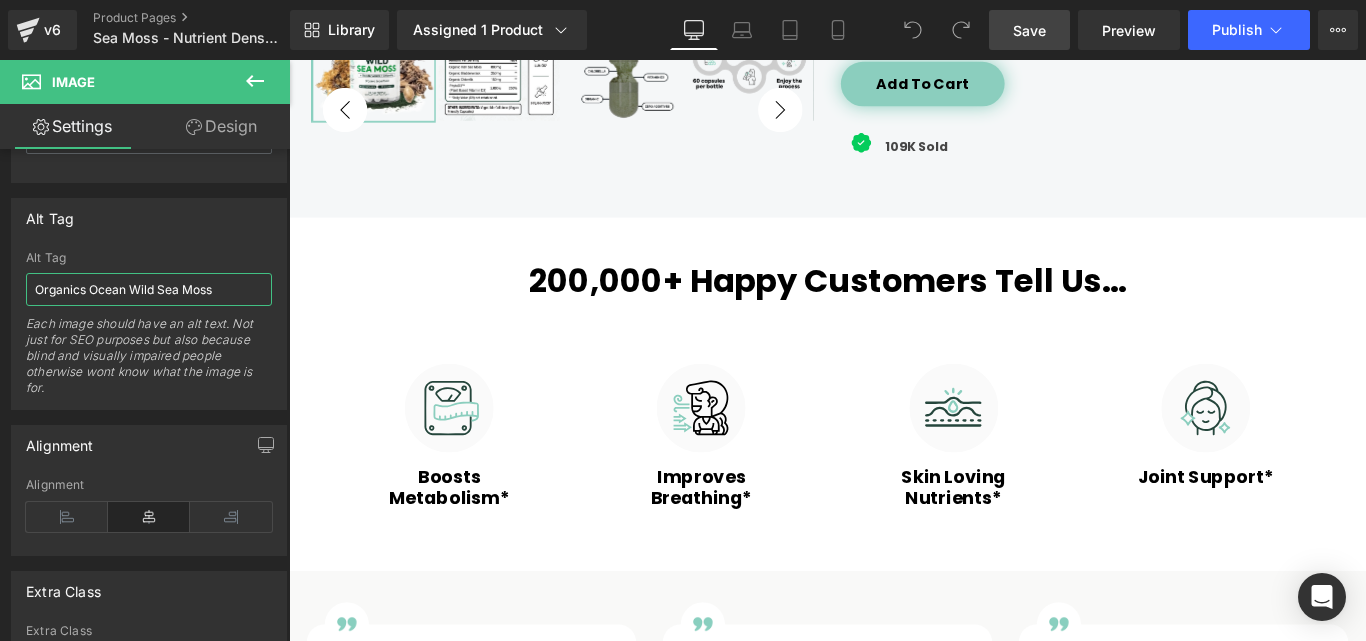 type on "Organics Ocean Wild Sea Moss" 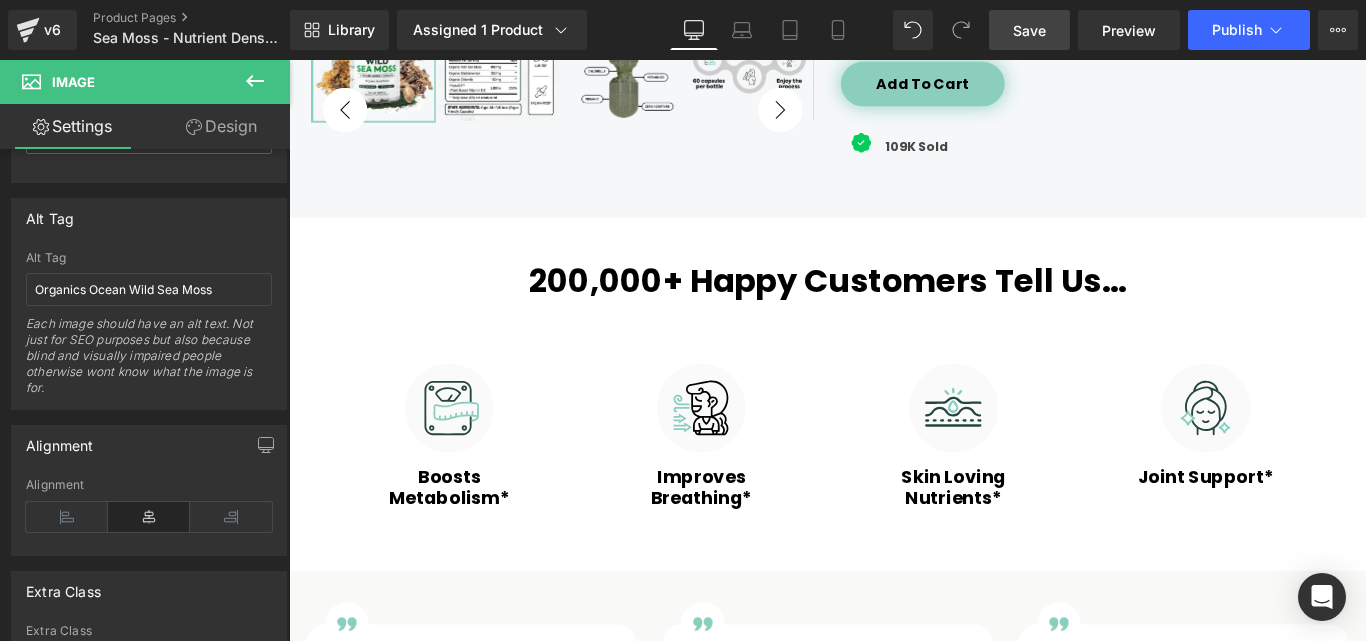 click on "Save" at bounding box center (1029, 30) 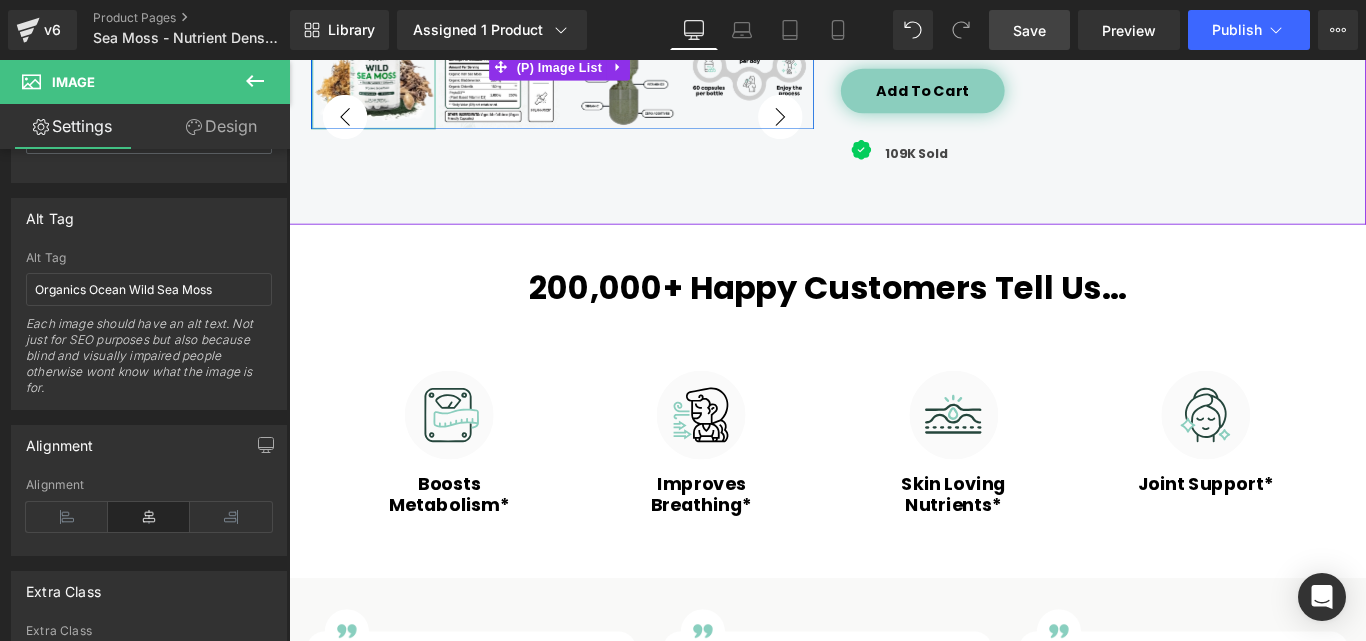 scroll, scrollTop: 900, scrollLeft: 0, axis: vertical 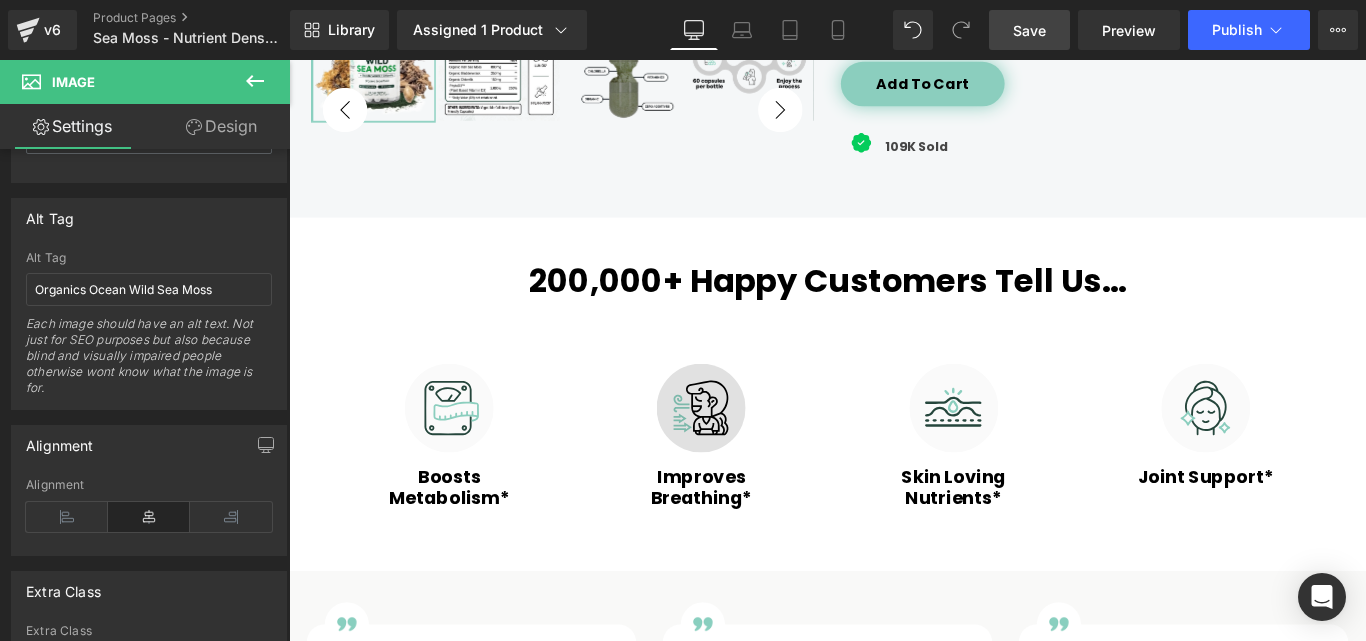 click on "Image" at bounding box center [752, 451] 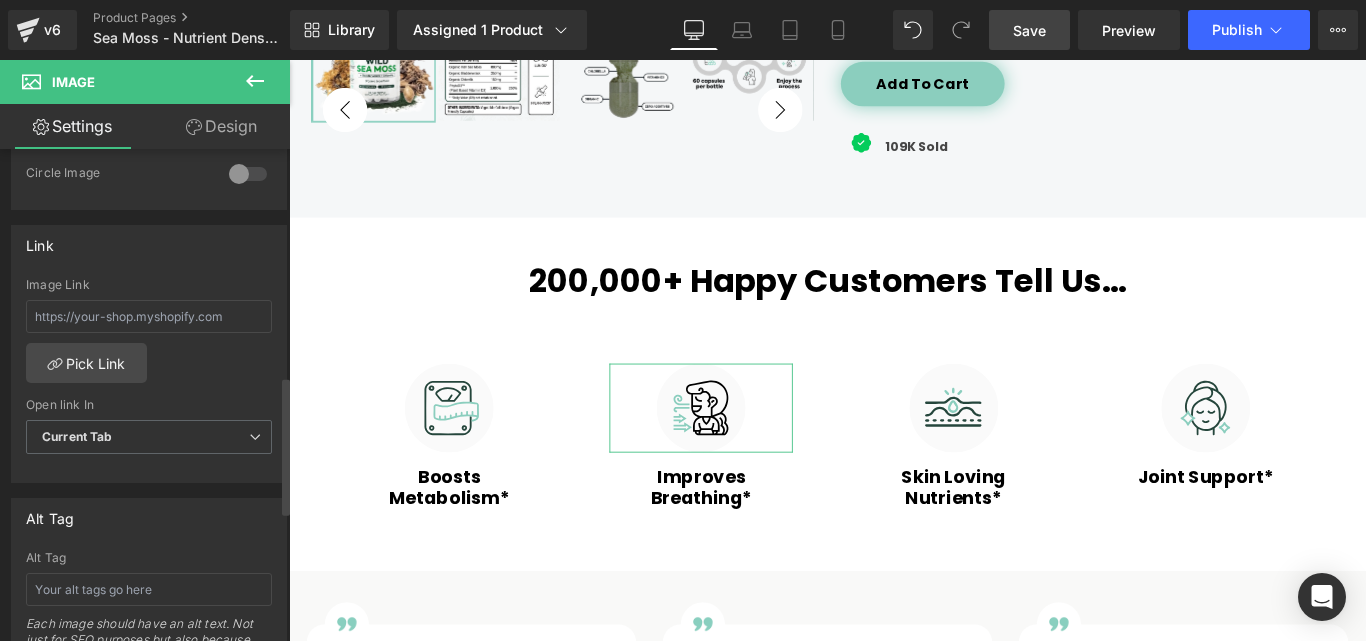 scroll, scrollTop: 900, scrollLeft: 0, axis: vertical 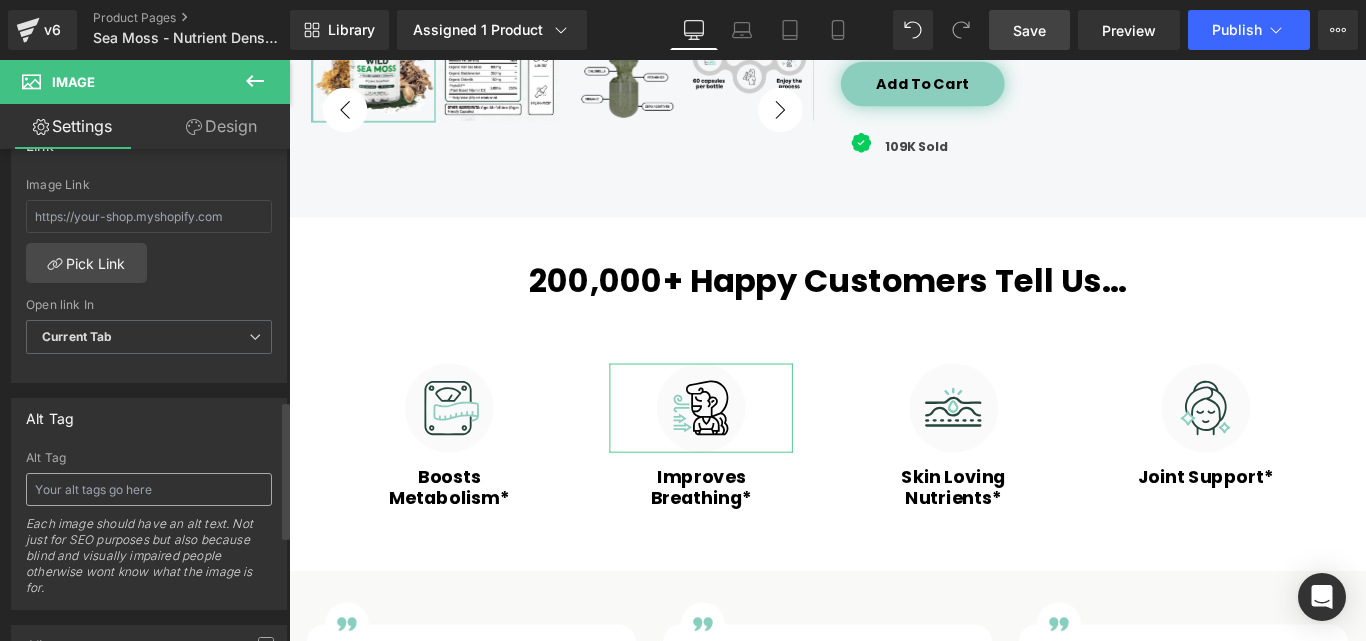 click at bounding box center [149, 489] 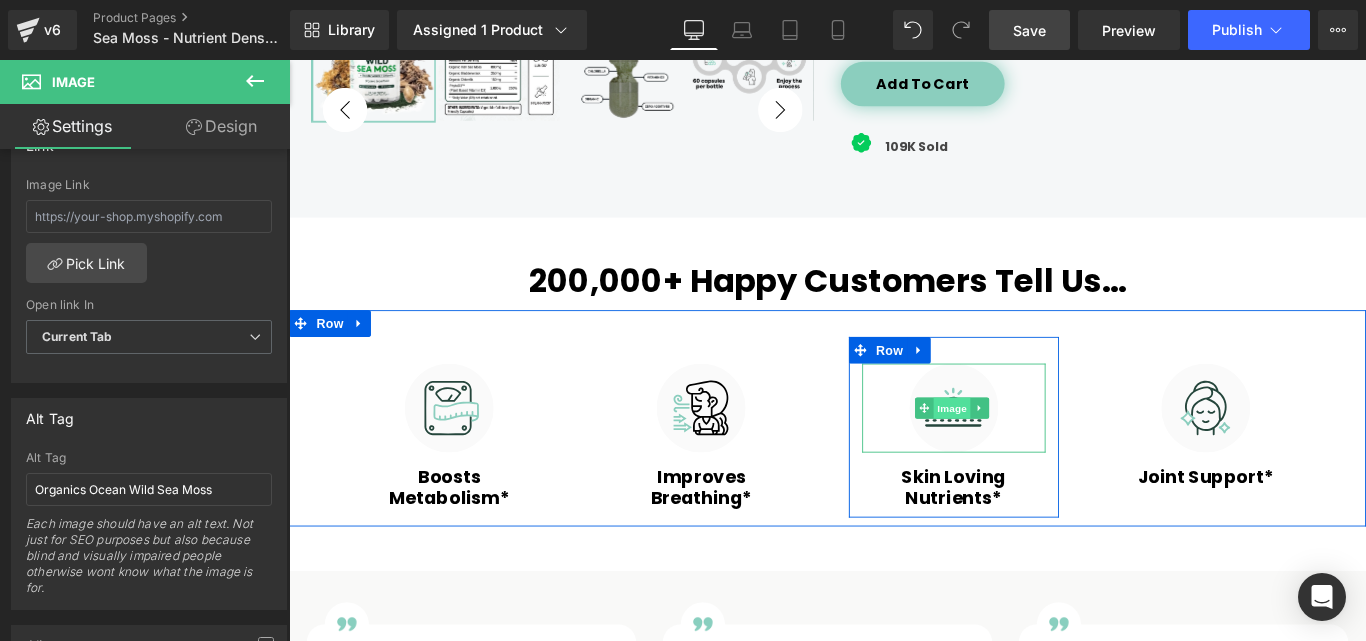 click on "Image" at bounding box center [1034, 451] 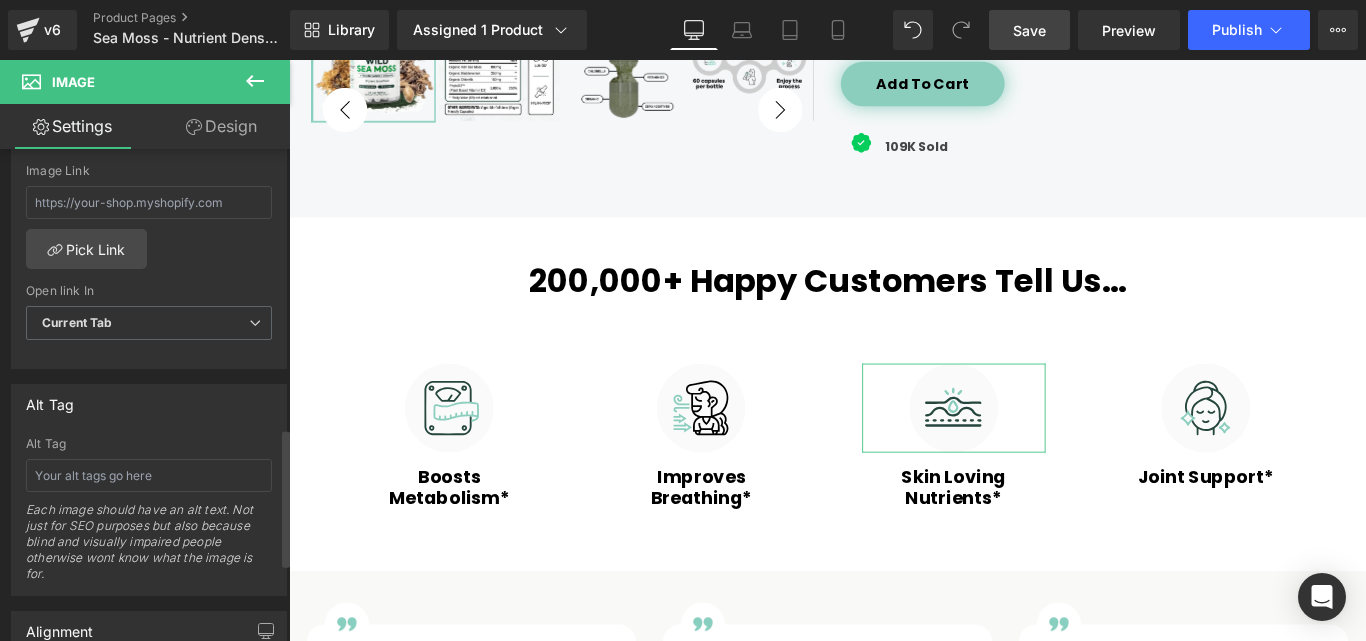 scroll, scrollTop: 1000, scrollLeft: 0, axis: vertical 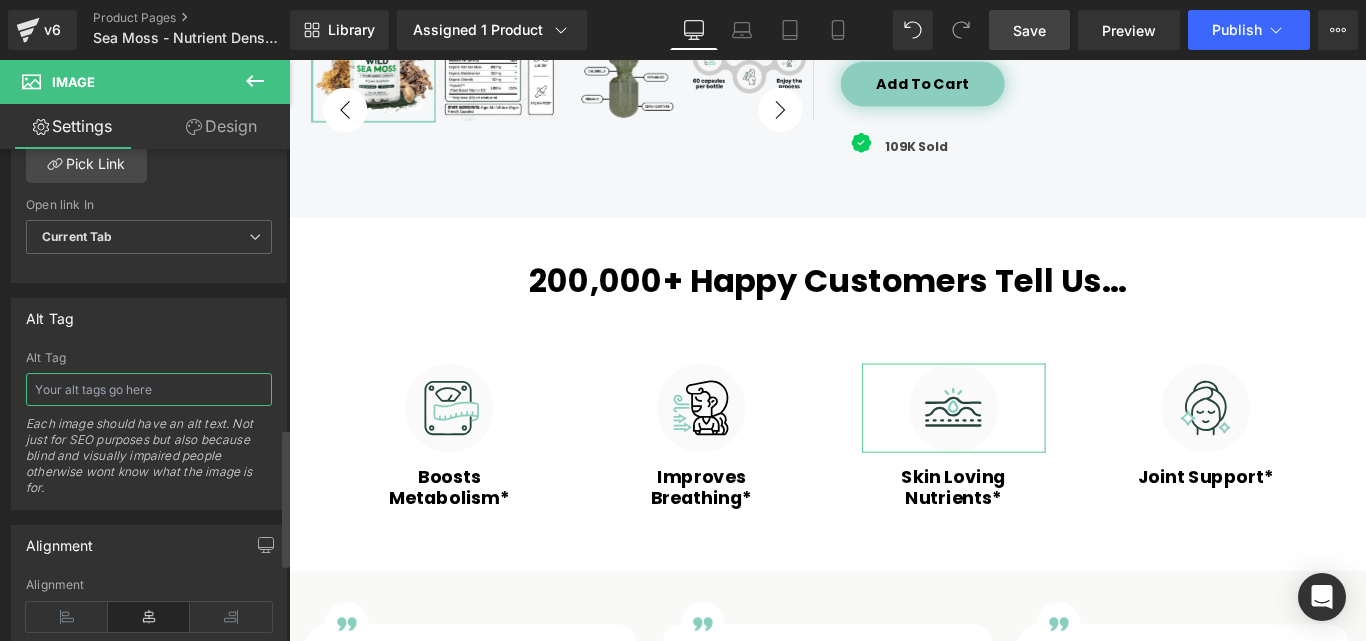 click at bounding box center [149, 389] 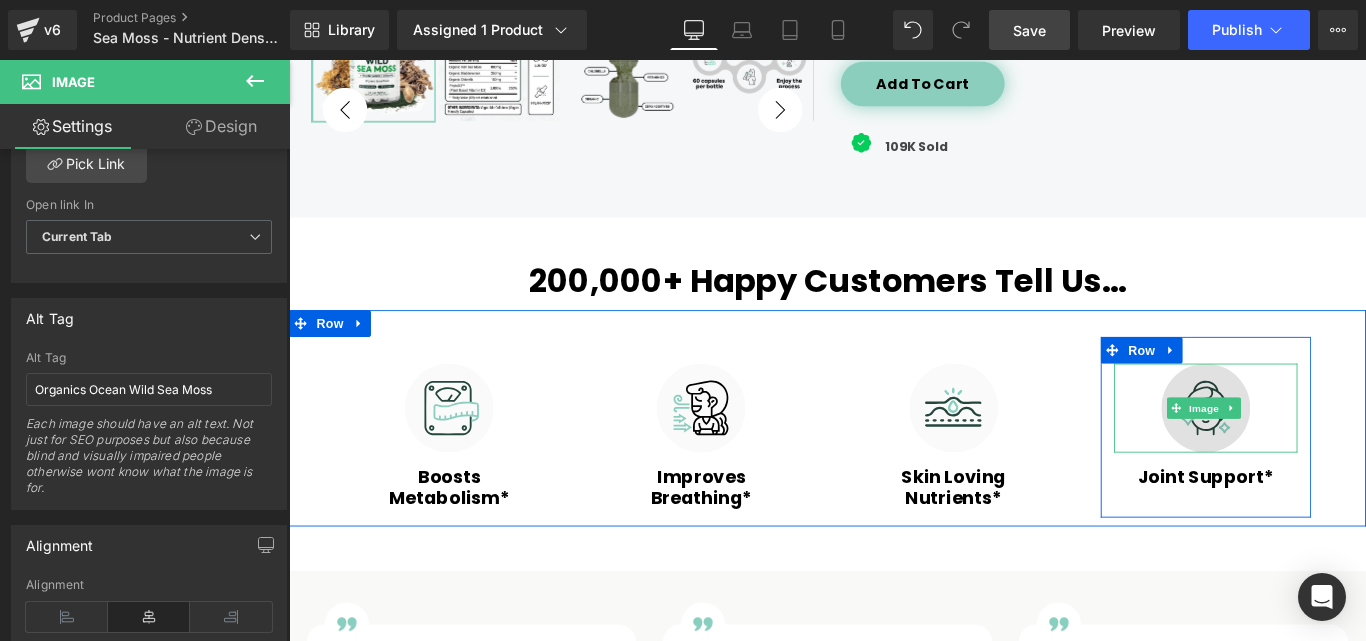 click on "Image" at bounding box center (1318, 451) 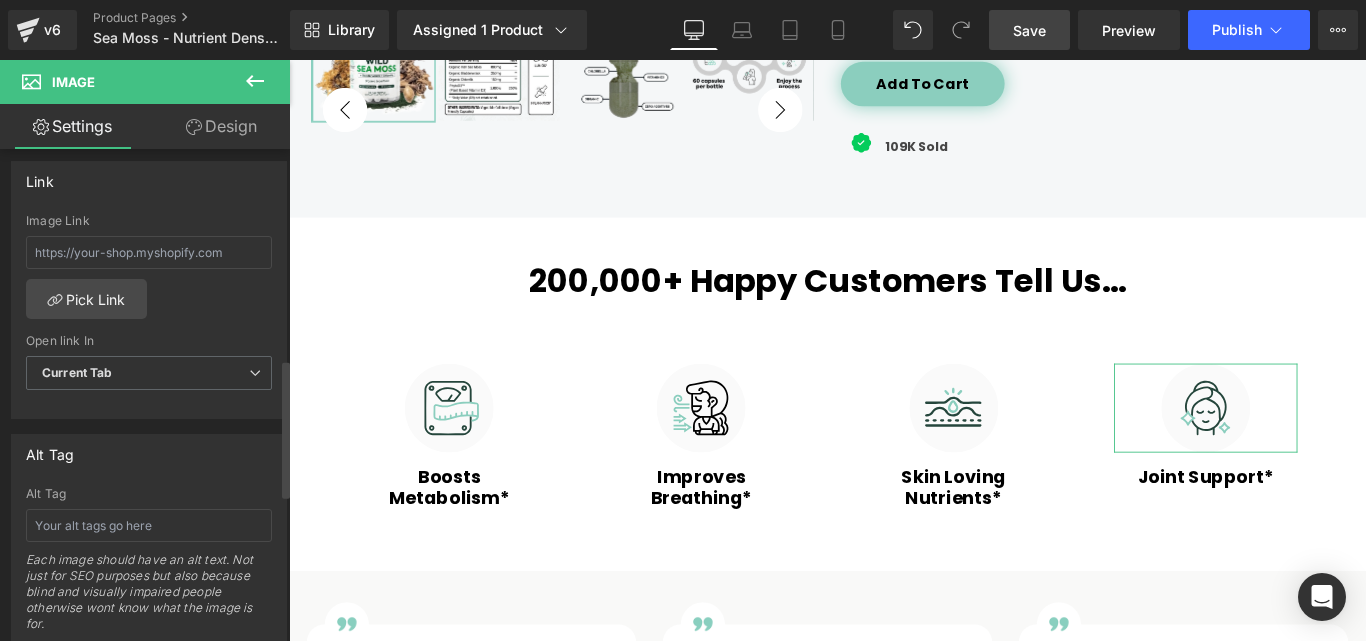 scroll, scrollTop: 900, scrollLeft: 0, axis: vertical 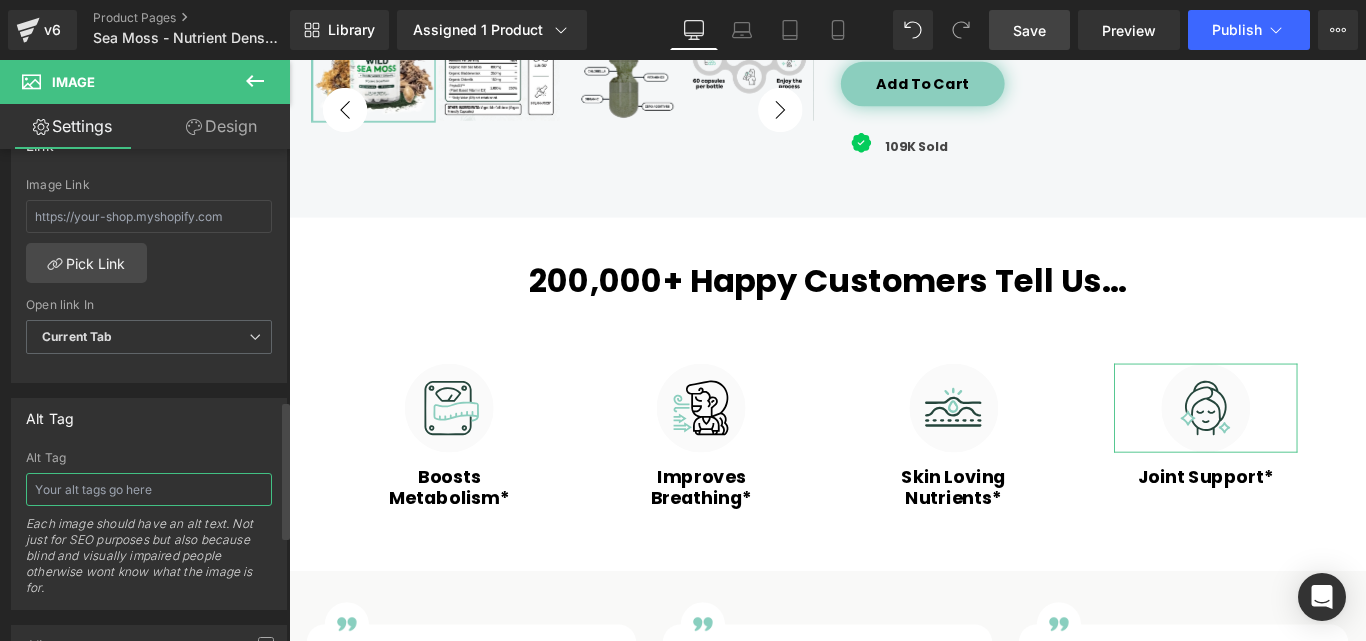click at bounding box center (149, 489) 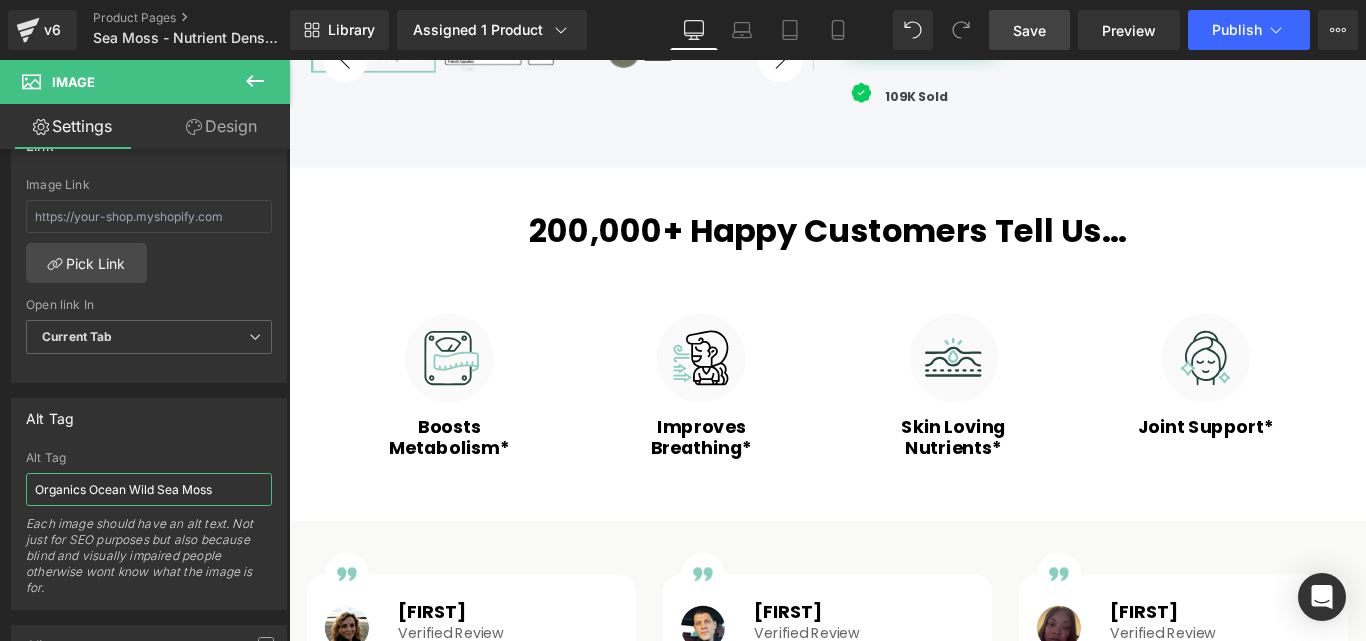 scroll, scrollTop: 1000, scrollLeft: 0, axis: vertical 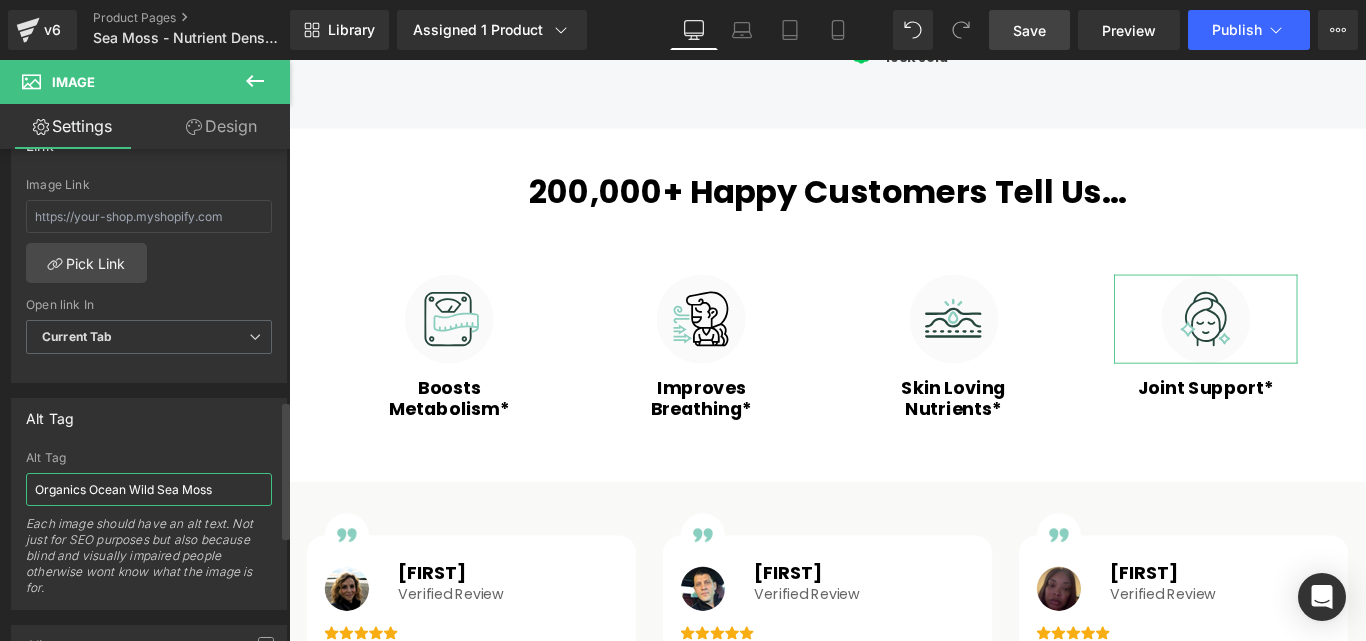 click on "Organics Ocean Wild Sea Moss" at bounding box center (149, 489) 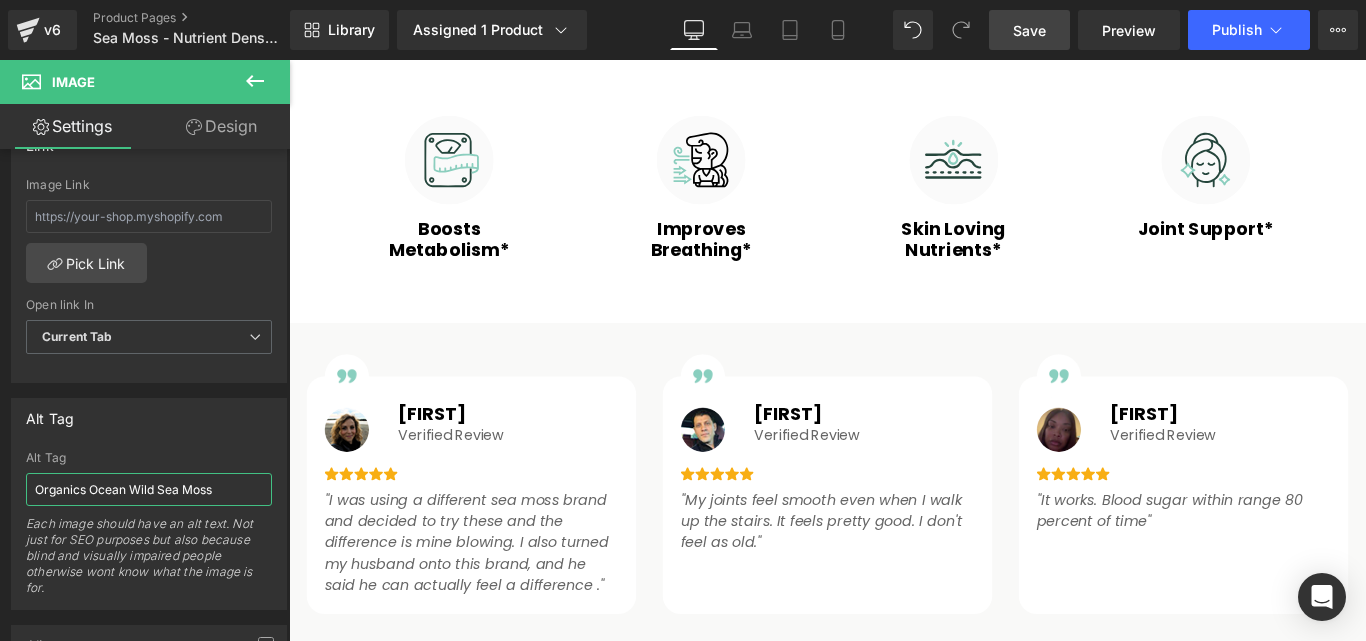 scroll, scrollTop: 1200, scrollLeft: 0, axis: vertical 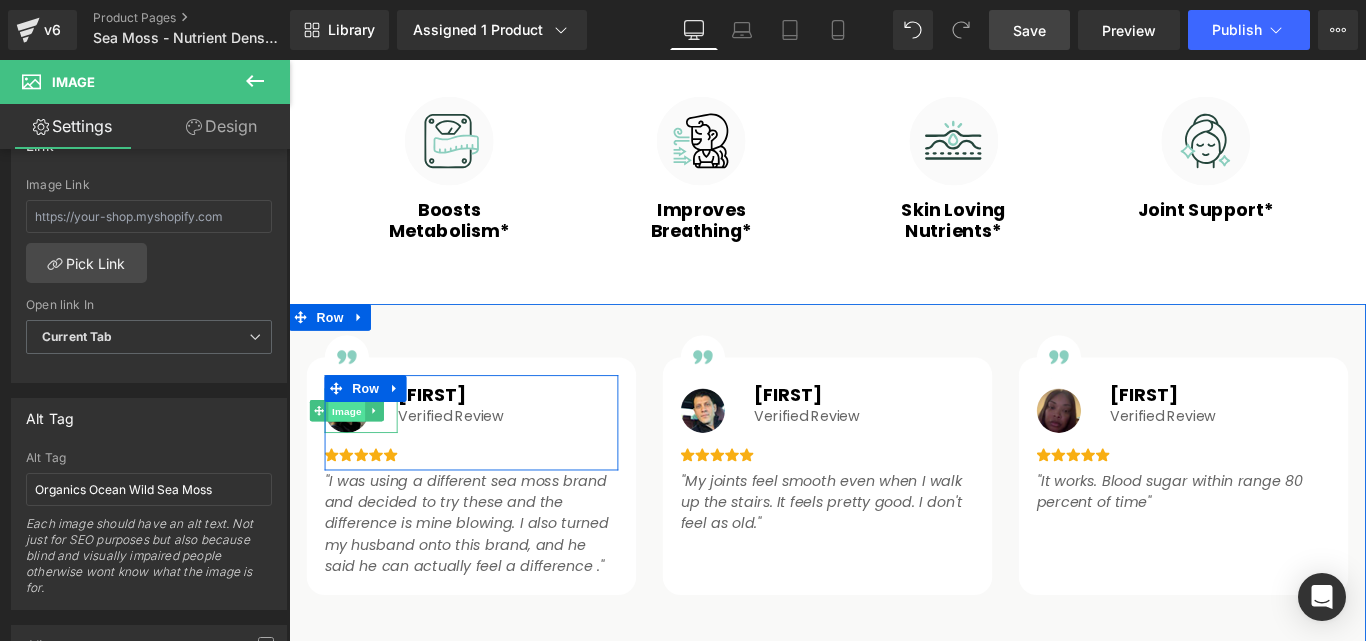 click on "Image" at bounding box center [354, 454] 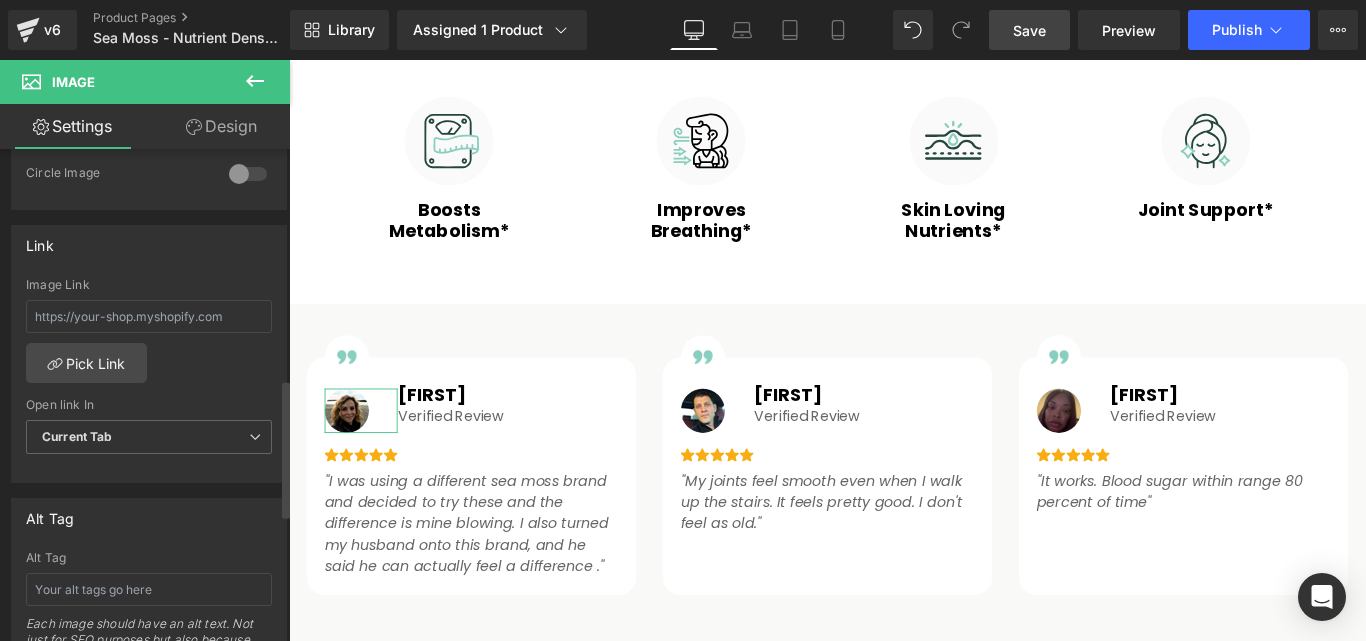 scroll, scrollTop: 900, scrollLeft: 0, axis: vertical 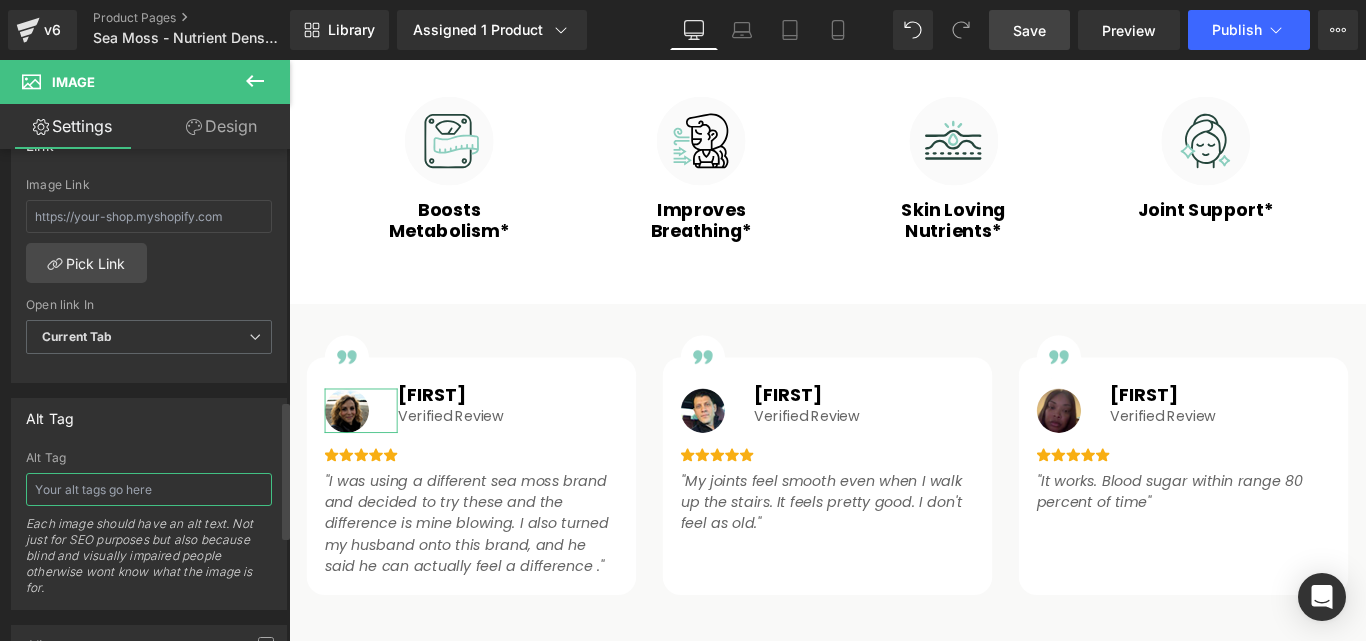 click at bounding box center [149, 489] 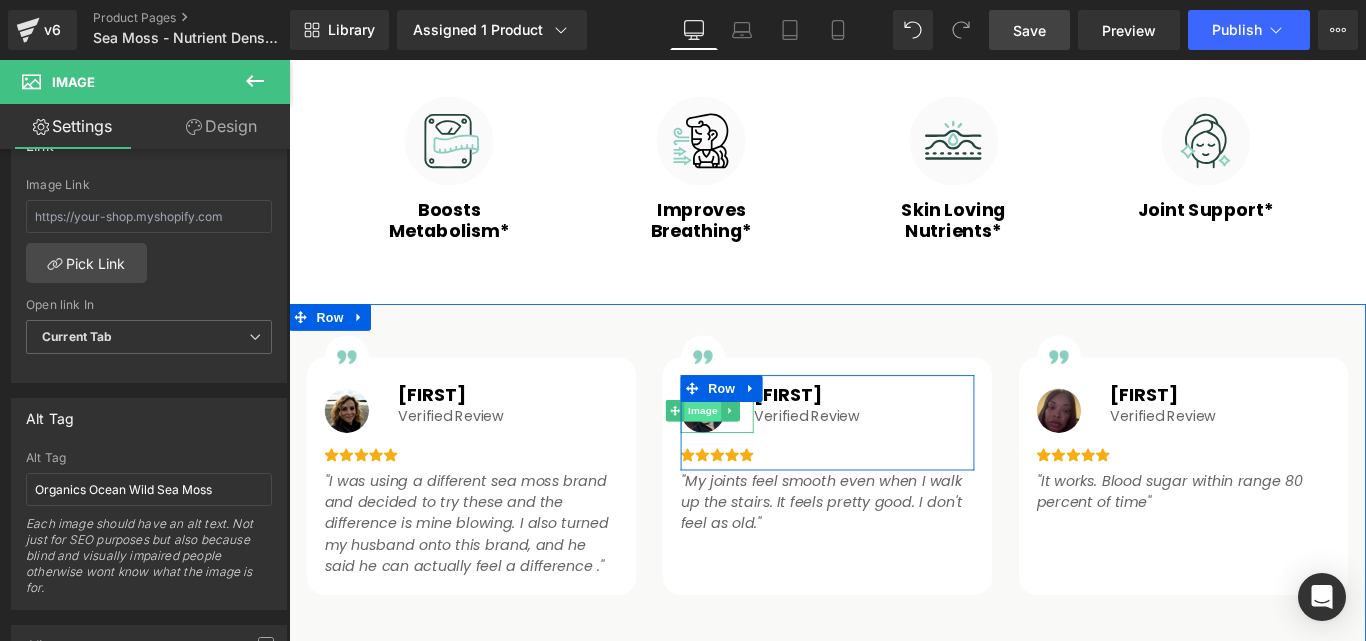 click on "Image" at bounding box center (754, 454) 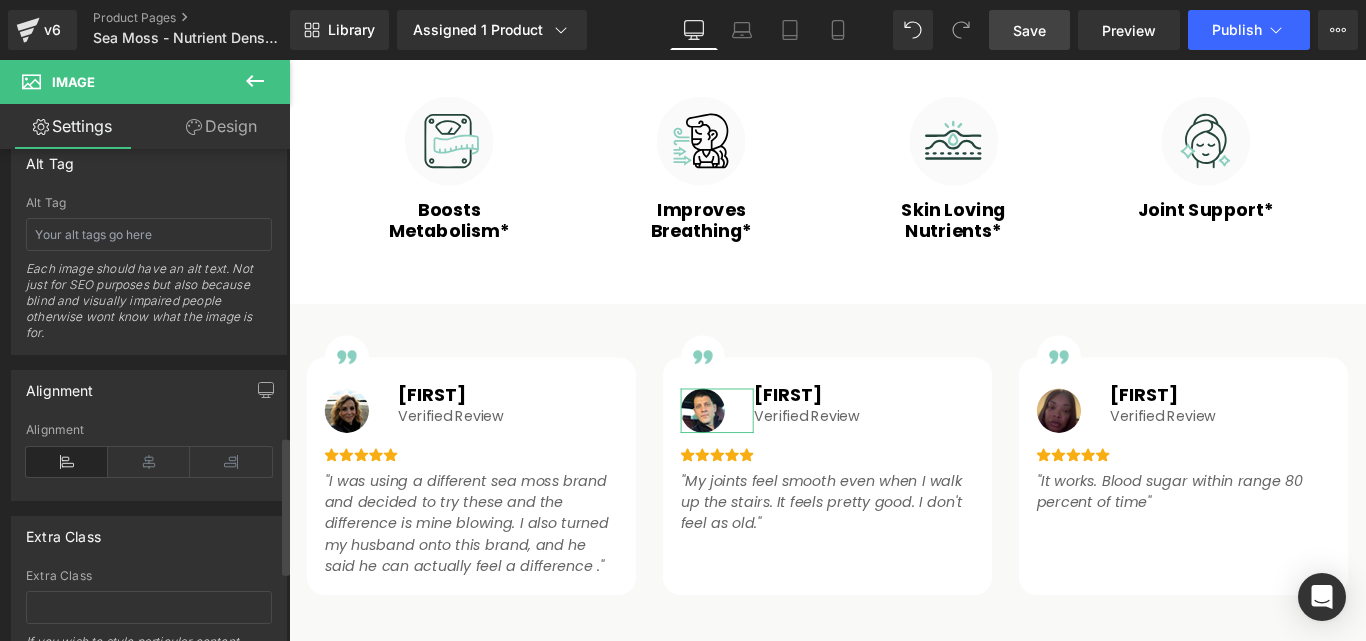 scroll, scrollTop: 982, scrollLeft: 0, axis: vertical 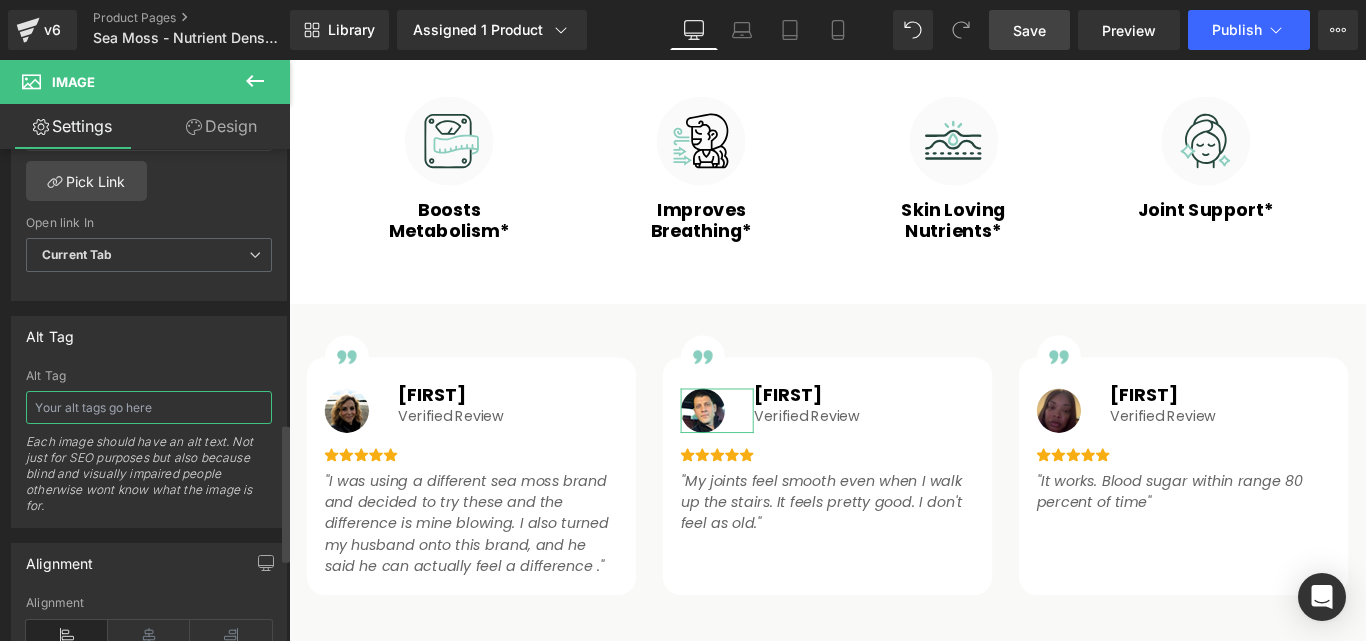 click at bounding box center [149, 407] 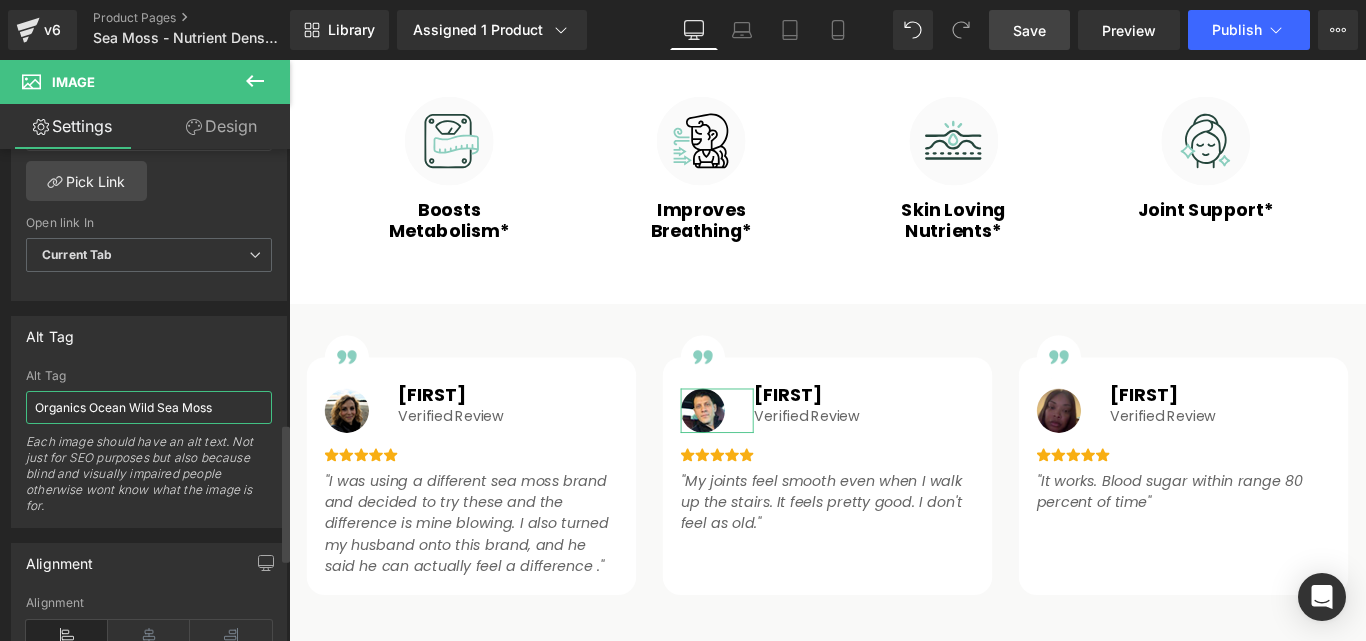 paste on "Organics Ocean Wild Sea Moss" 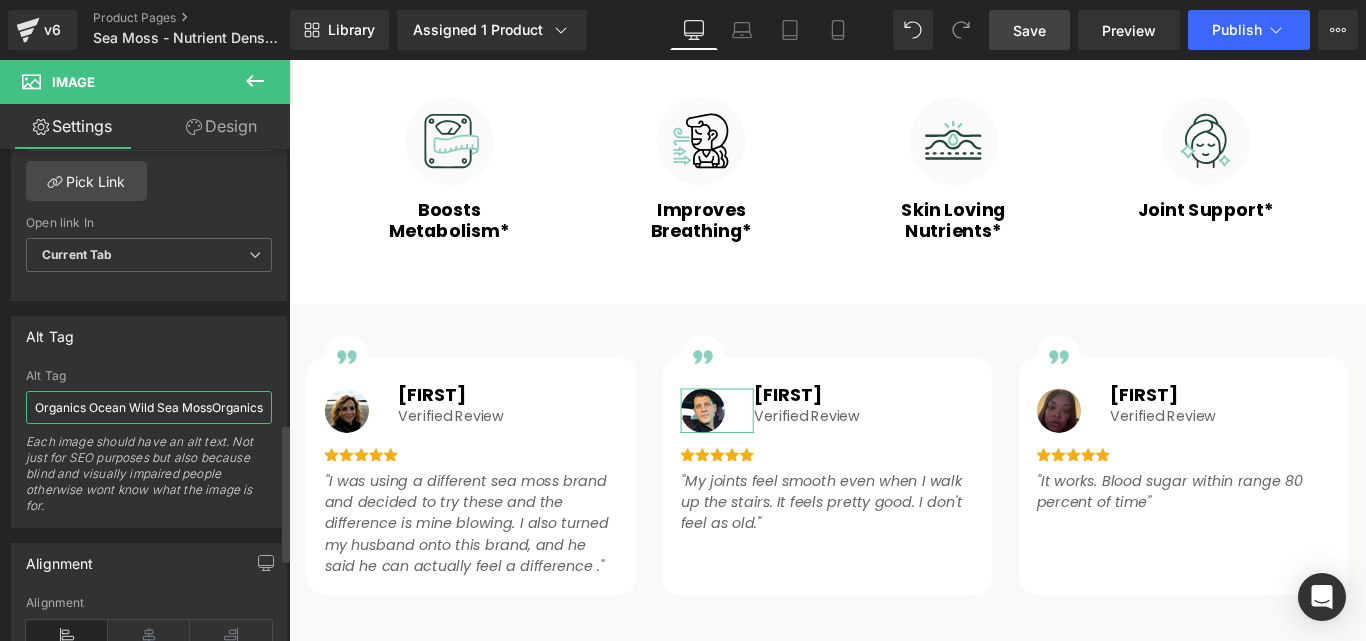 scroll, scrollTop: 0, scrollLeft: 136, axis: horizontal 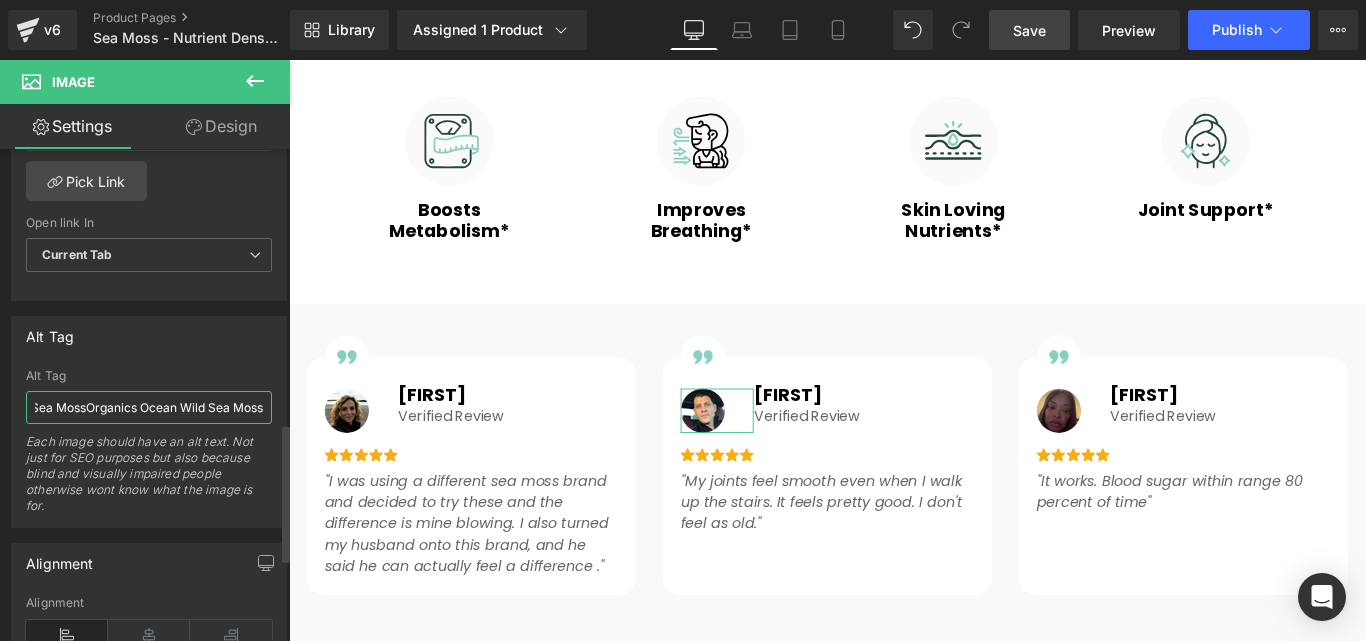 type on "Organics Ocean Wild Sea Moss" 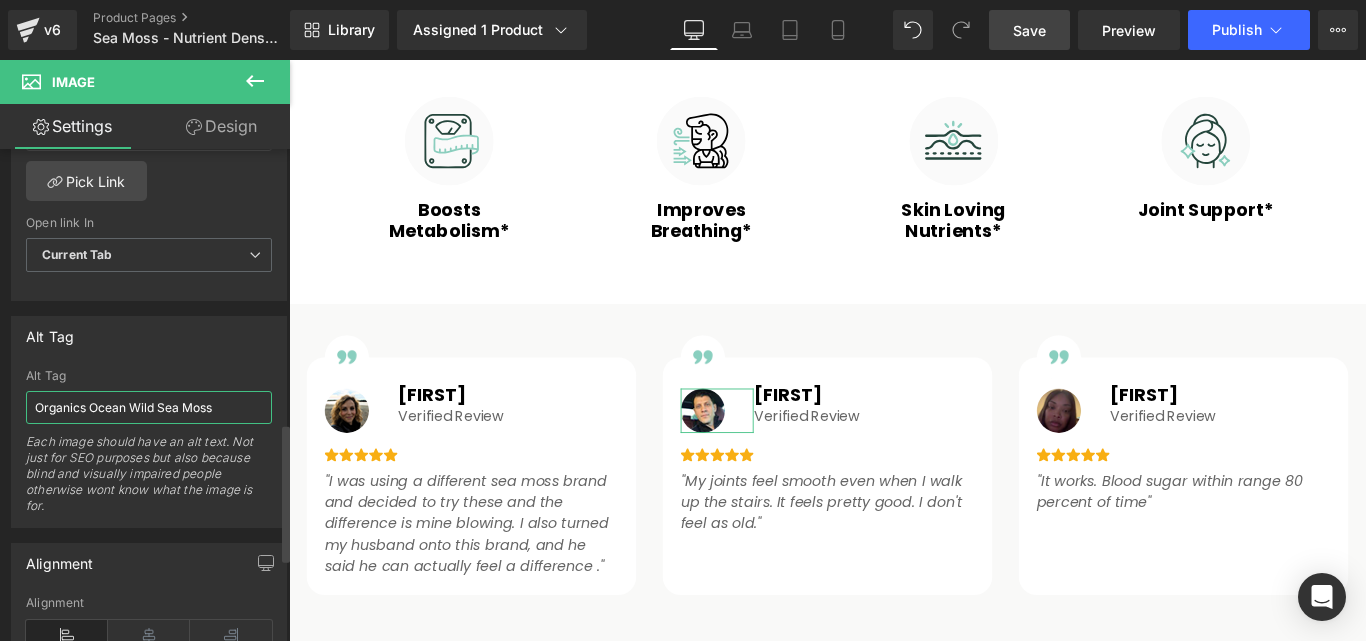 scroll, scrollTop: 0, scrollLeft: 0, axis: both 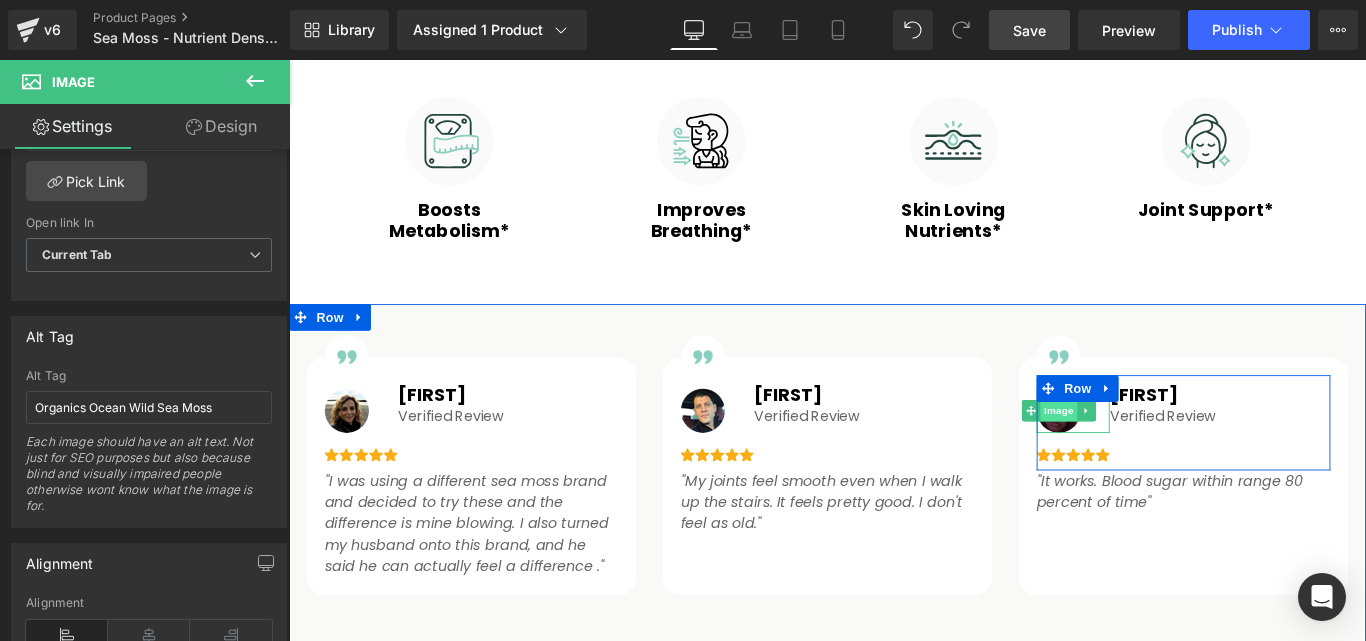click on "Image" at bounding box center (1154, 454) 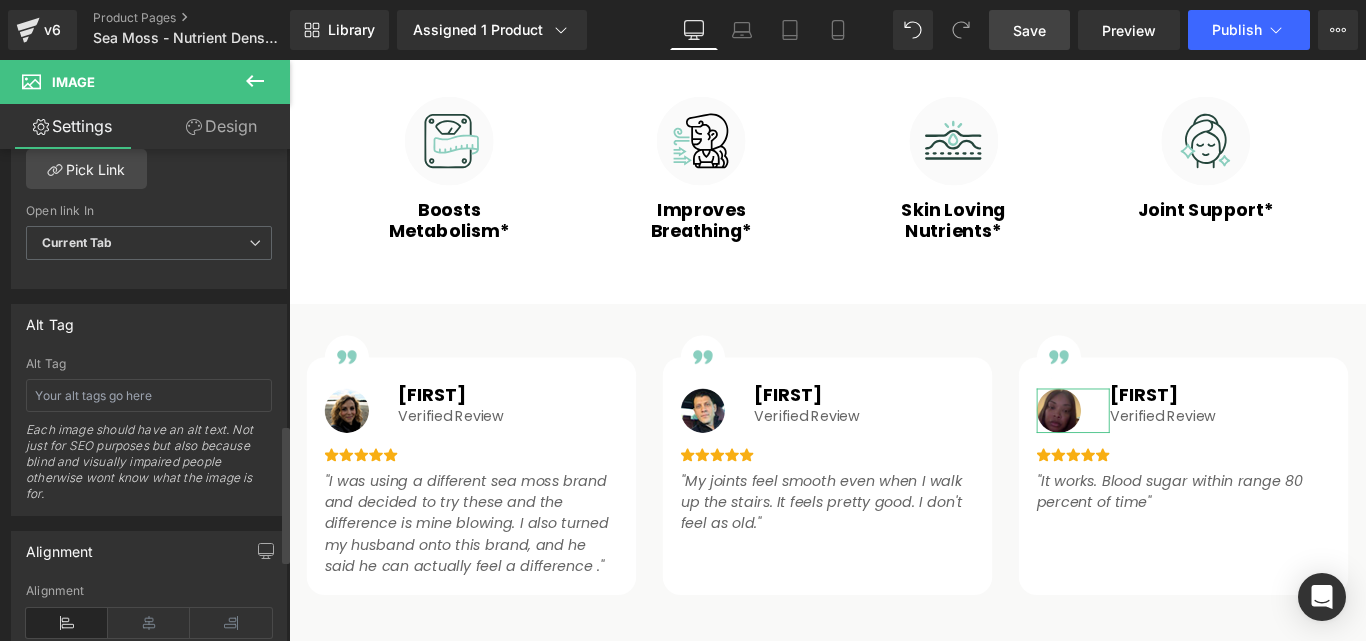 scroll, scrollTop: 1000, scrollLeft: 0, axis: vertical 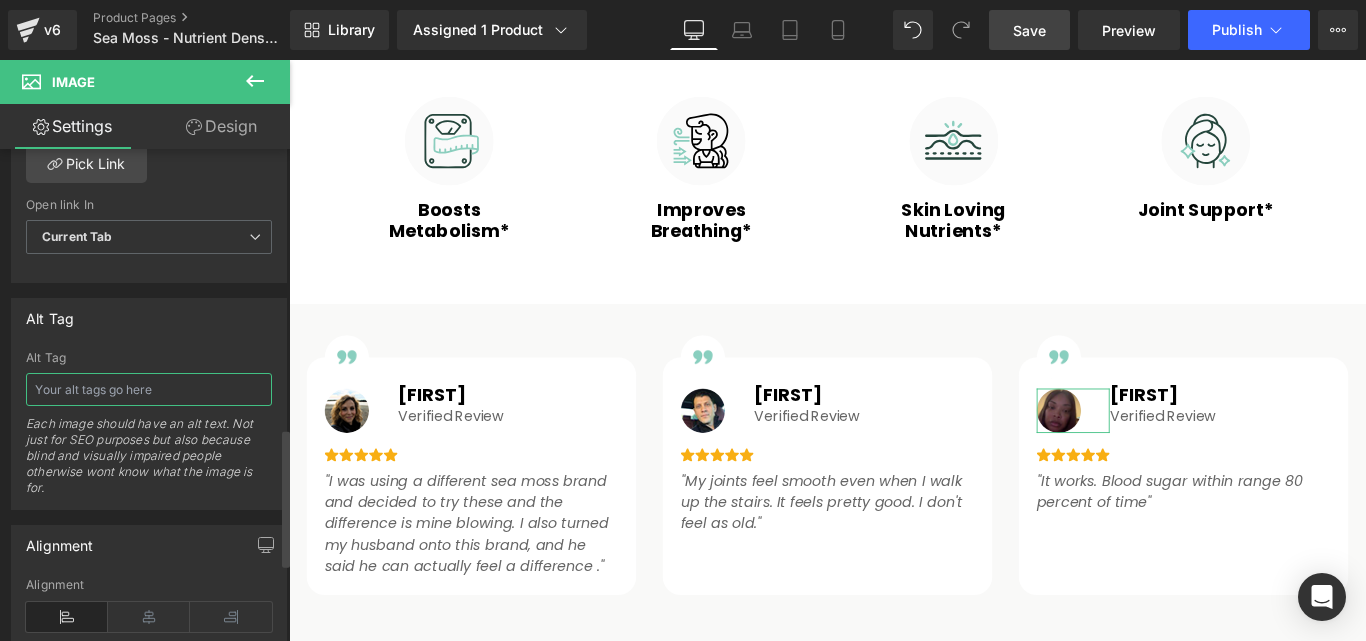 click at bounding box center [149, 389] 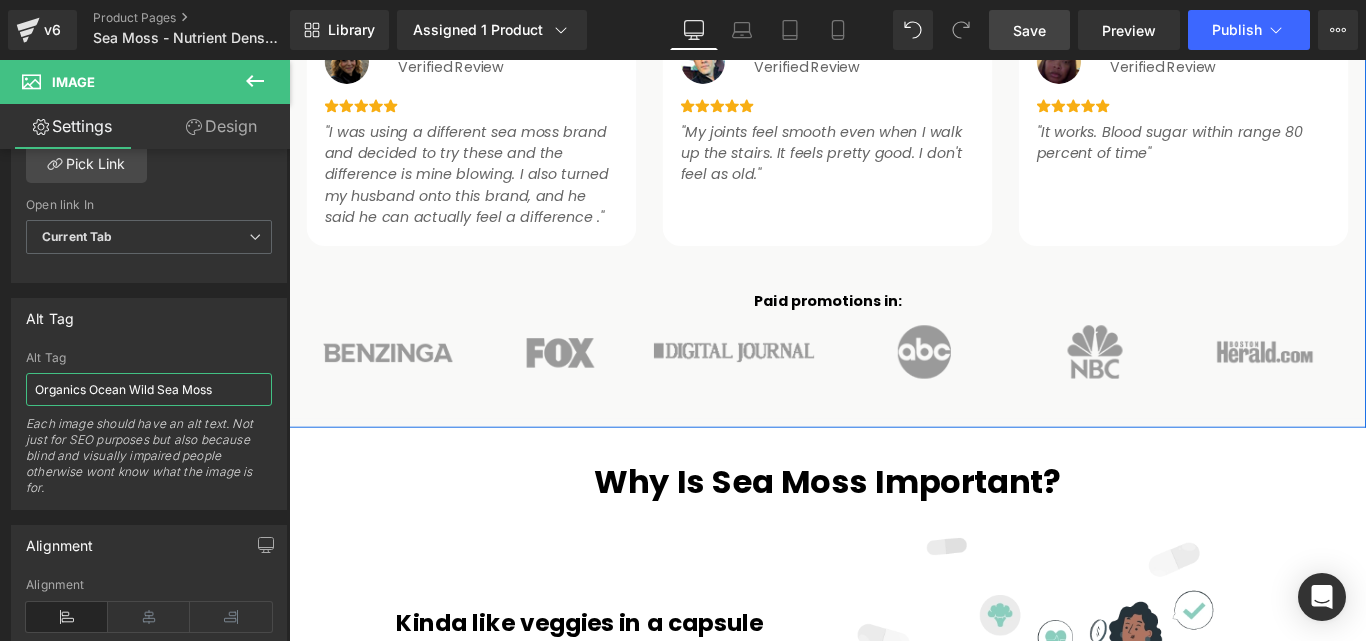 scroll, scrollTop: 1600, scrollLeft: 0, axis: vertical 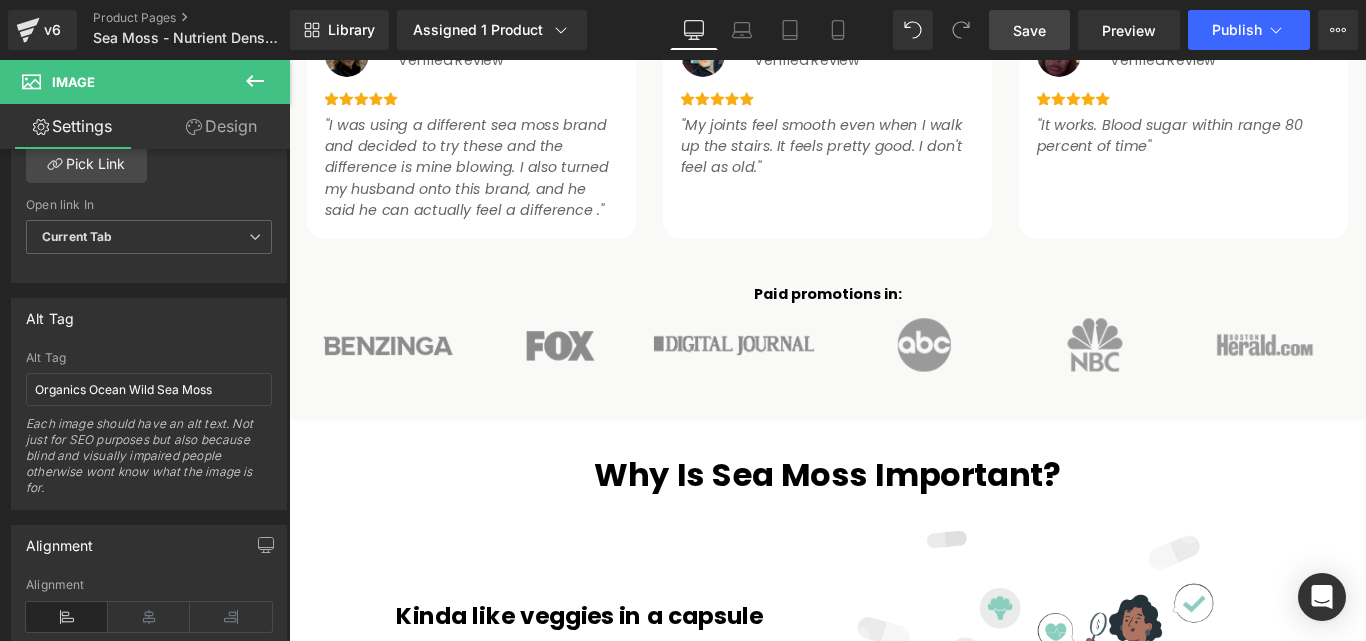 click at bounding box center (594, 380) 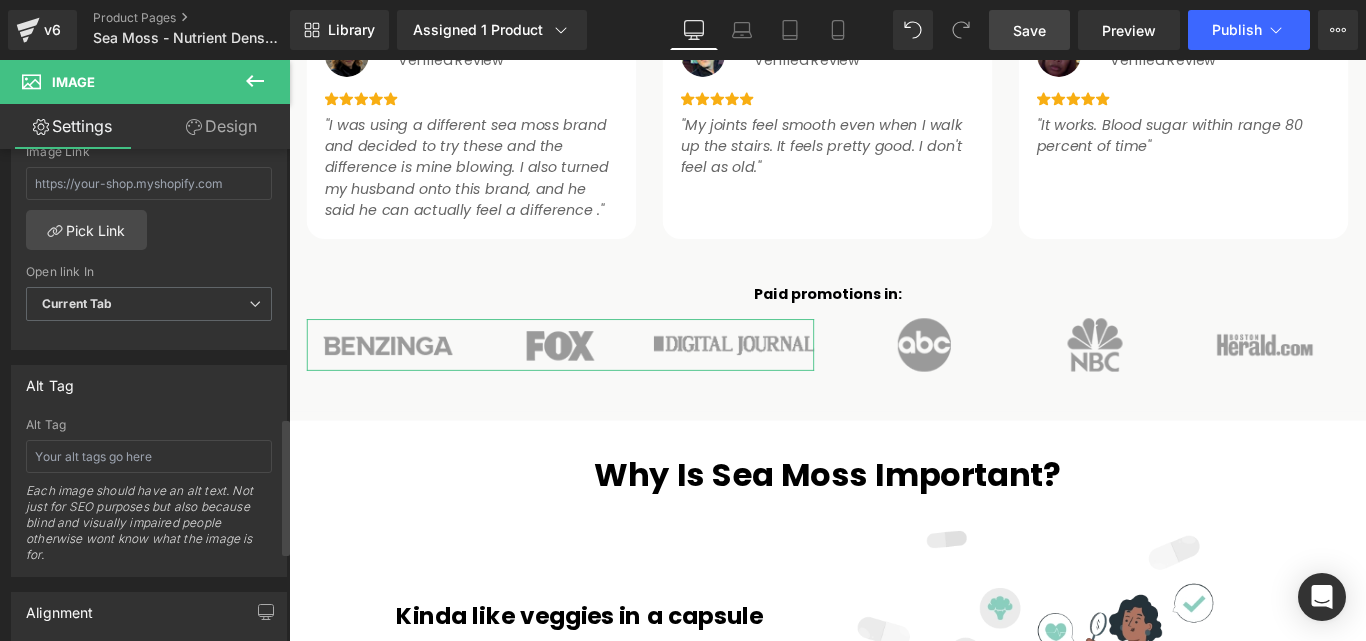 scroll, scrollTop: 1000, scrollLeft: 0, axis: vertical 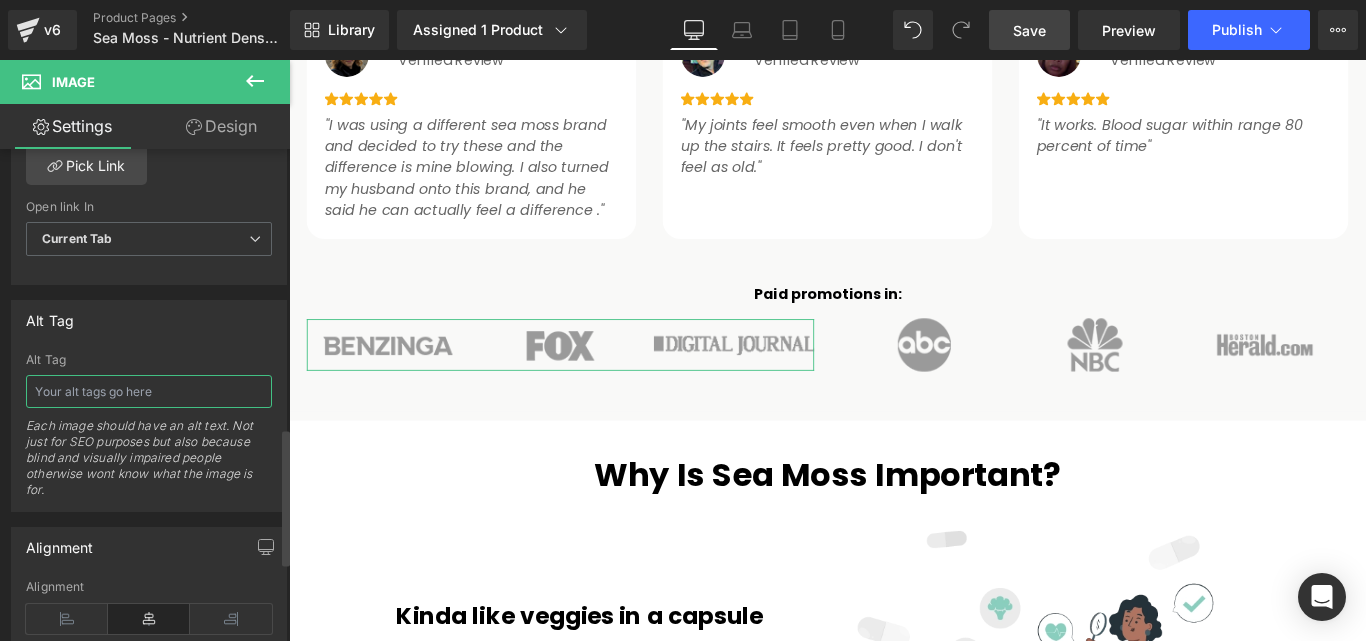 click at bounding box center (149, 391) 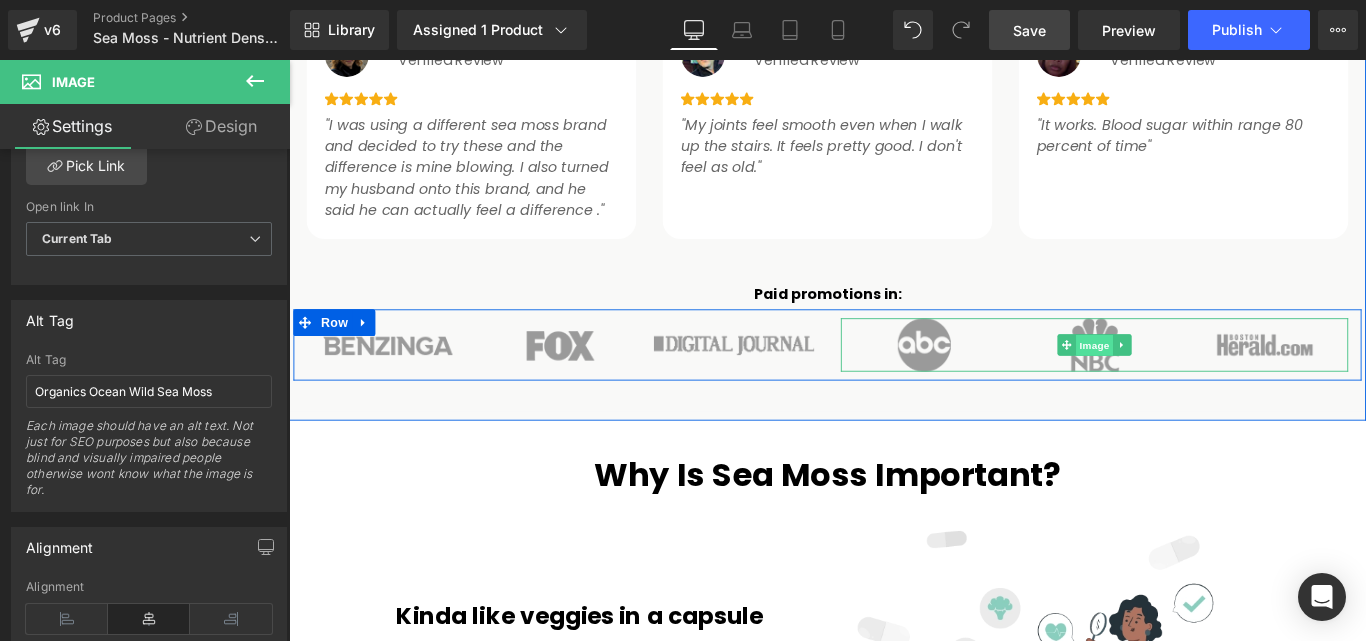 click on "Image" at bounding box center [1194, 381] 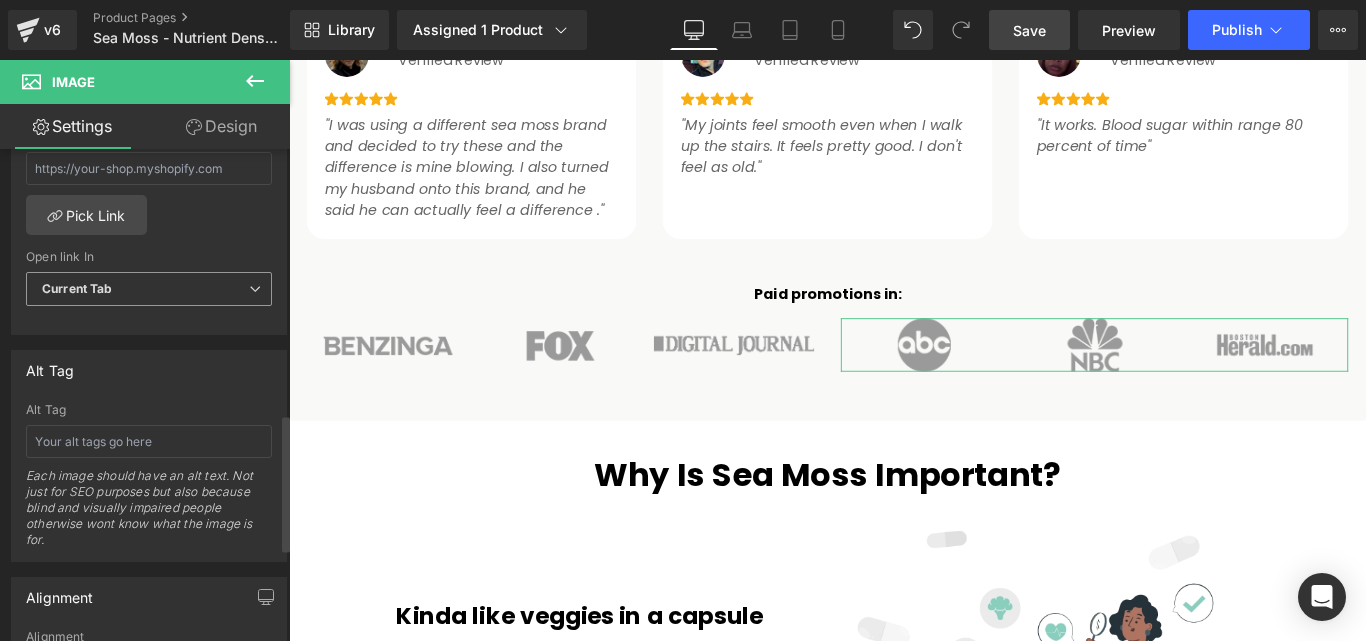 scroll, scrollTop: 1000, scrollLeft: 0, axis: vertical 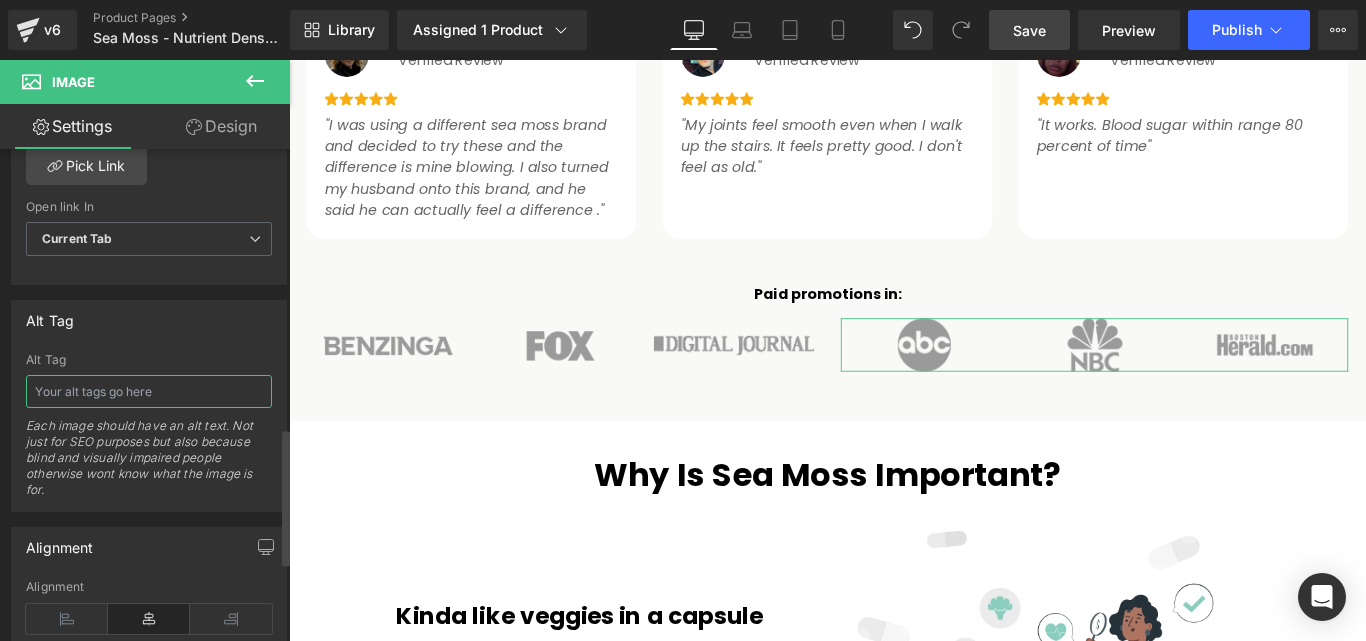 click at bounding box center [149, 391] 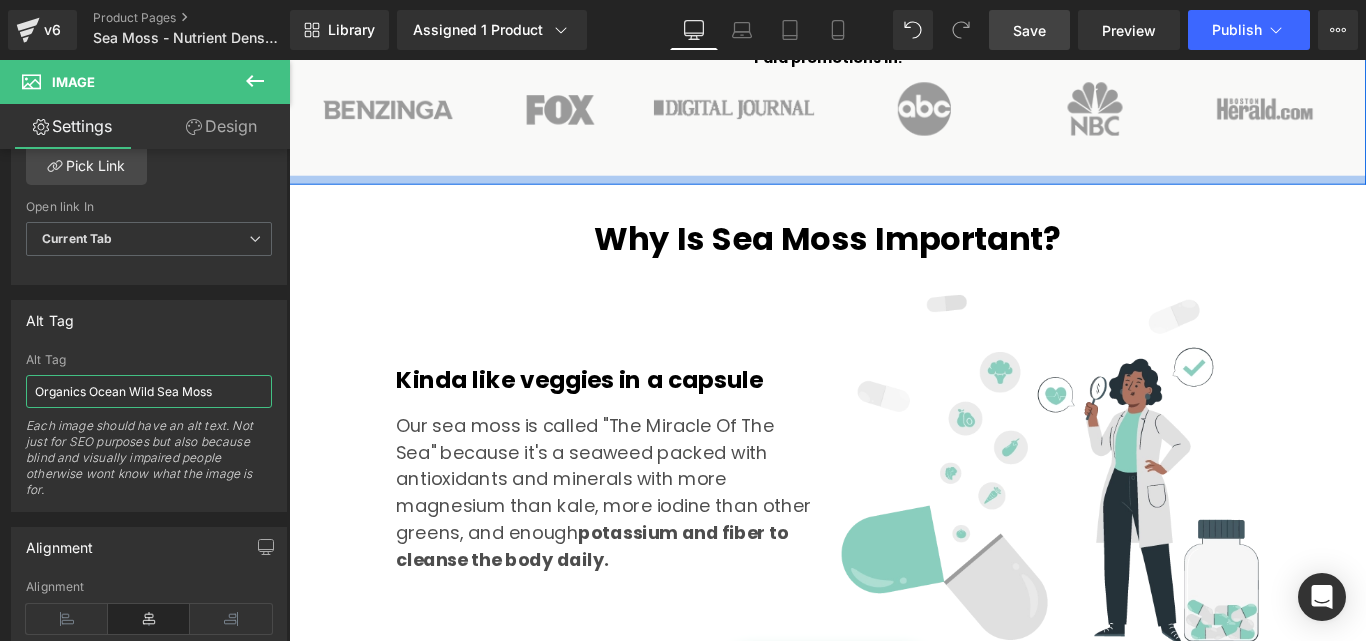 scroll, scrollTop: 1900, scrollLeft: 0, axis: vertical 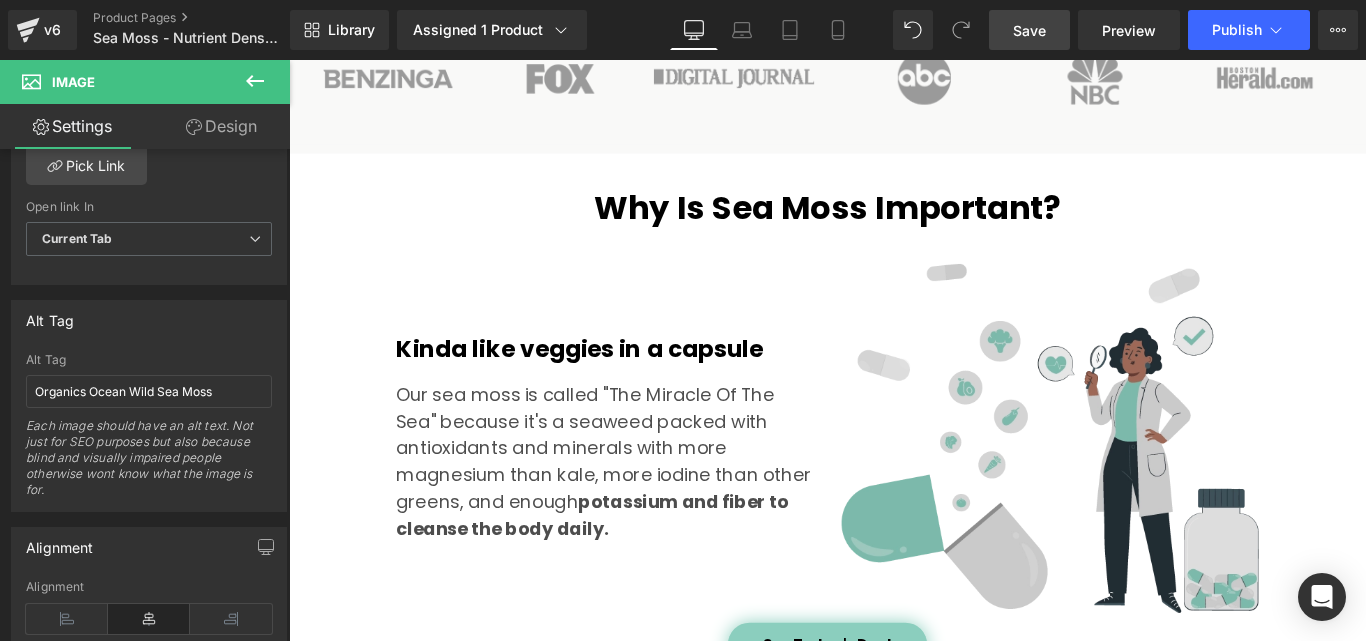 click at bounding box center [1144, 485] 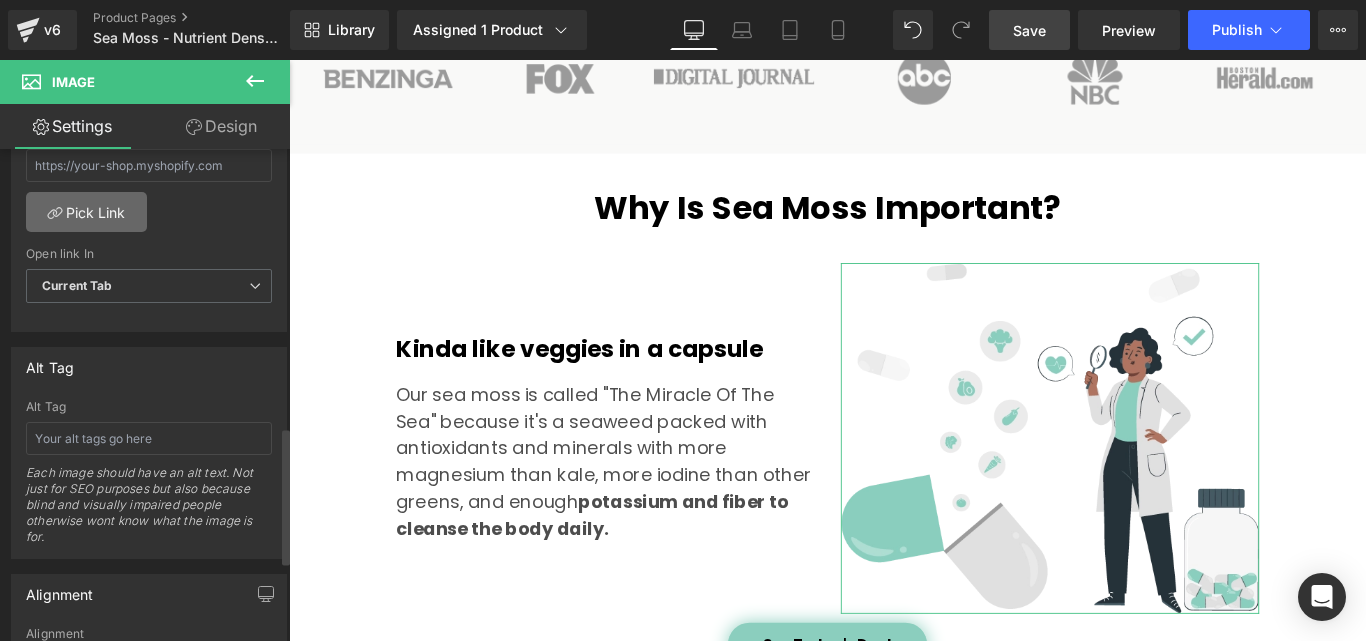 scroll, scrollTop: 1000, scrollLeft: 0, axis: vertical 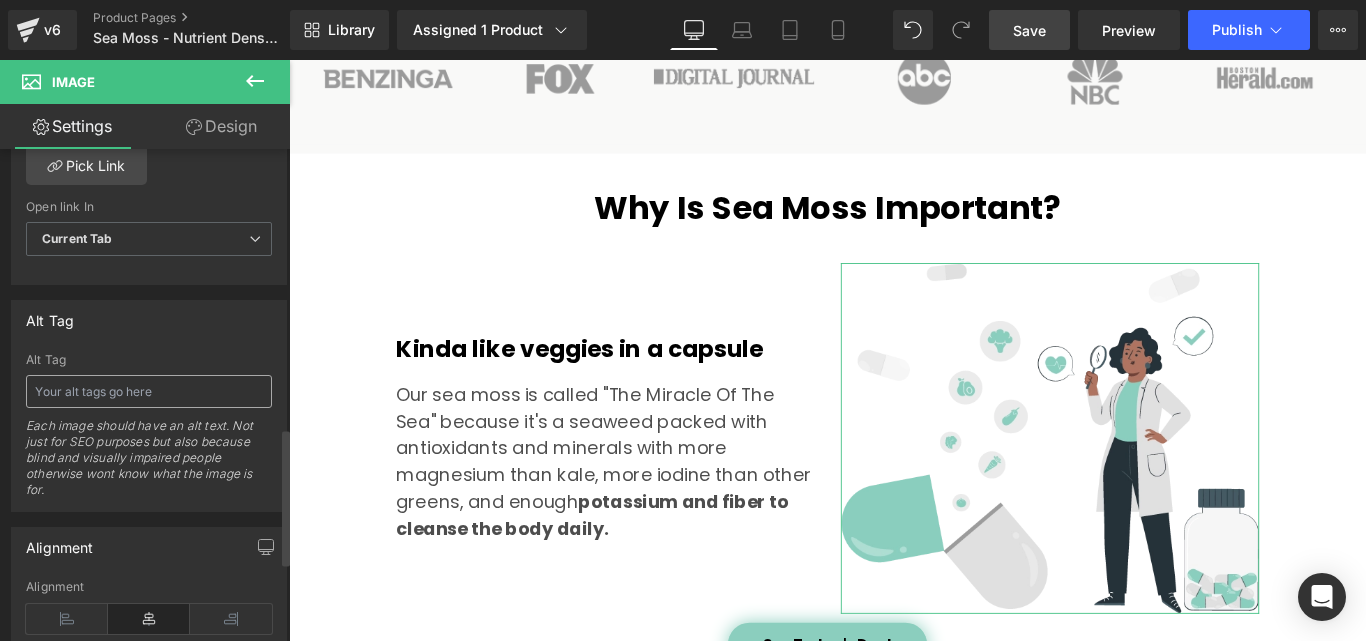click at bounding box center [149, 391] 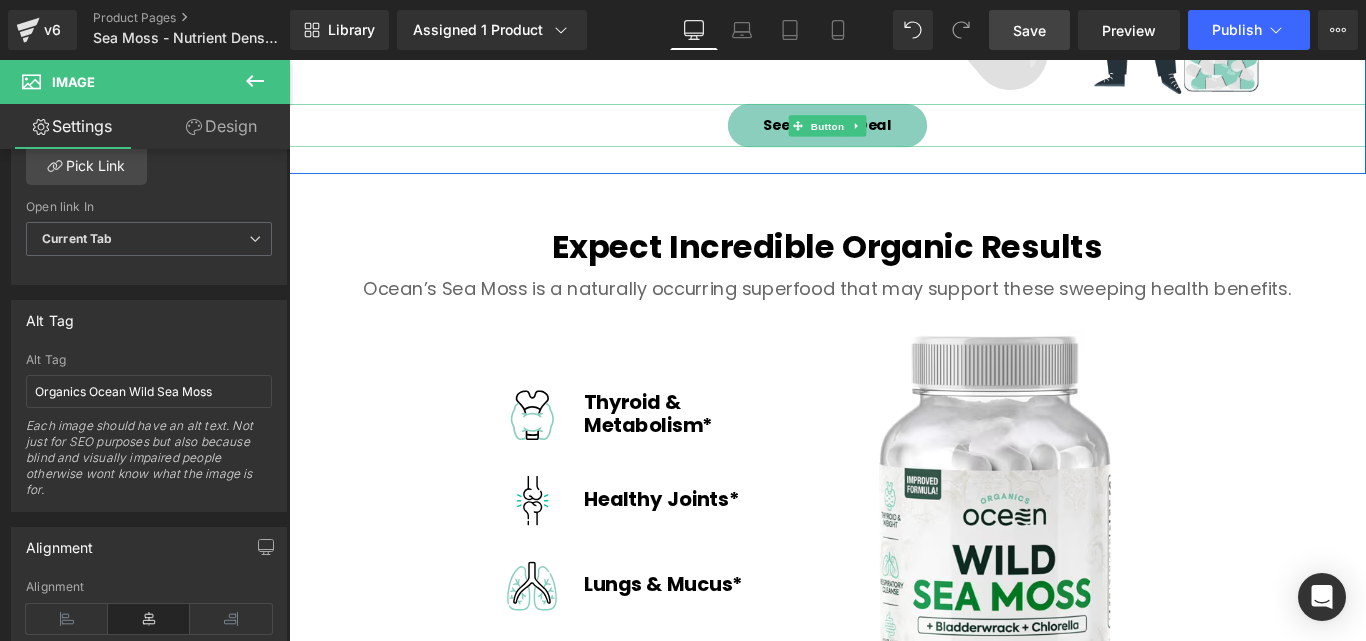 scroll, scrollTop: 2500, scrollLeft: 0, axis: vertical 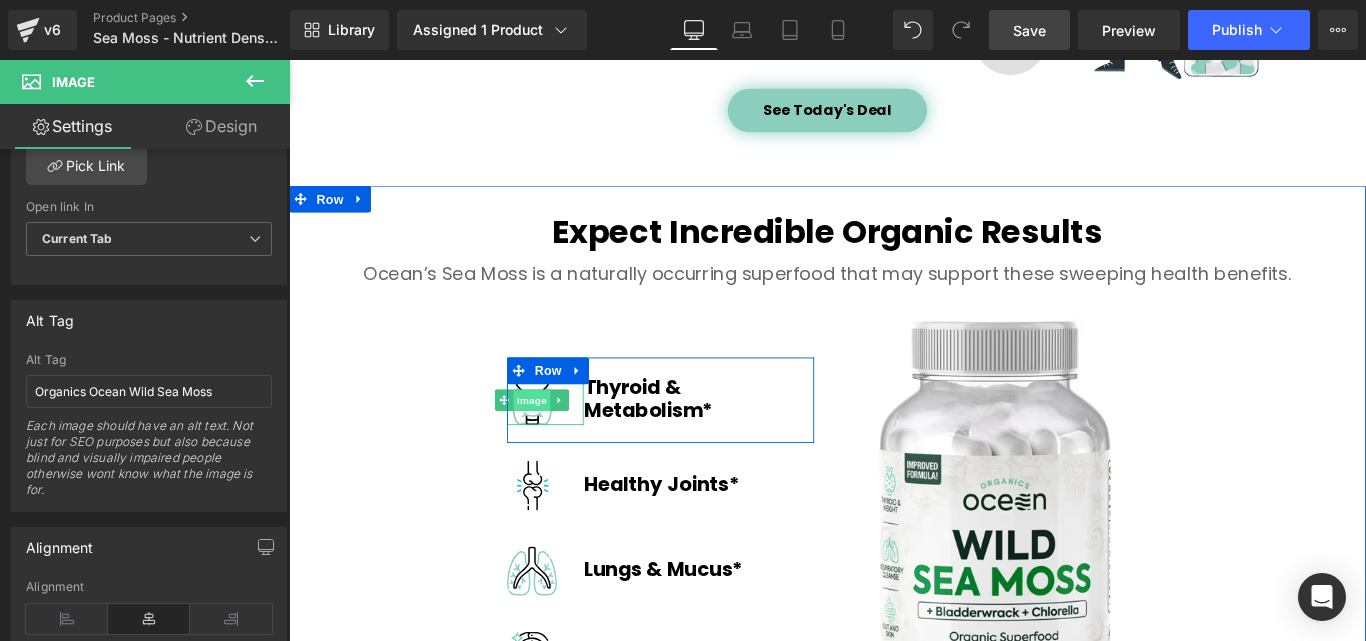 click on "Image" at bounding box center (562, 443) 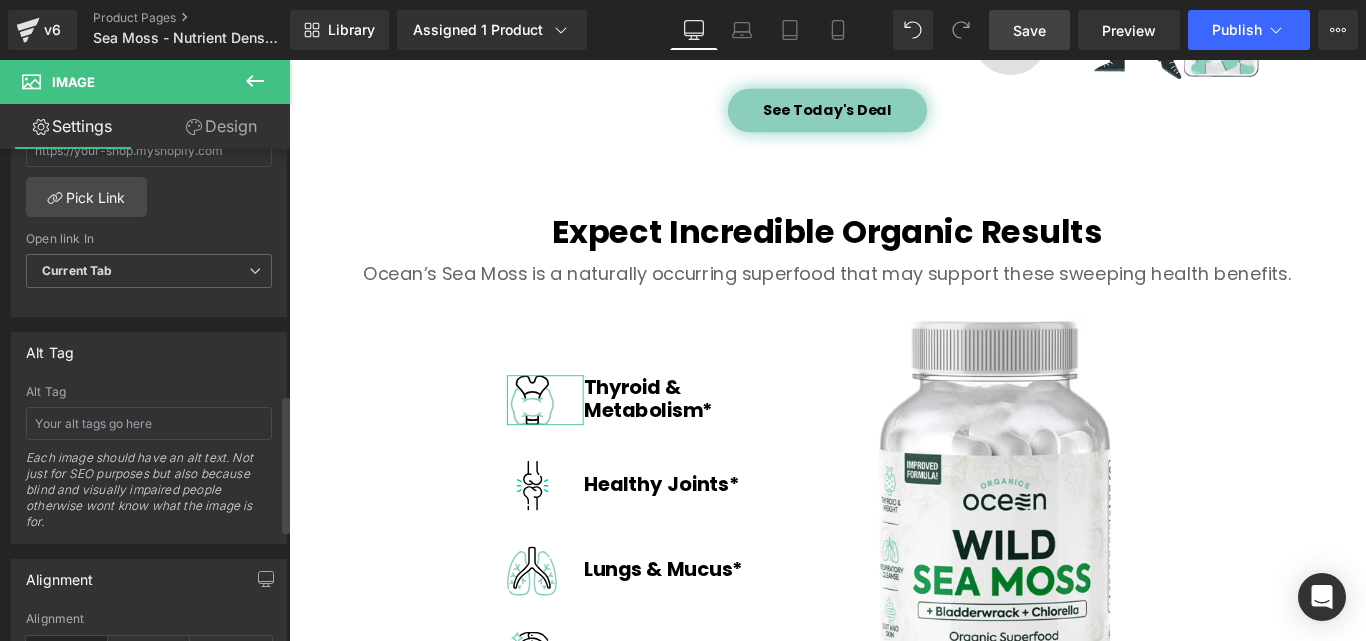 scroll, scrollTop: 1000, scrollLeft: 0, axis: vertical 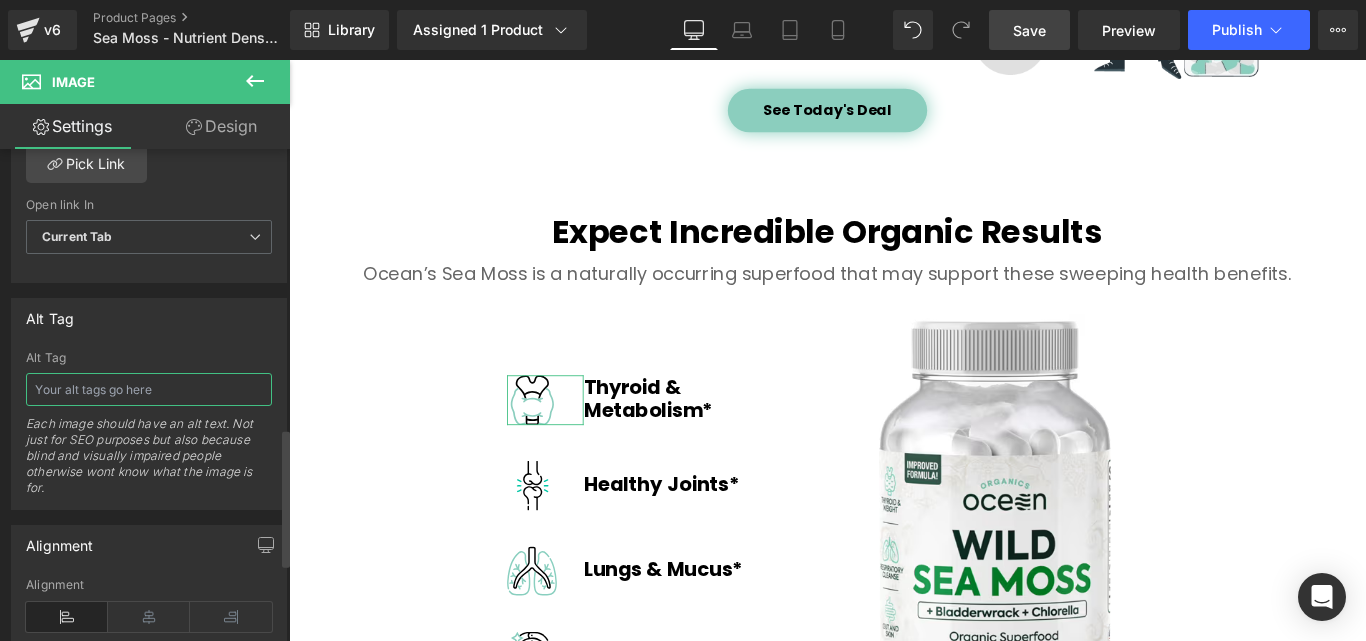 click at bounding box center [149, 389] 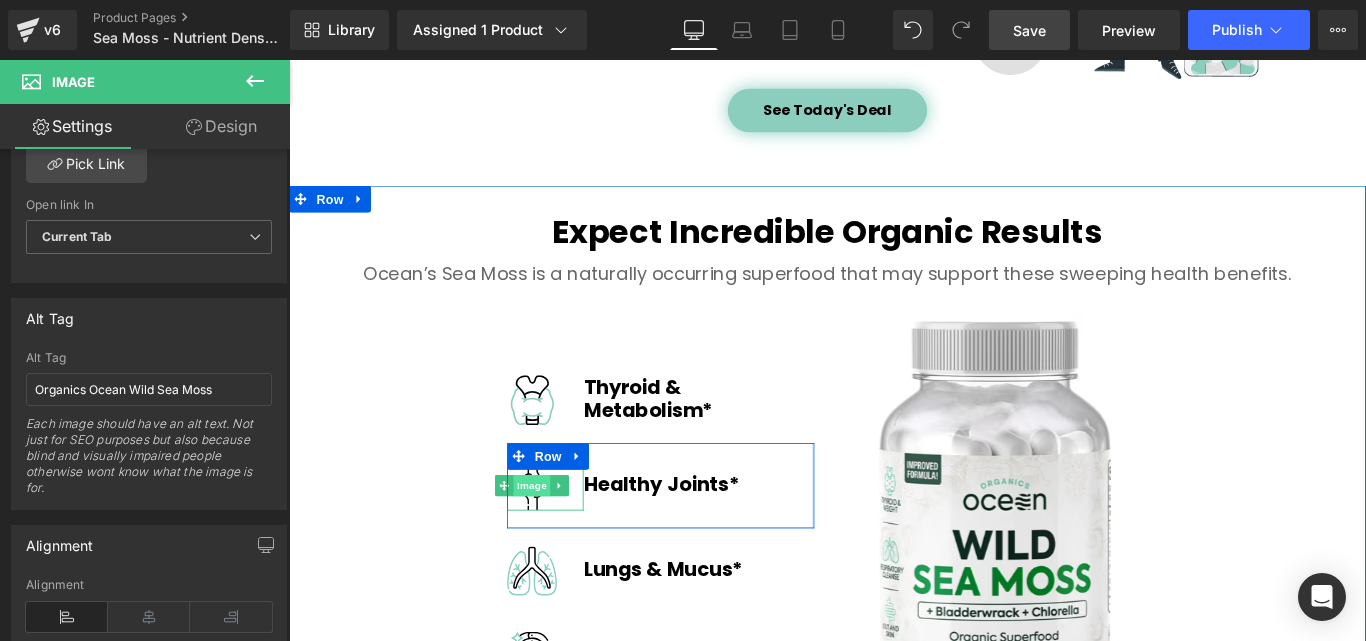 click on "Image" at bounding box center [562, 538] 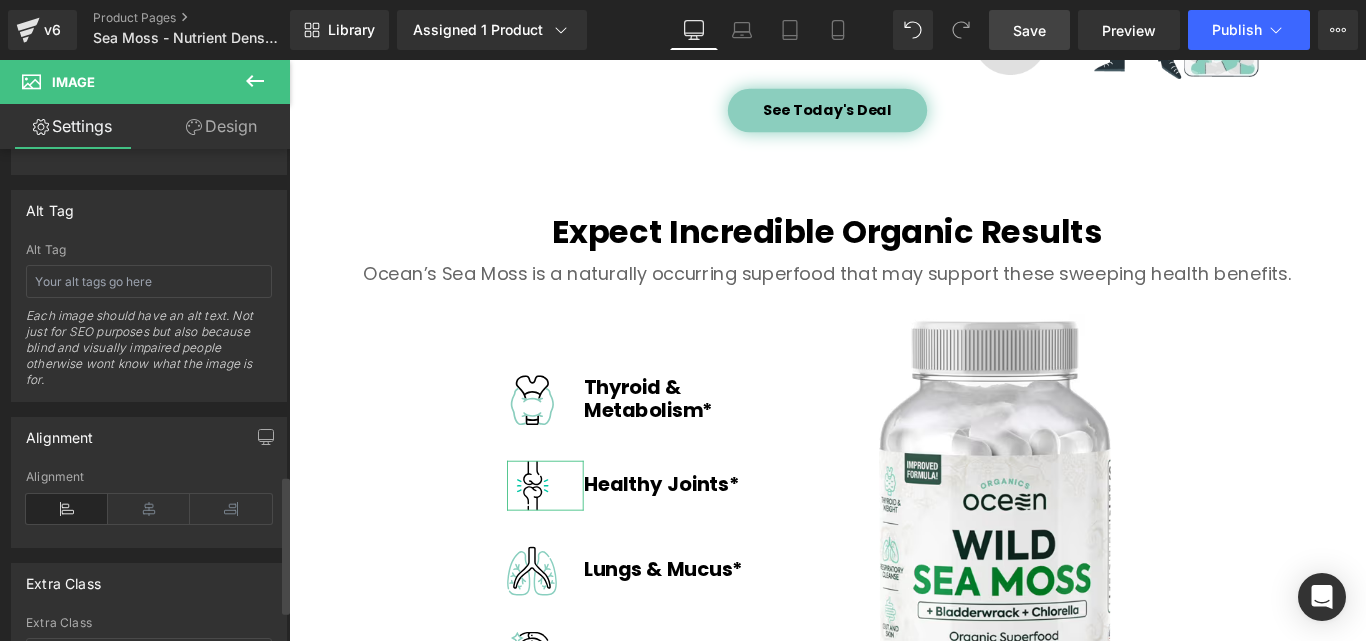 scroll, scrollTop: 1082, scrollLeft: 0, axis: vertical 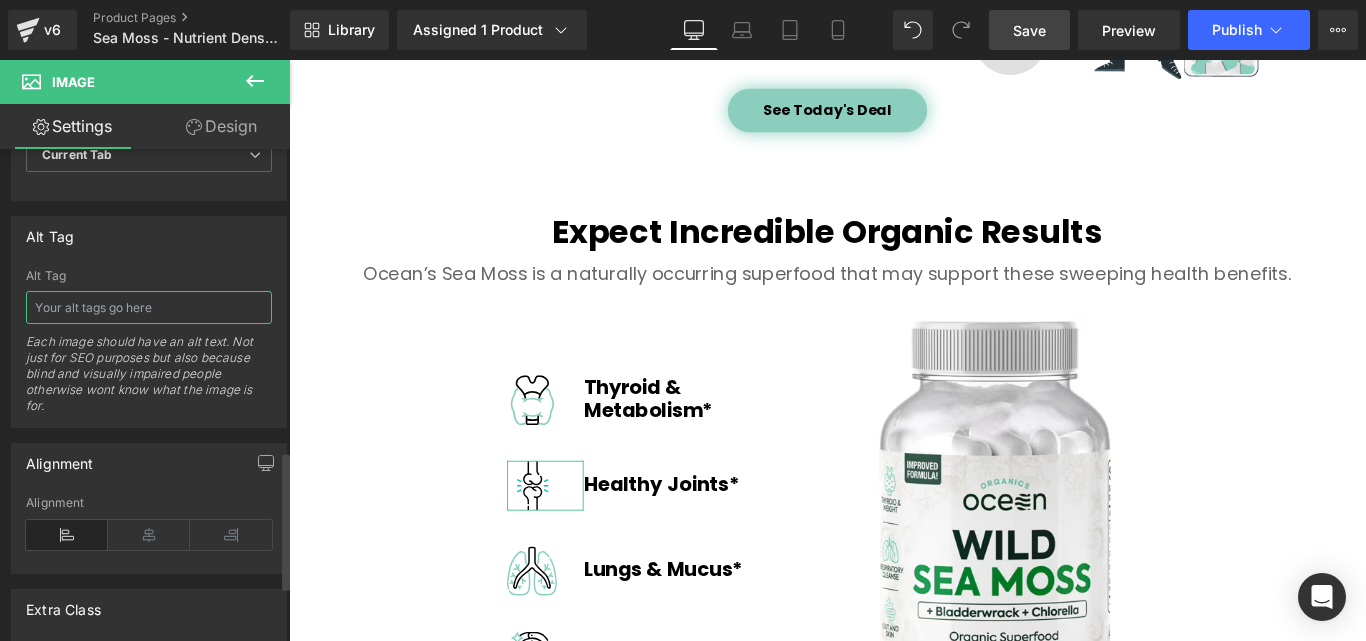 click at bounding box center [149, 307] 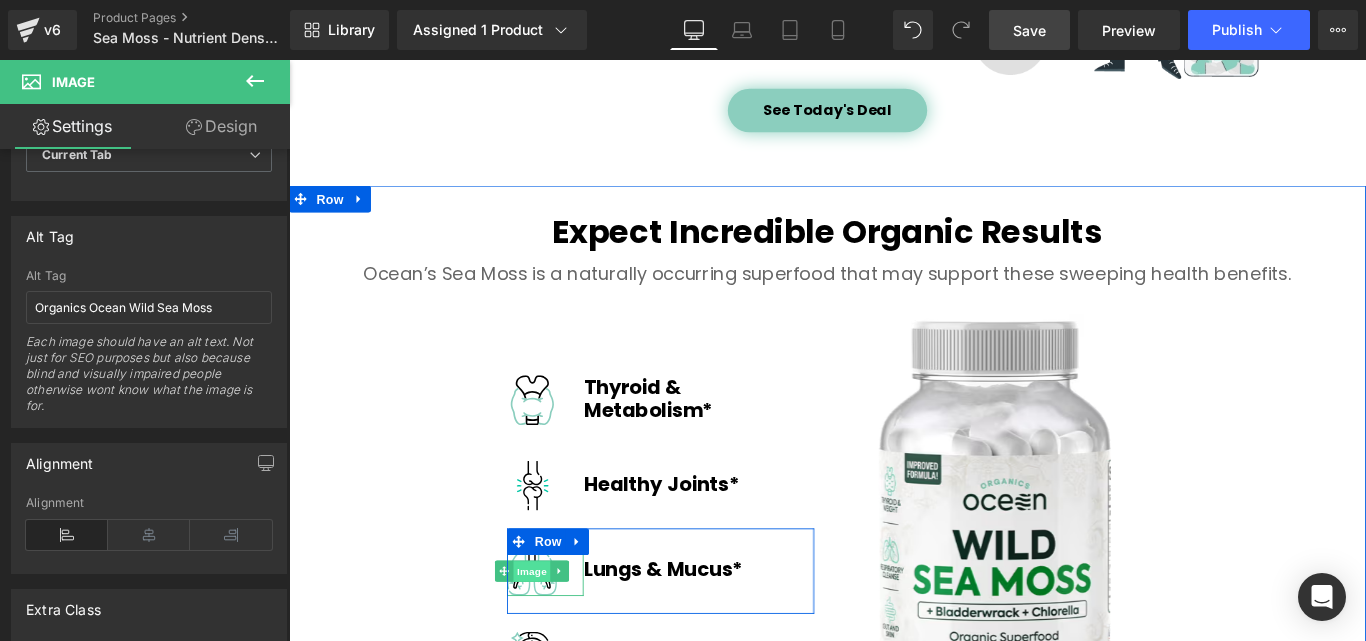 click on "Image" at bounding box center [562, 635] 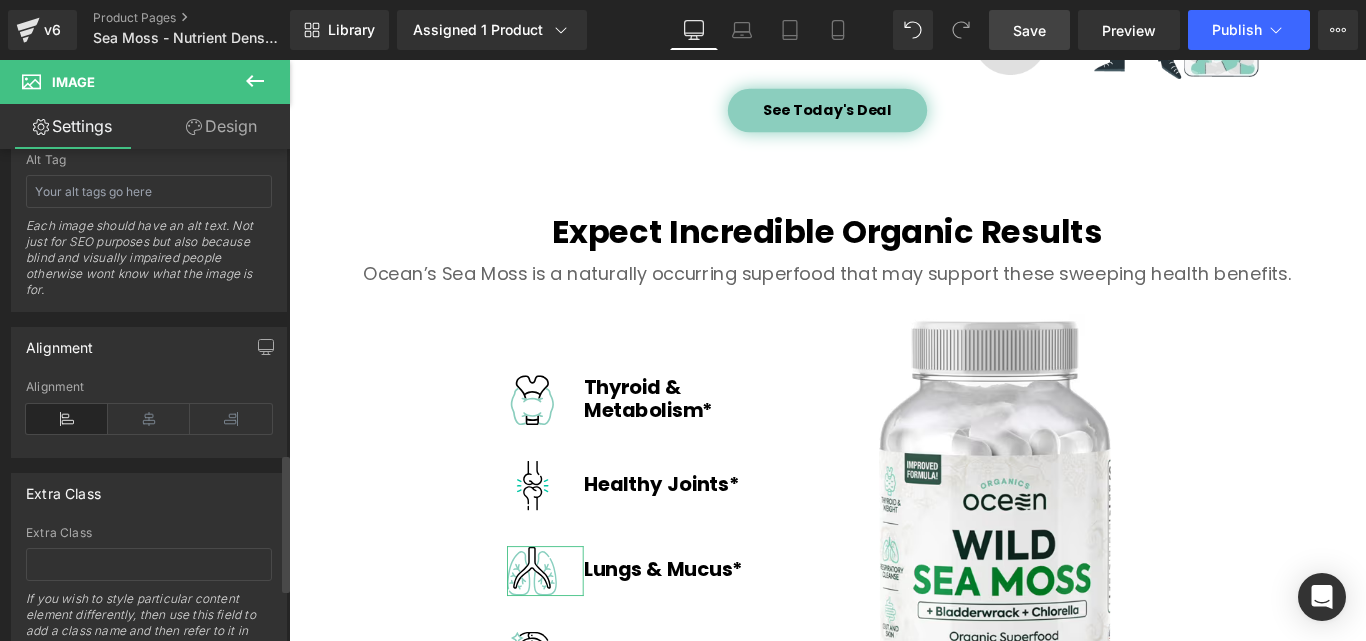 scroll, scrollTop: 1082, scrollLeft: 0, axis: vertical 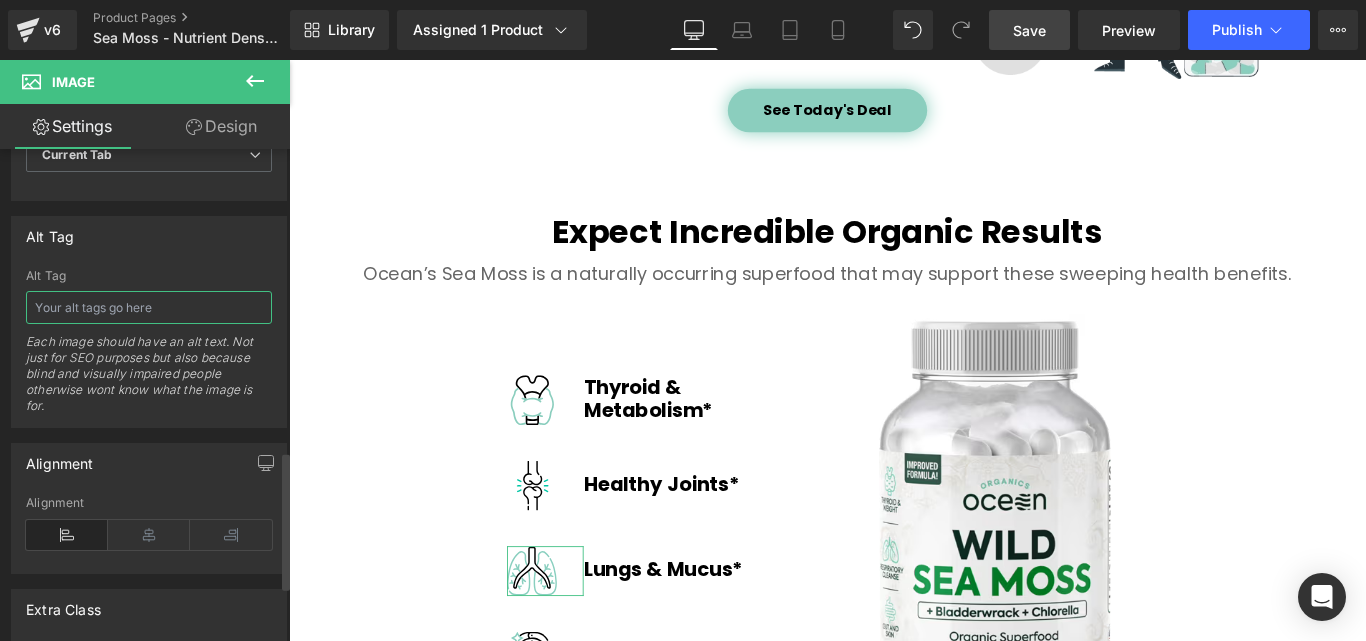 click at bounding box center (149, 307) 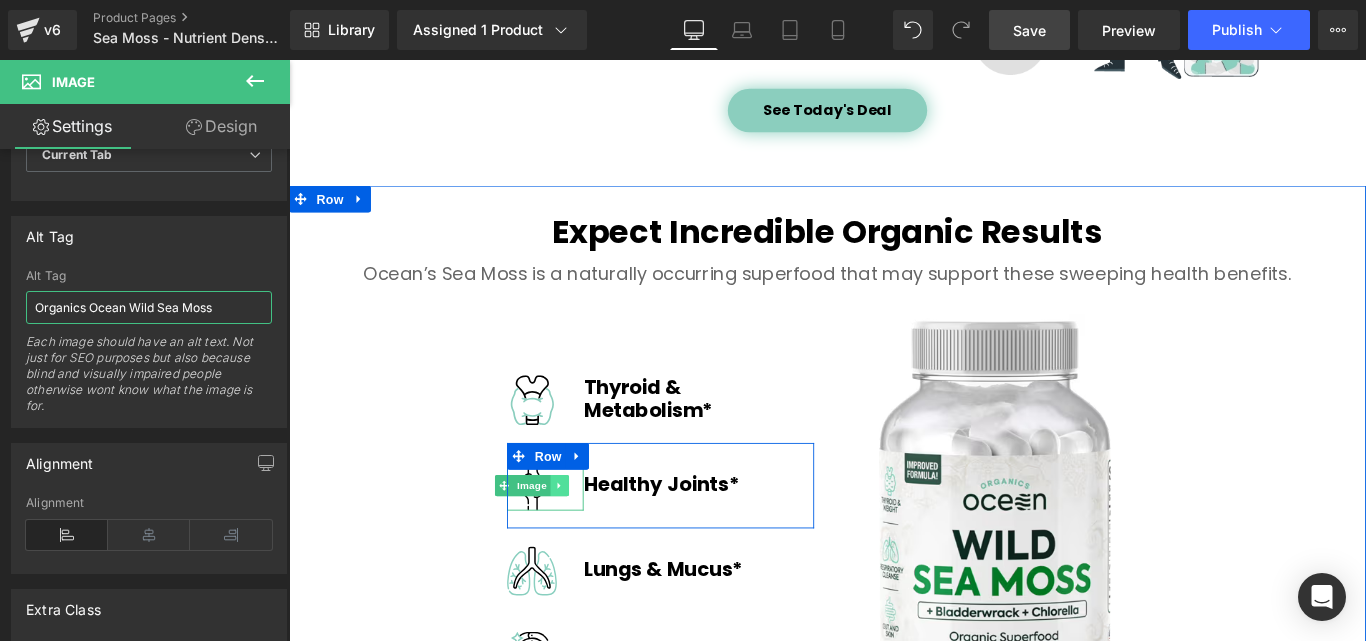 scroll, scrollTop: 2600, scrollLeft: 0, axis: vertical 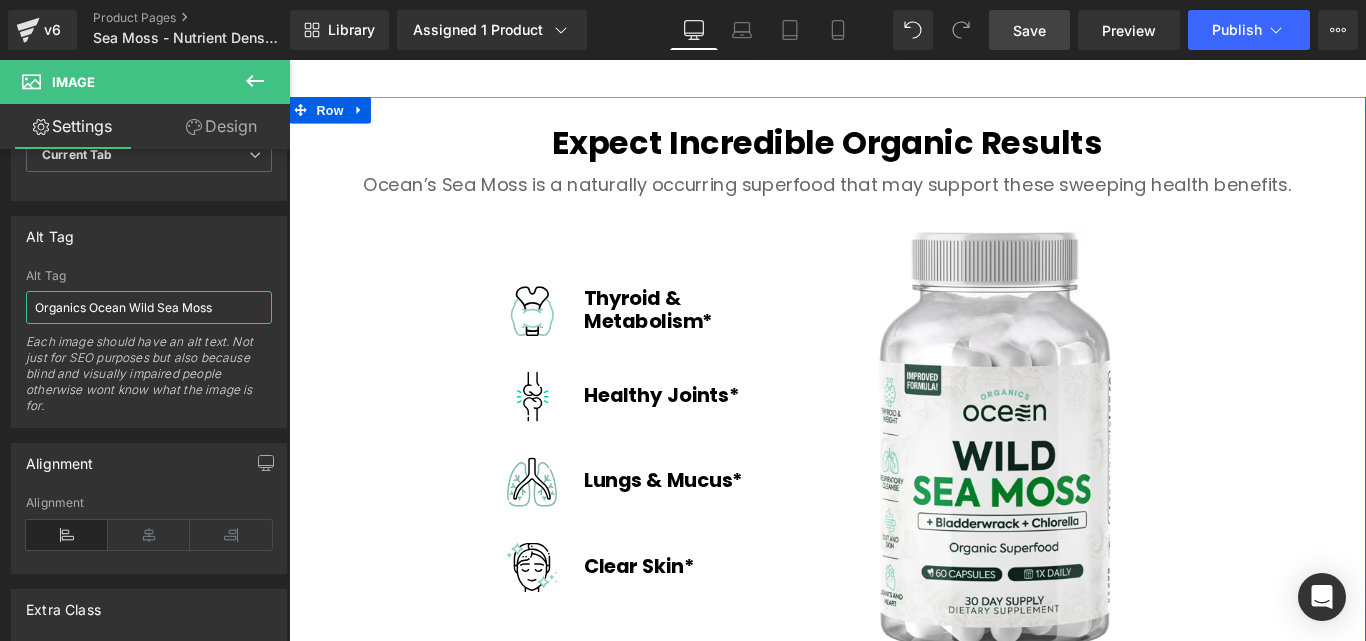 type on "Organics Ocean Wild Sea Moss" 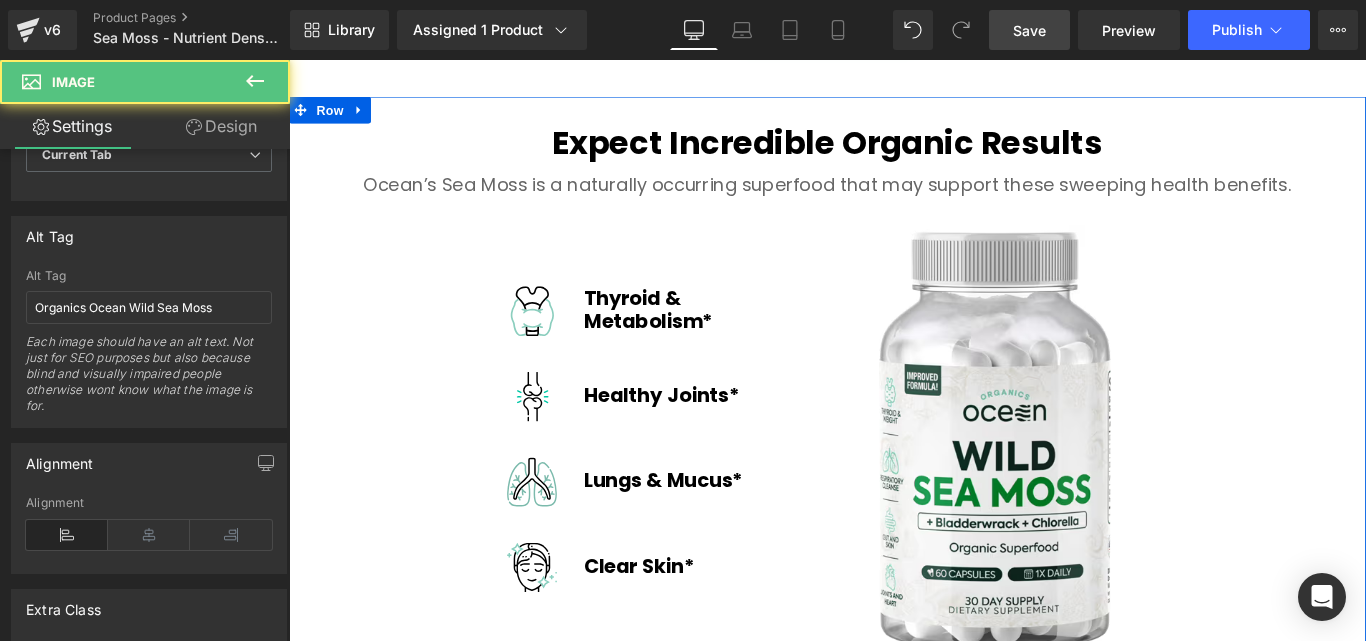 click on "Image" at bounding box center (577, 534) 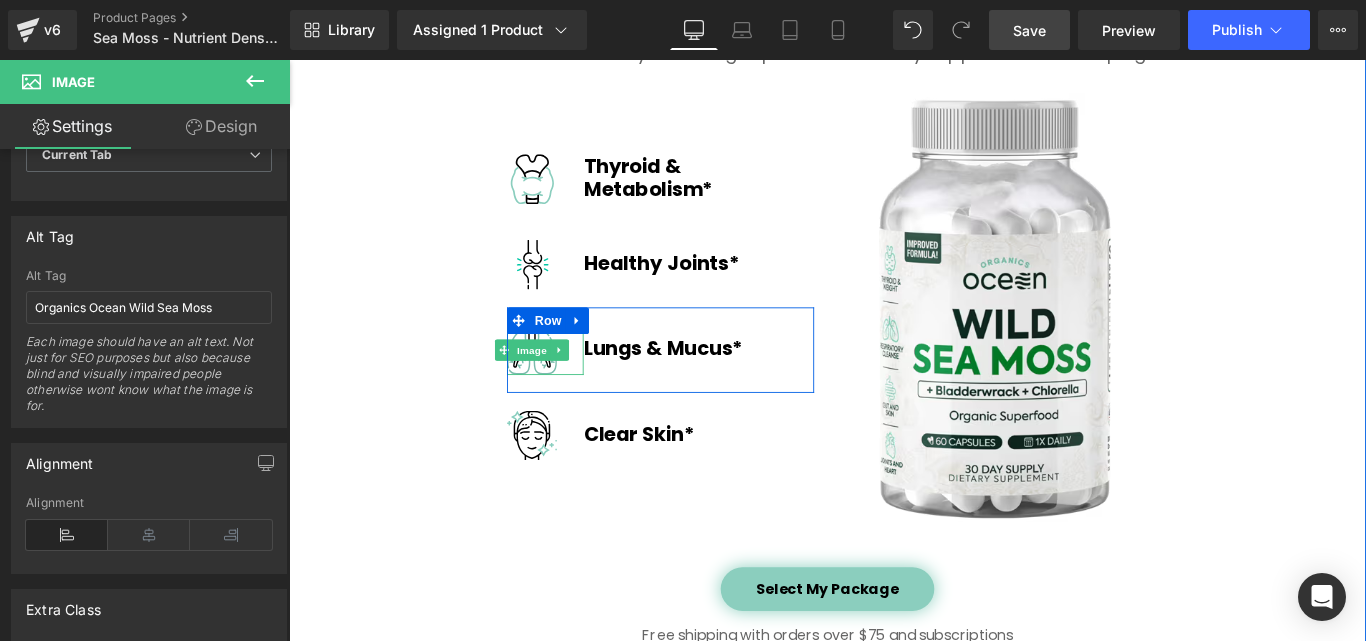 scroll, scrollTop: 2800, scrollLeft: 0, axis: vertical 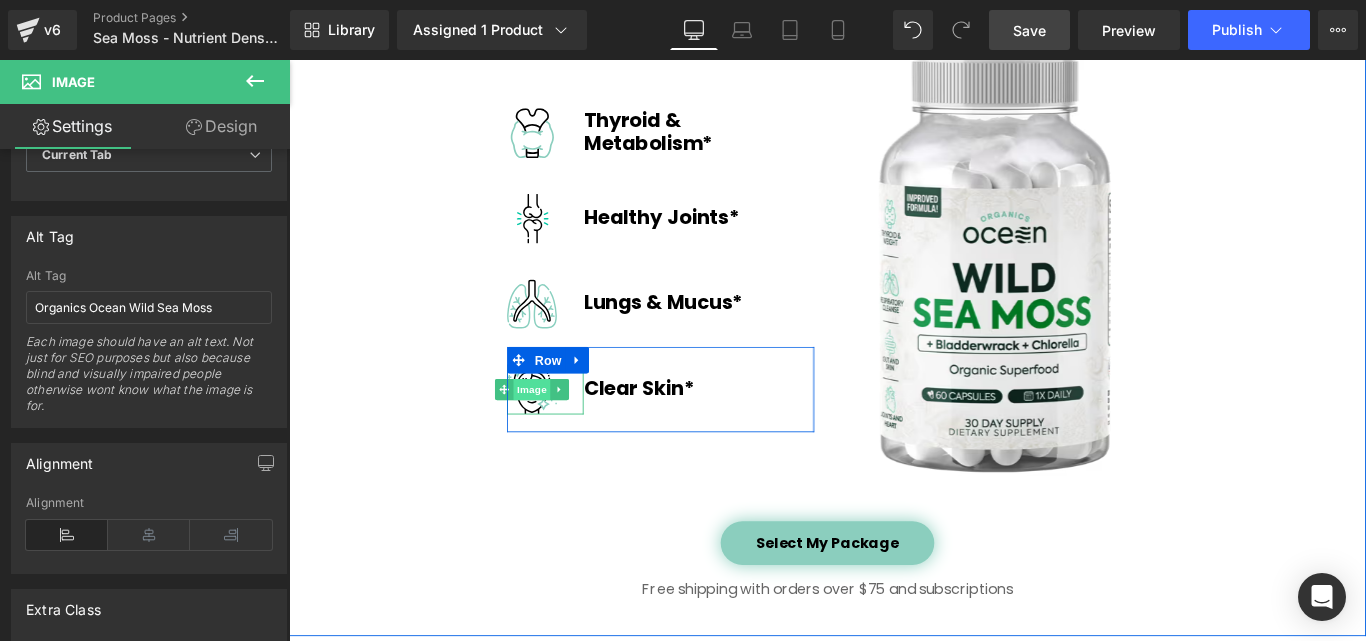 click on "Image" at bounding box center (562, 430) 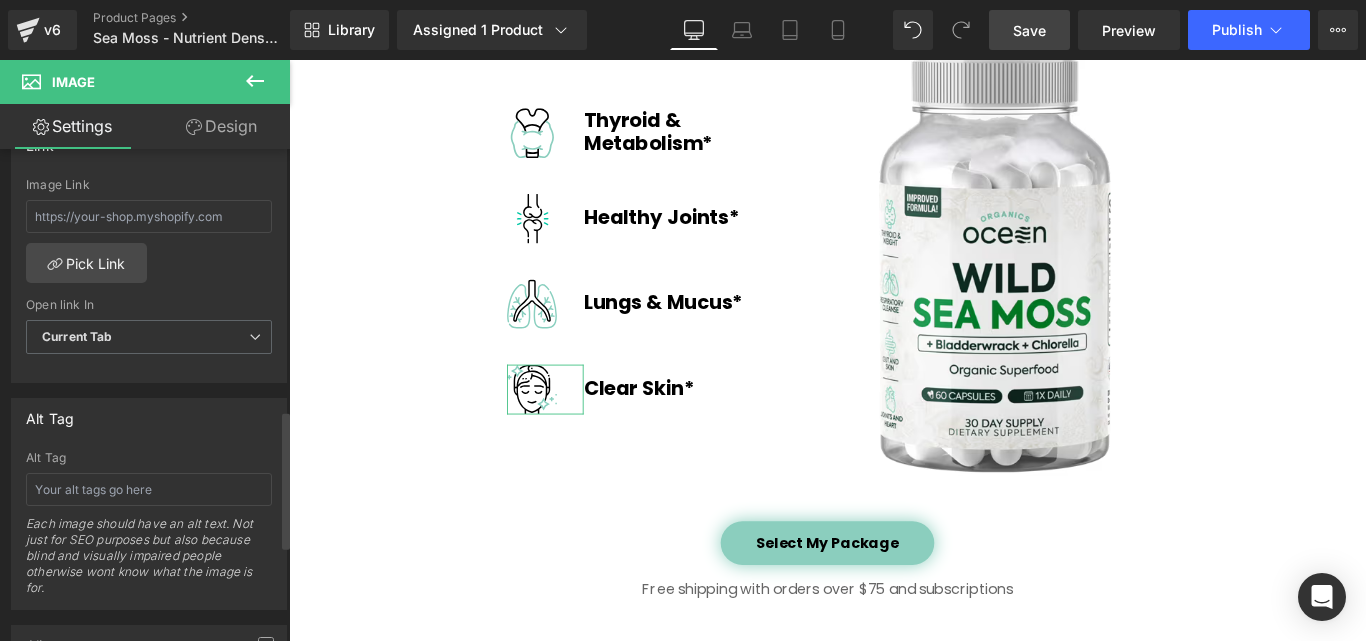scroll, scrollTop: 1000, scrollLeft: 0, axis: vertical 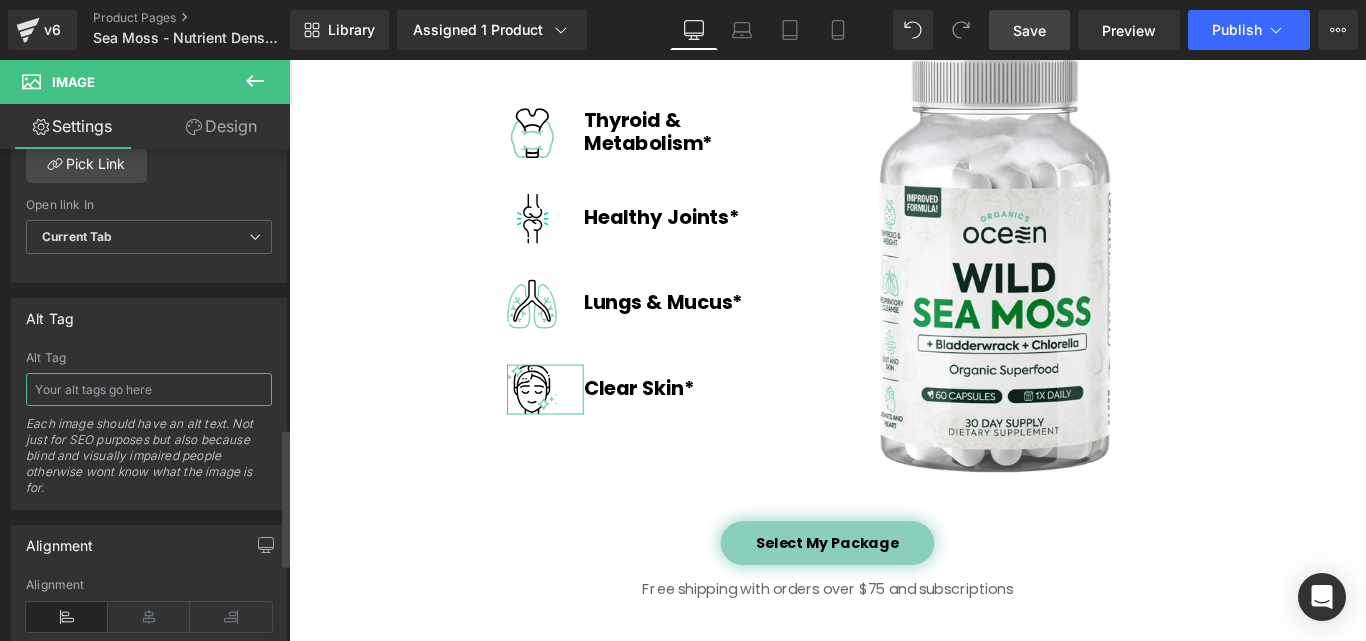 click at bounding box center [149, 389] 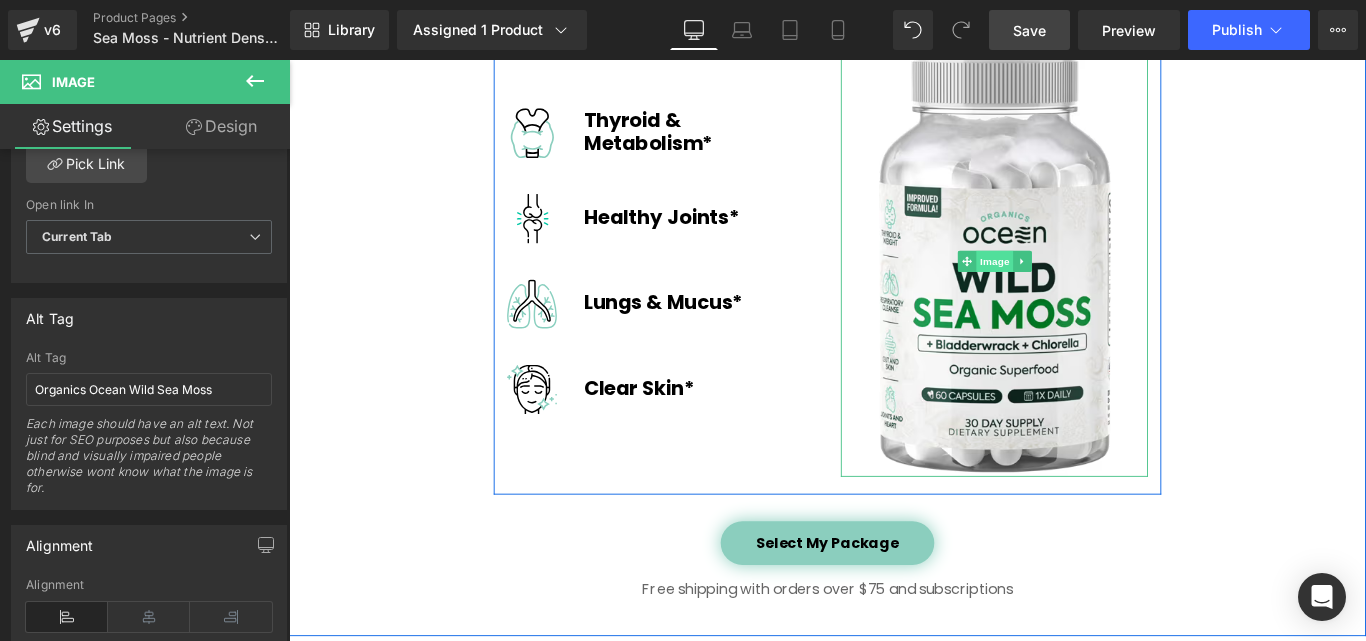 click on "Image" at bounding box center (1082, 286) 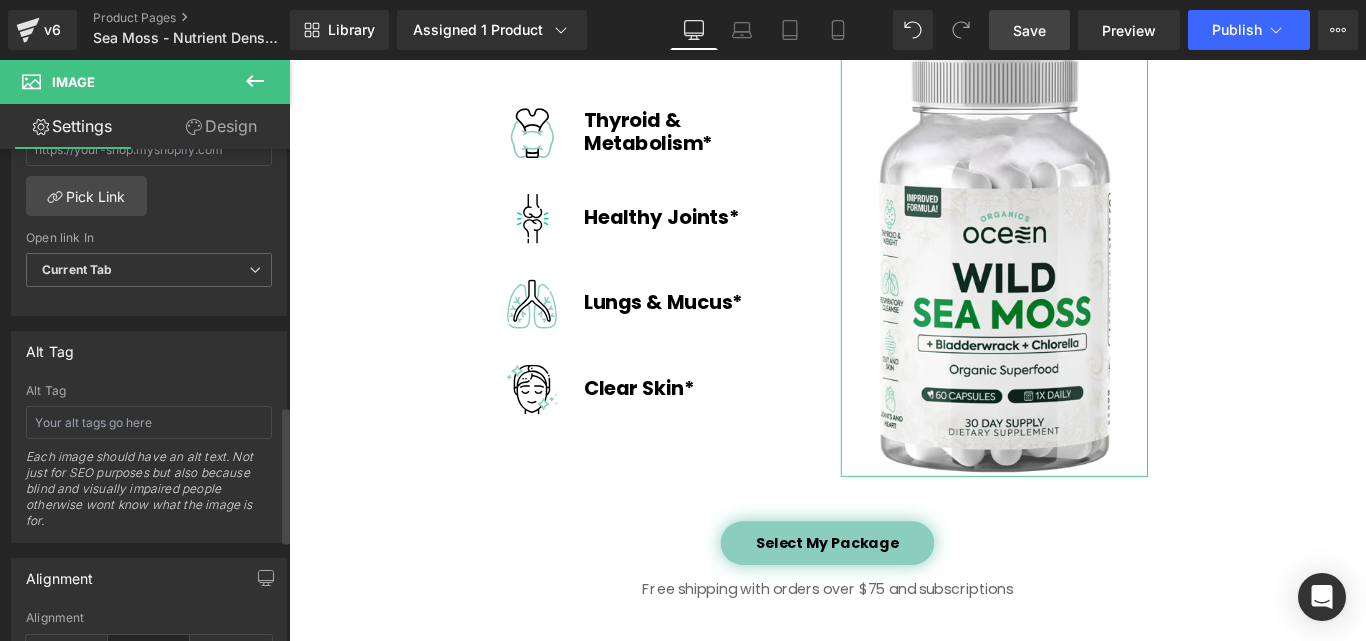scroll, scrollTop: 1000, scrollLeft: 0, axis: vertical 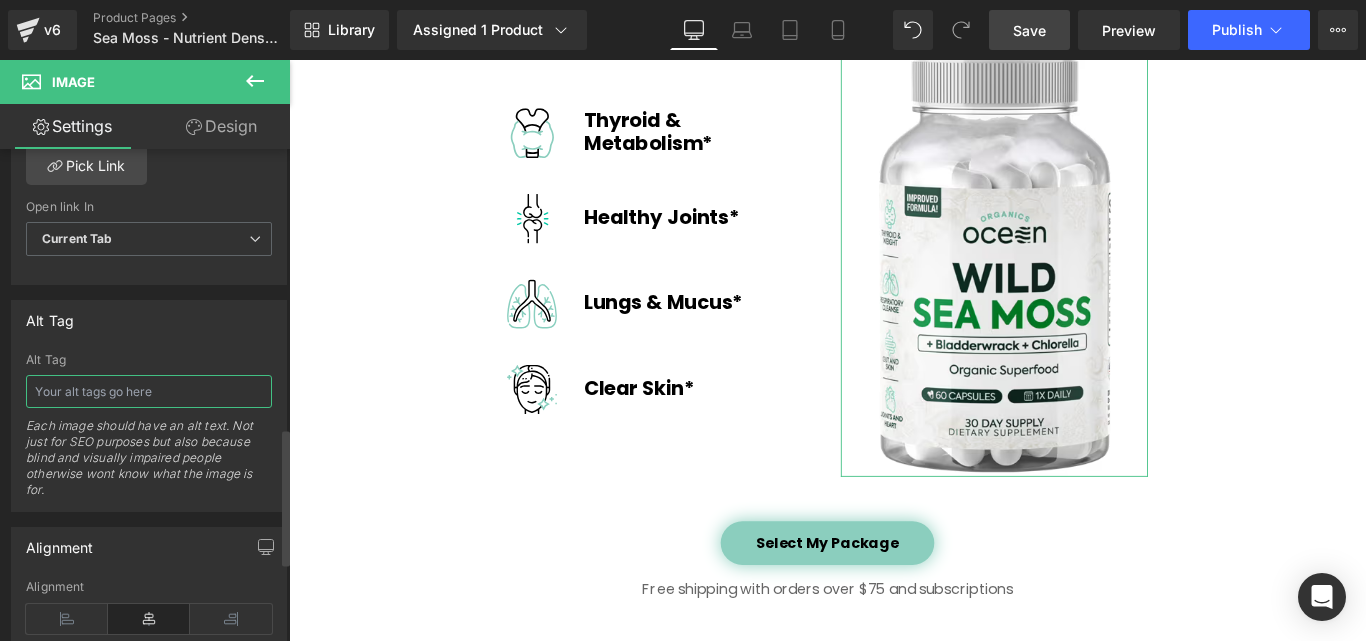 click at bounding box center [149, 391] 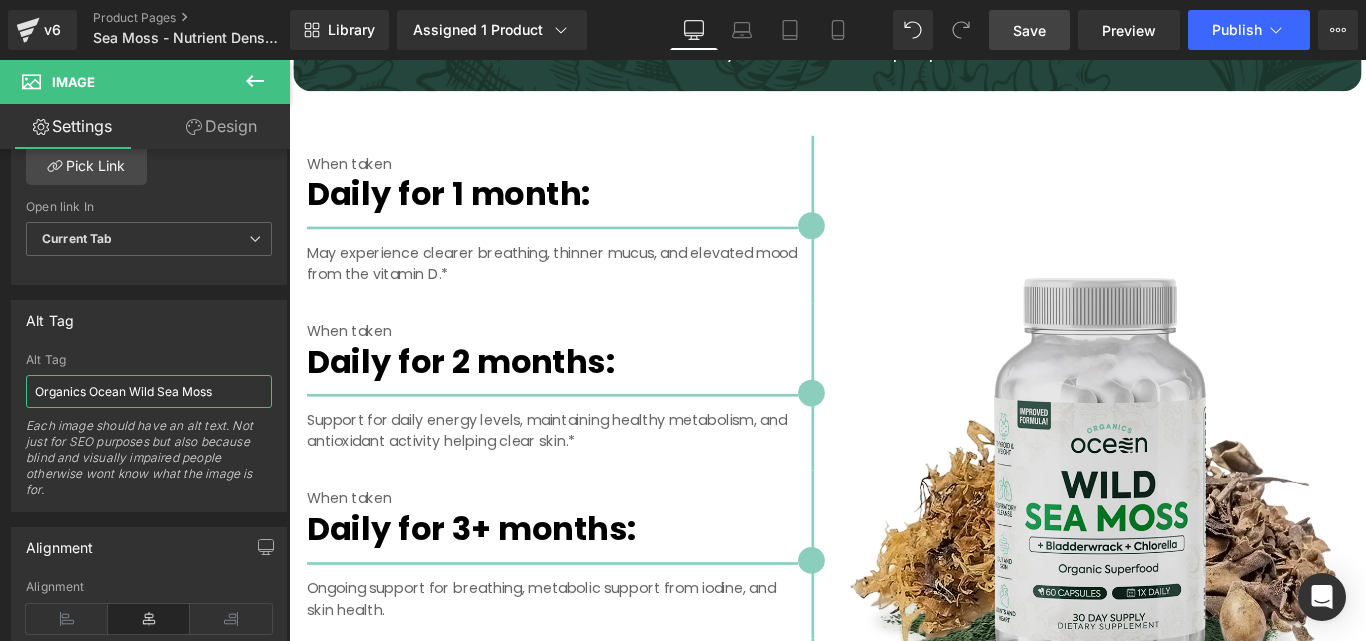 scroll, scrollTop: 3700, scrollLeft: 0, axis: vertical 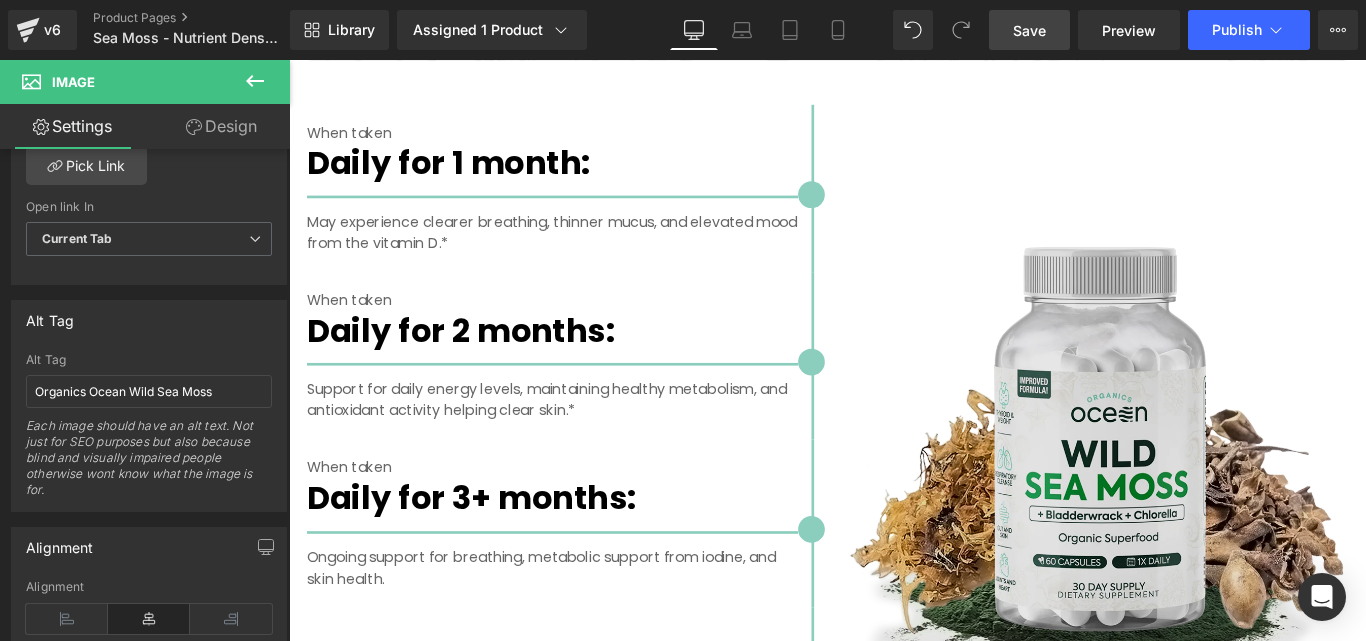 click on "Image" at bounding box center [1194, 498] 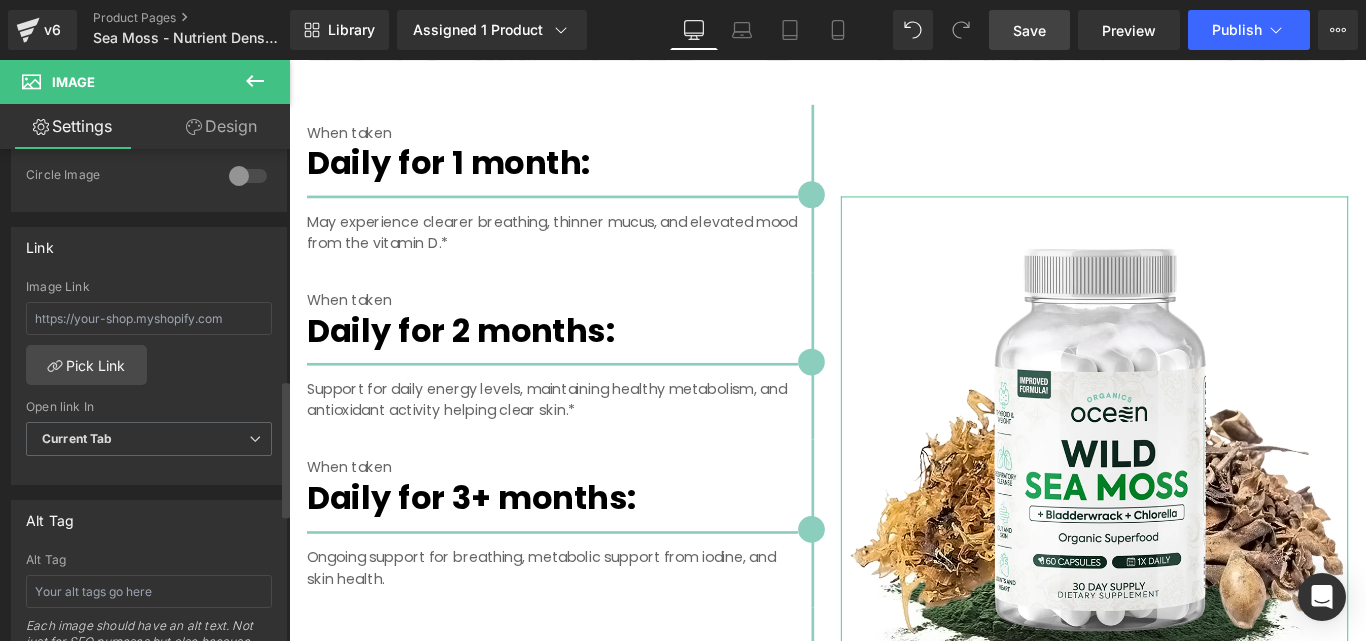 scroll, scrollTop: 900, scrollLeft: 0, axis: vertical 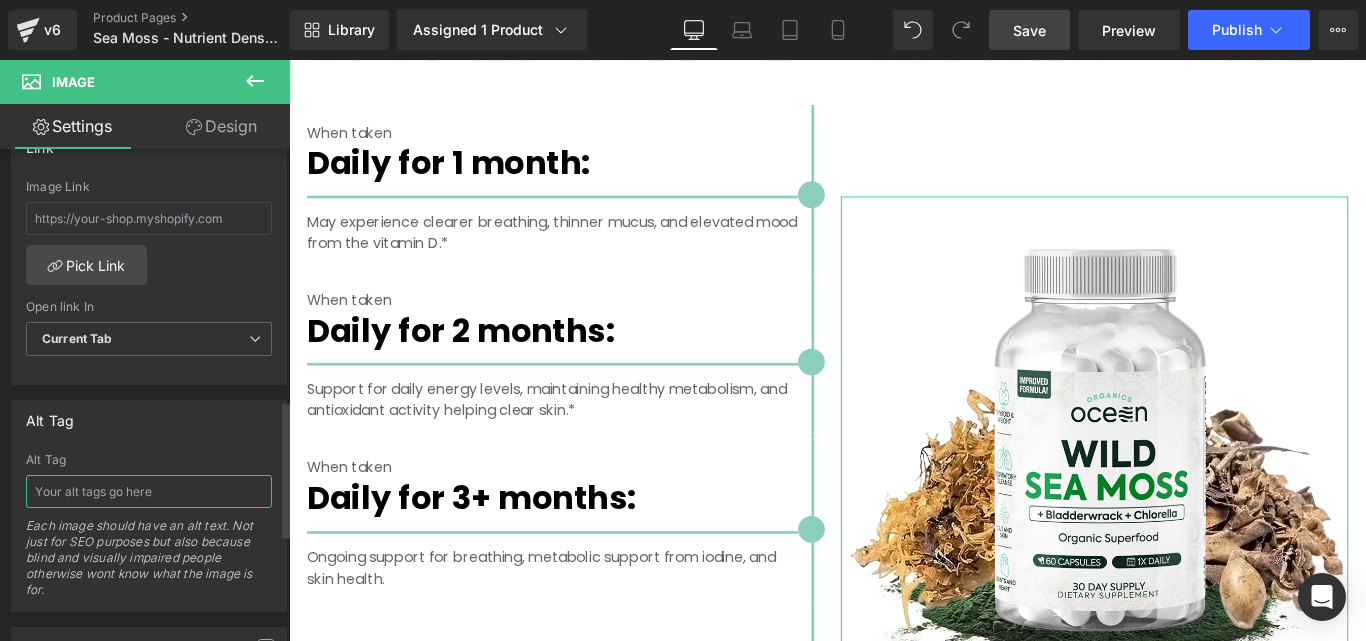 click at bounding box center [149, 491] 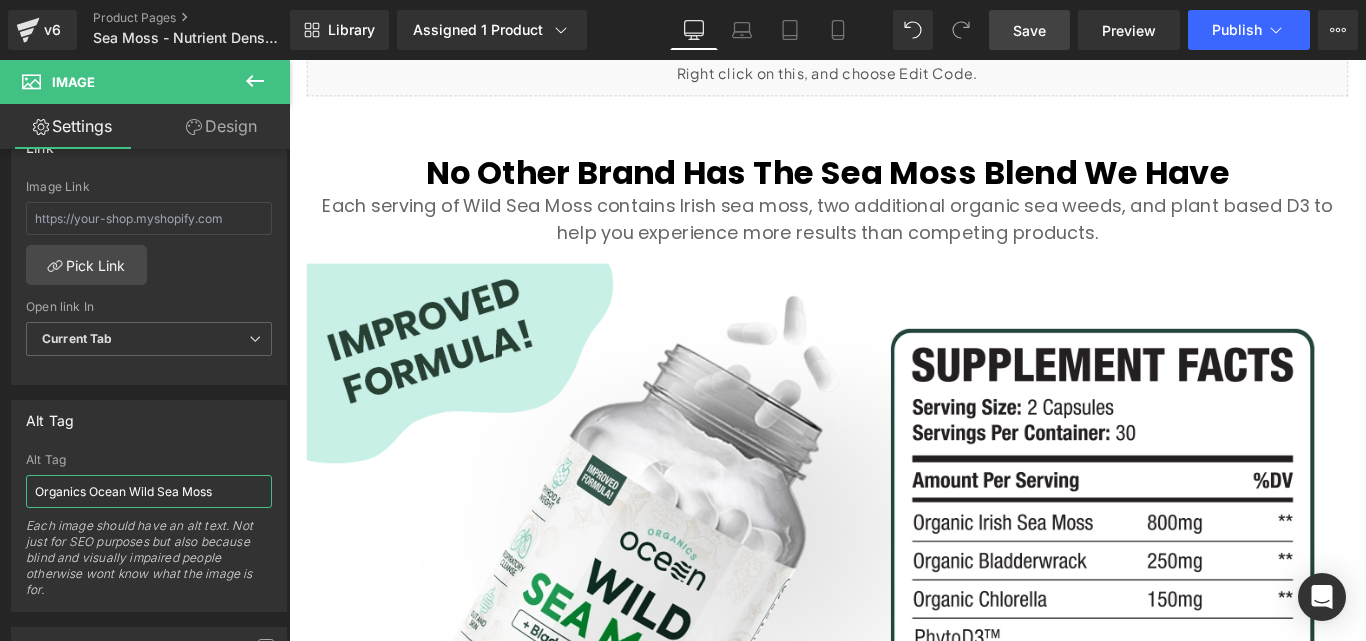 scroll, scrollTop: 4600, scrollLeft: 0, axis: vertical 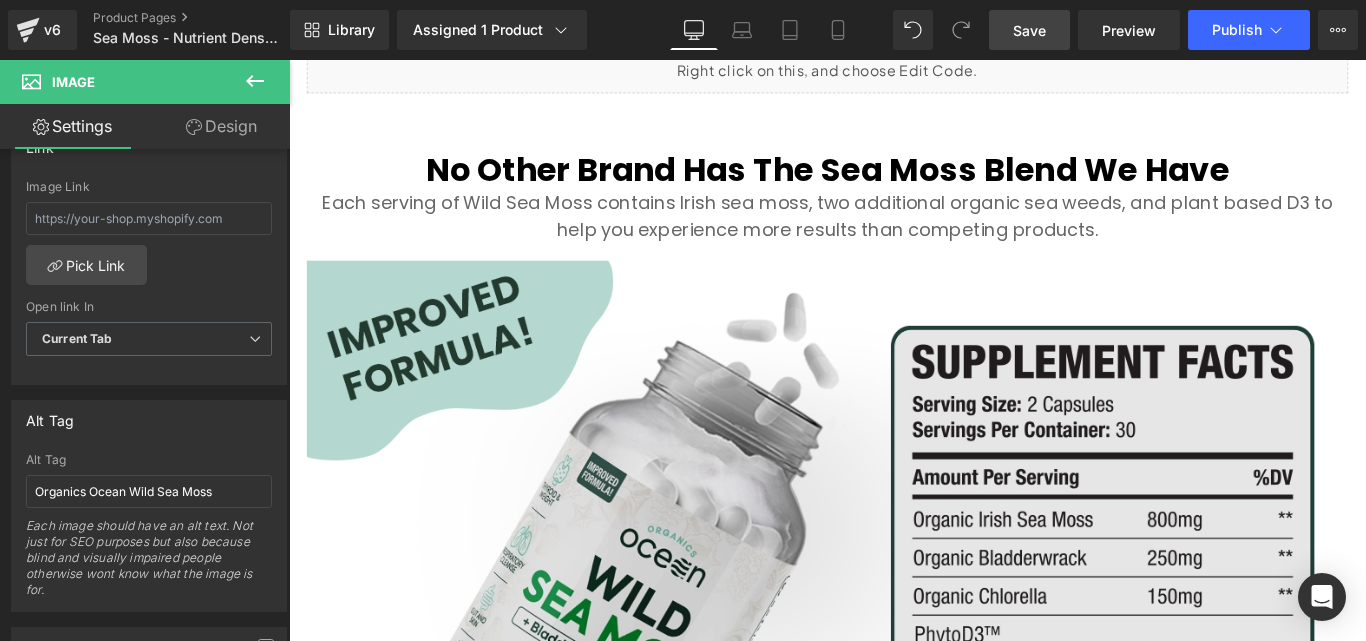 click at bounding box center [894, 623] 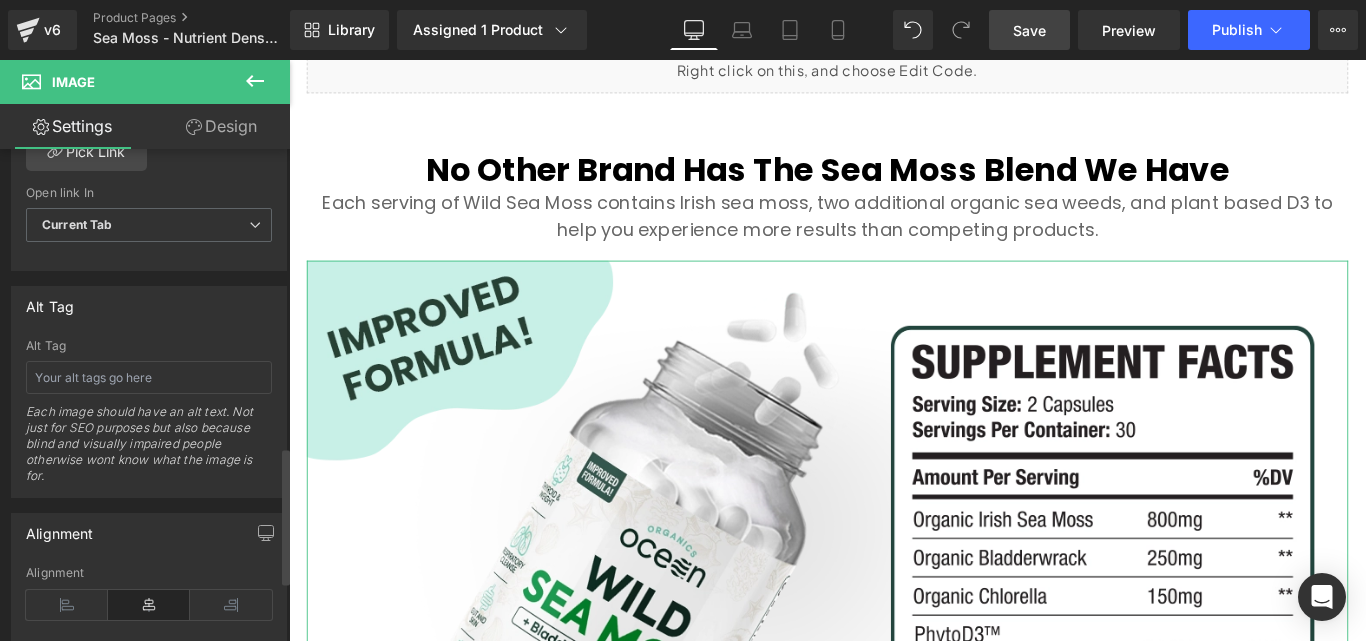 scroll, scrollTop: 1100, scrollLeft: 0, axis: vertical 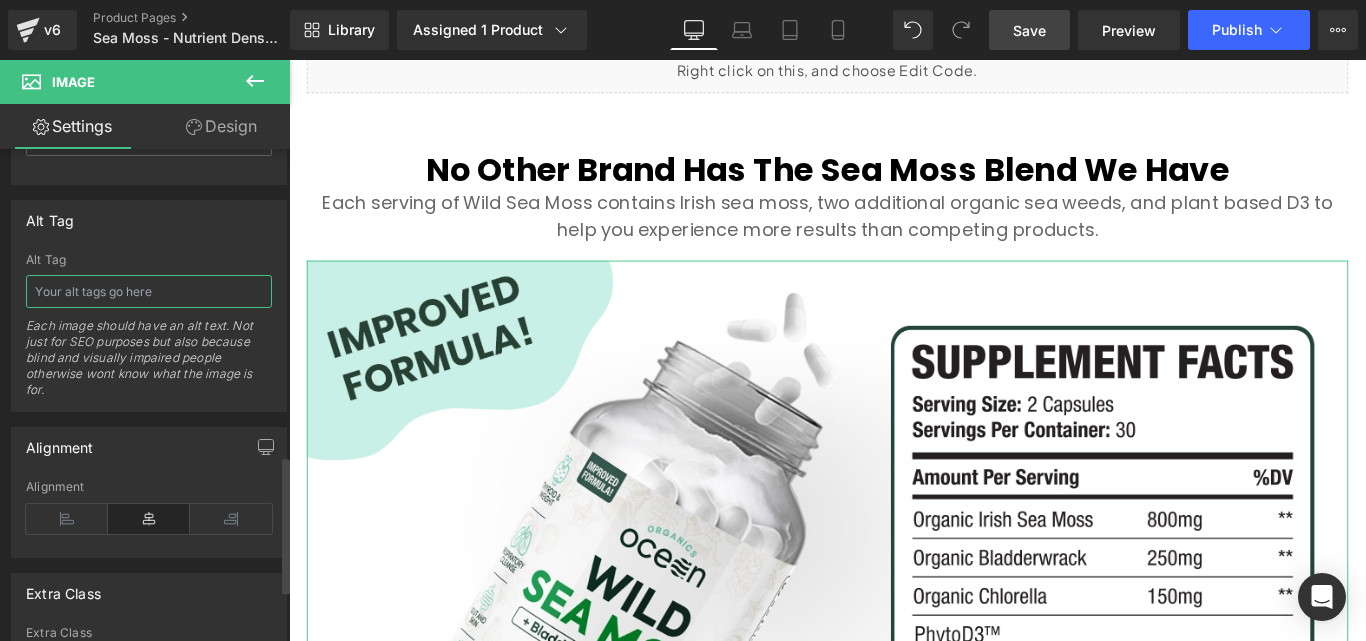 click at bounding box center (149, 291) 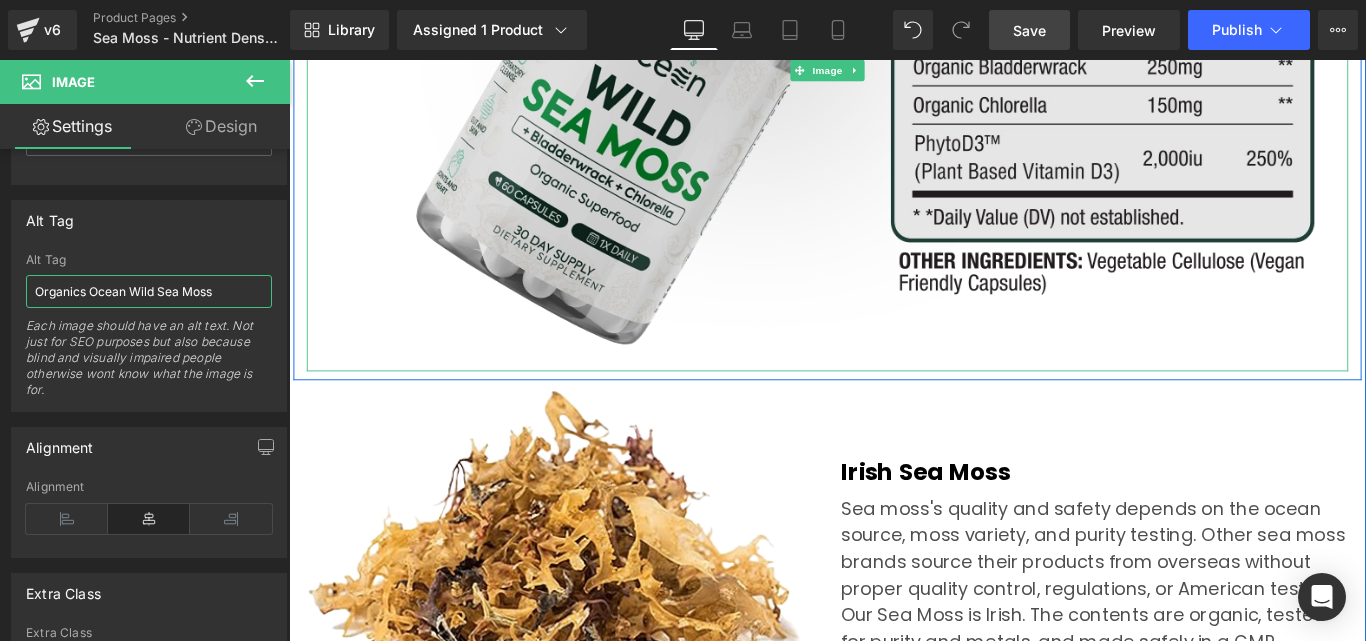 scroll, scrollTop: 5200, scrollLeft: 0, axis: vertical 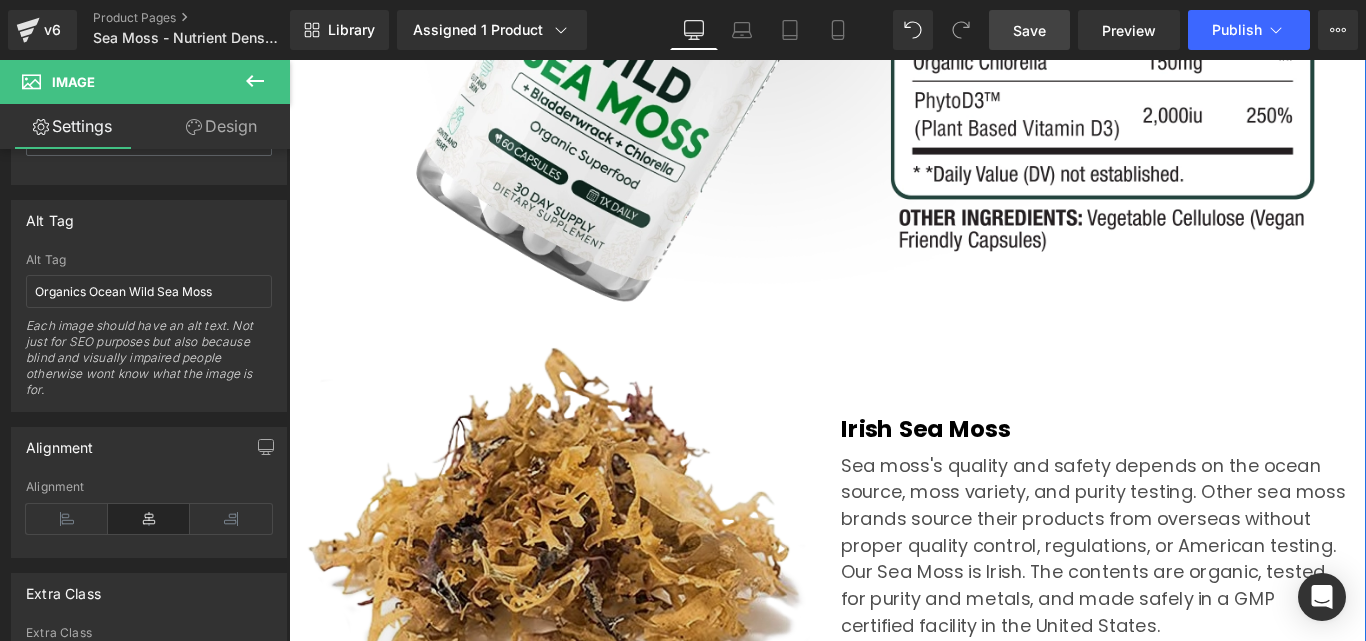 click at bounding box center (594, 585) 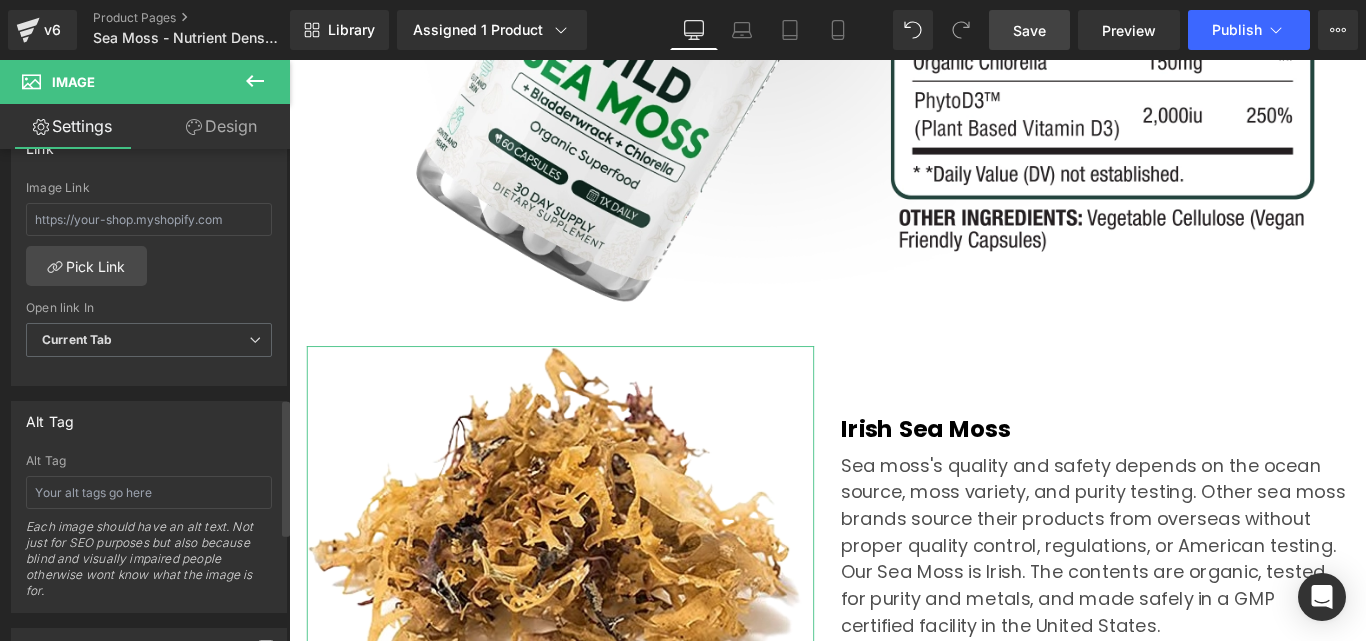 scroll, scrollTop: 900, scrollLeft: 0, axis: vertical 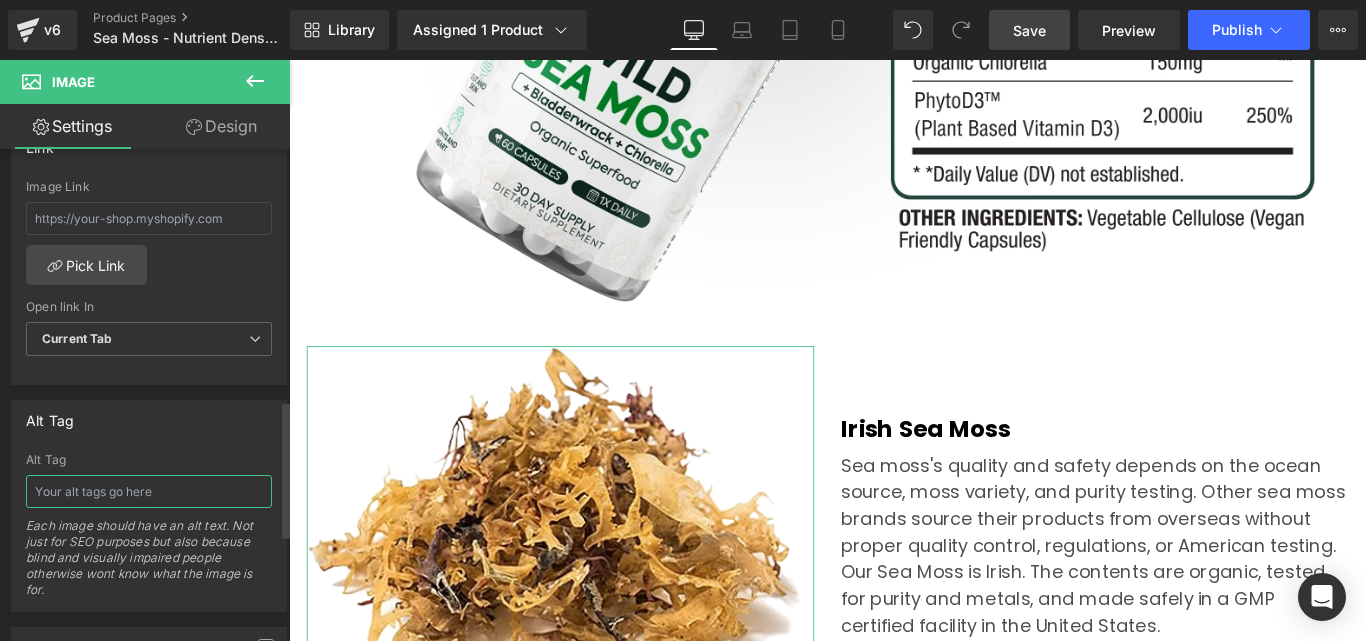 click at bounding box center [149, 491] 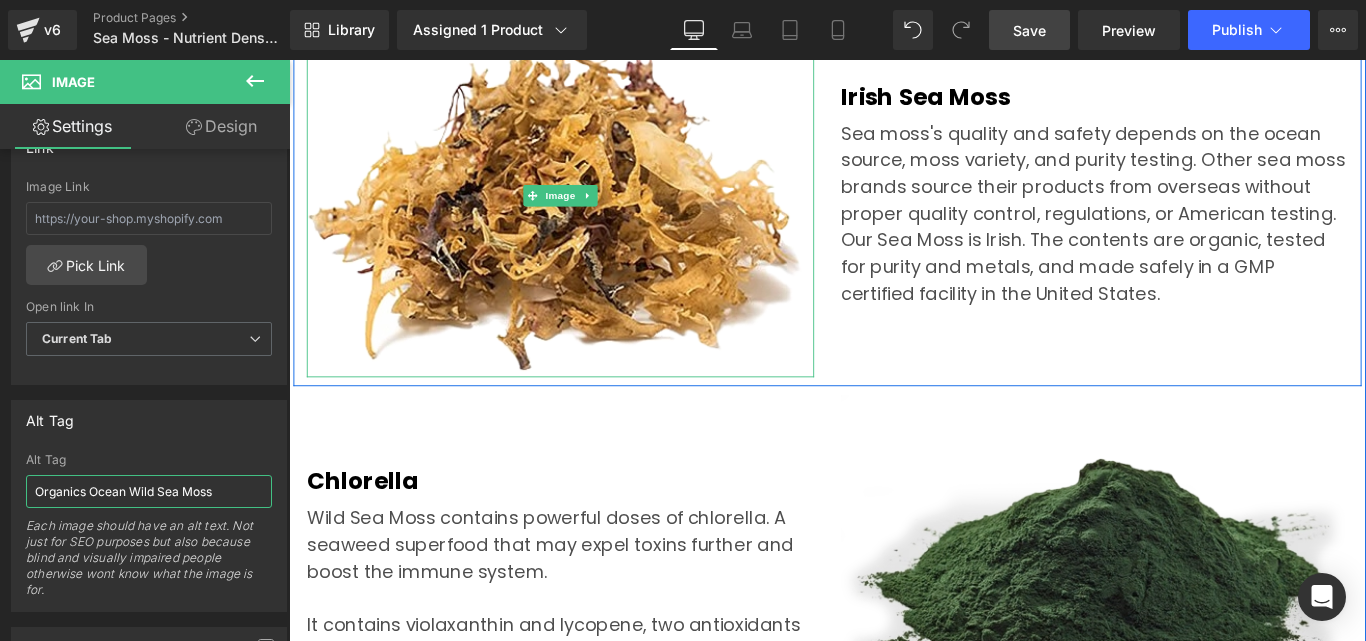 scroll, scrollTop: 5600, scrollLeft: 0, axis: vertical 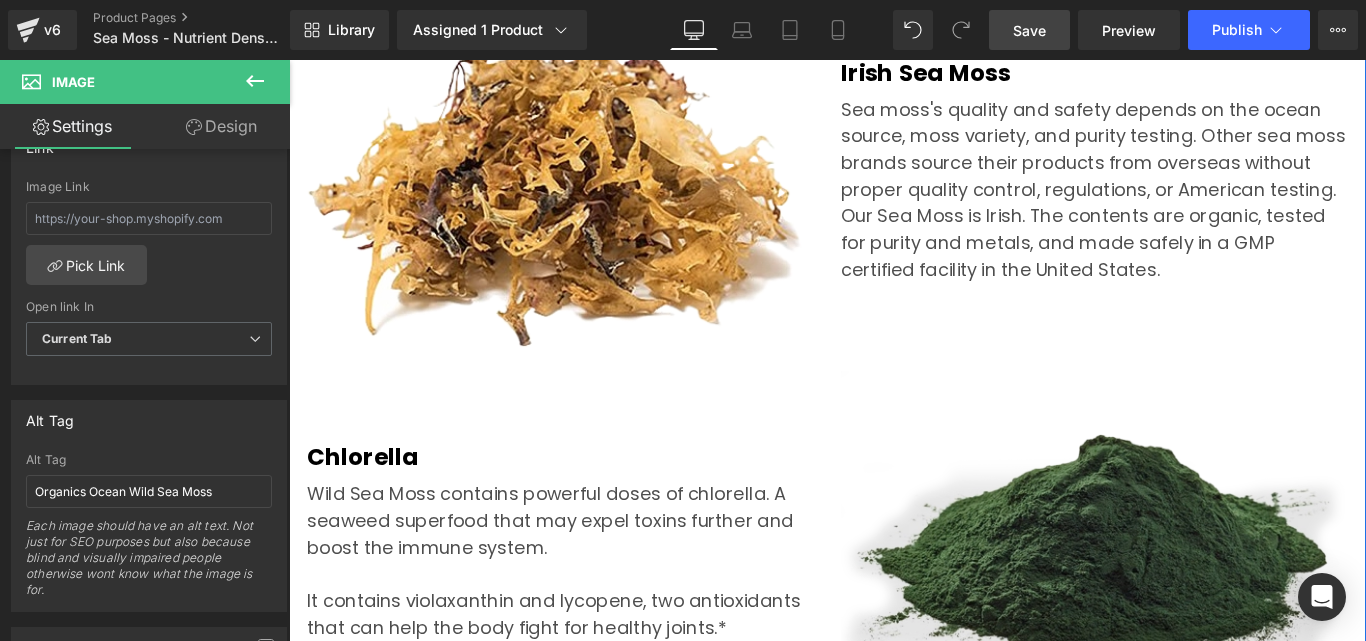 click on "Image" at bounding box center (1194, 601) 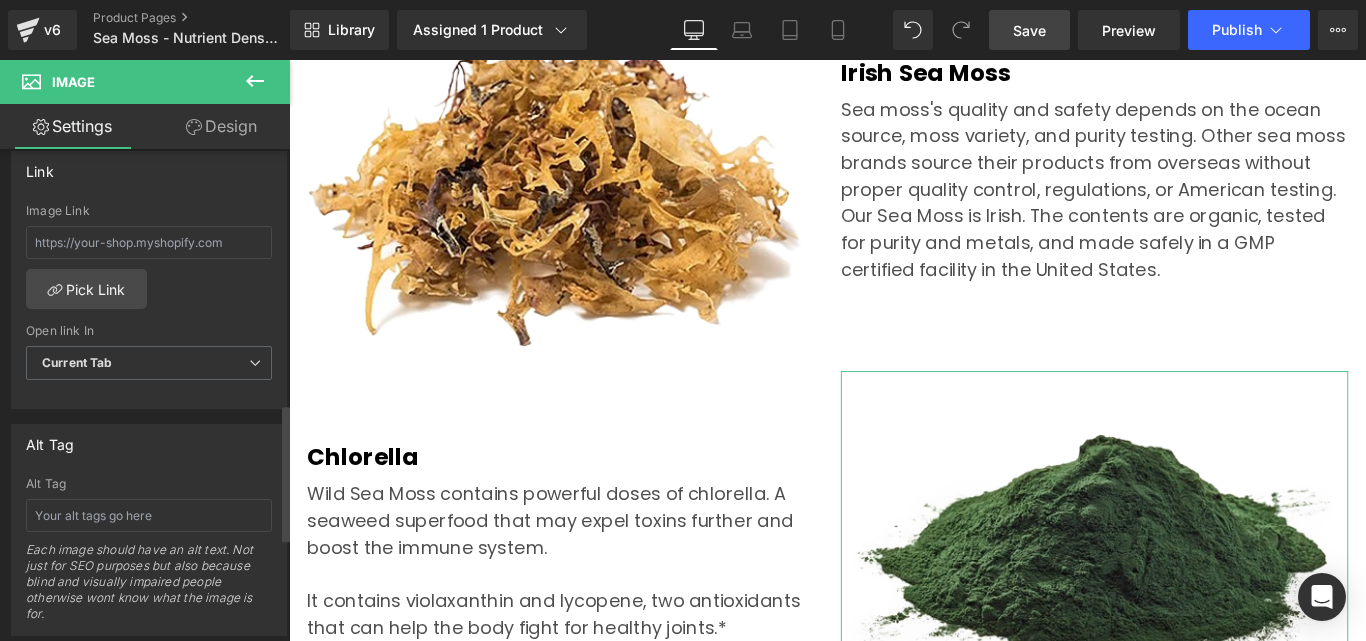 scroll, scrollTop: 1000, scrollLeft: 0, axis: vertical 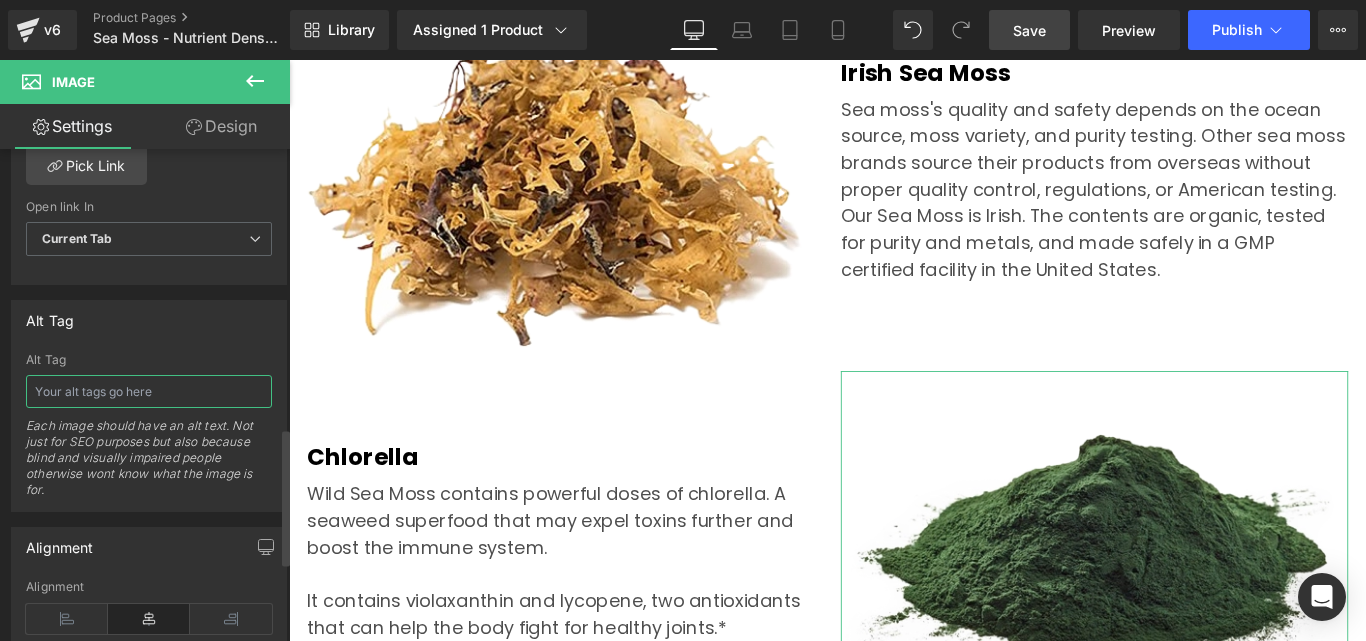 click at bounding box center [149, 391] 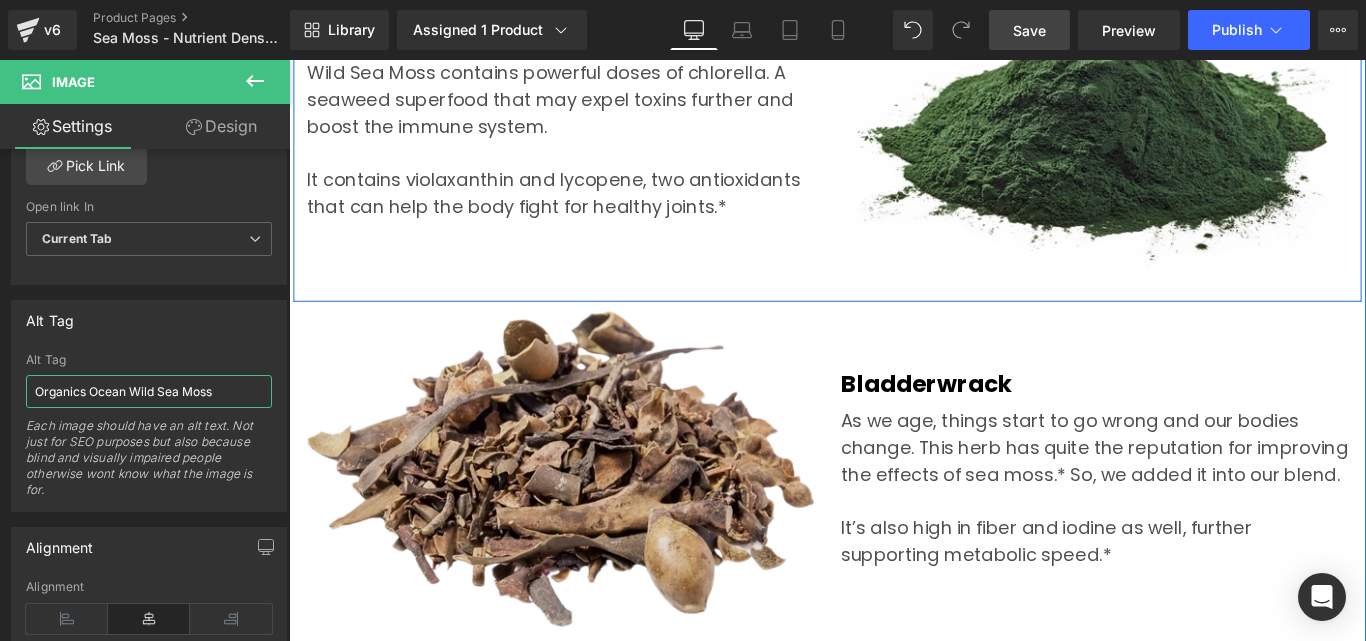 scroll, scrollTop: 6100, scrollLeft: 0, axis: vertical 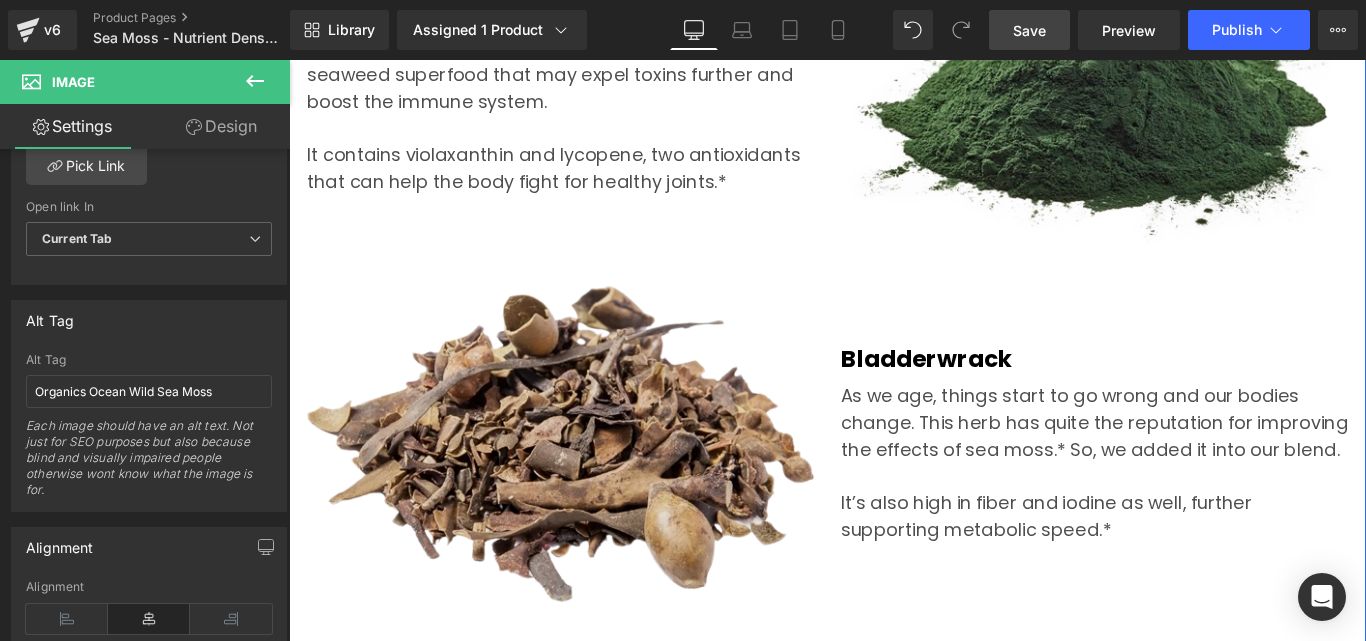 click at bounding box center (594, 492) 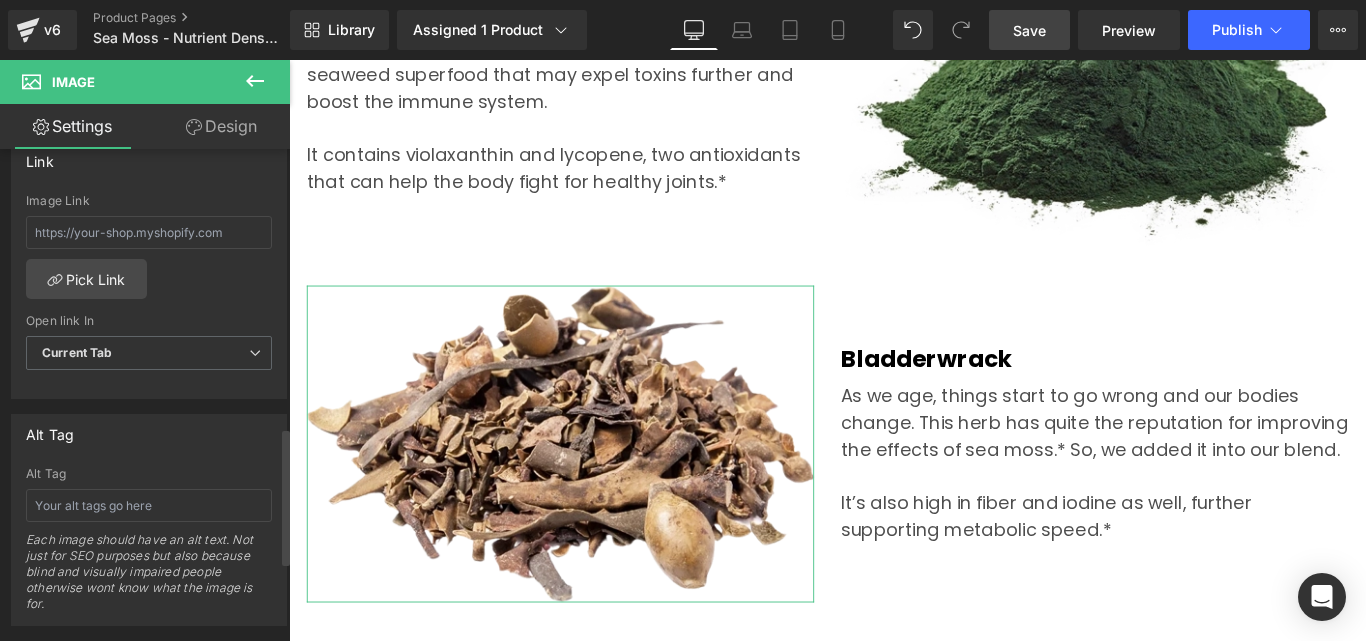 scroll, scrollTop: 1000, scrollLeft: 0, axis: vertical 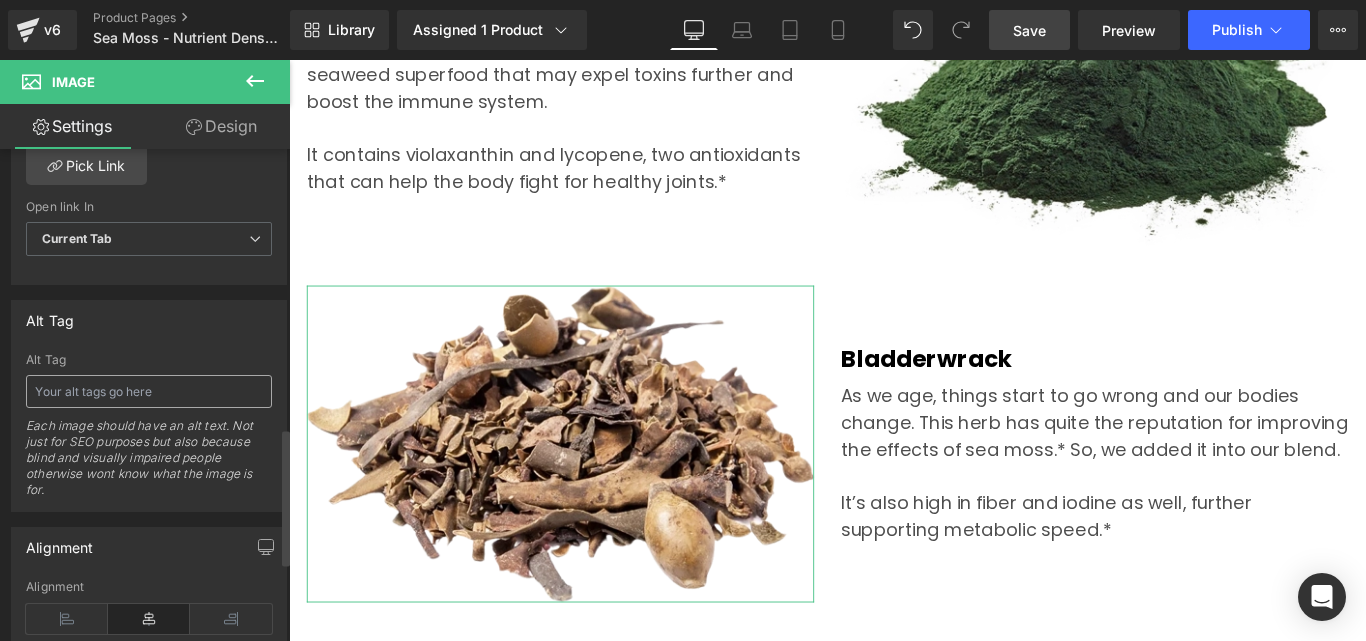 click at bounding box center [149, 391] 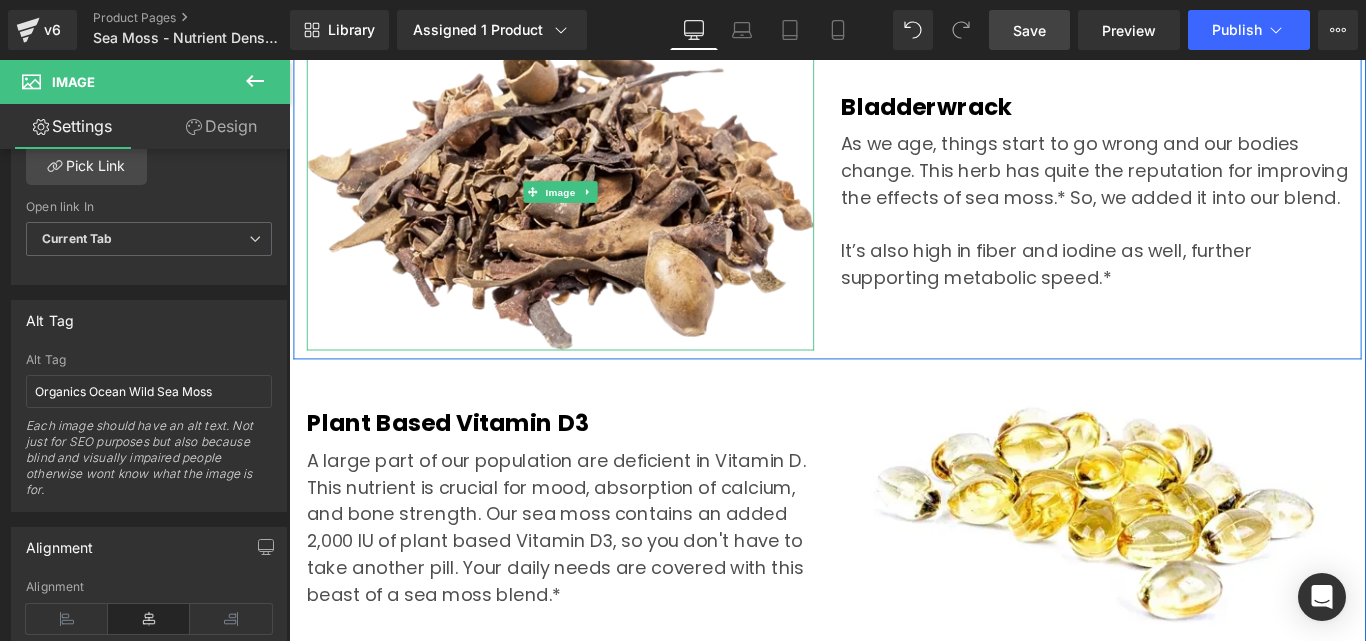scroll, scrollTop: 6400, scrollLeft: 0, axis: vertical 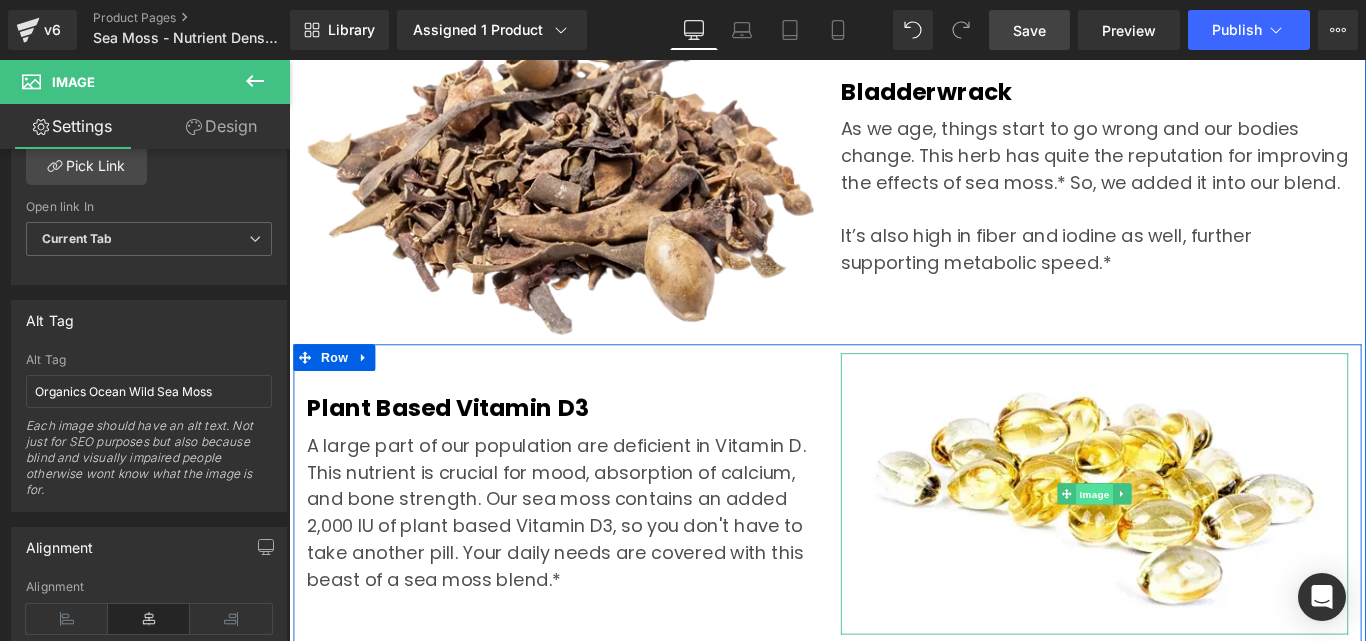 click on "Image" at bounding box center (1194, 549) 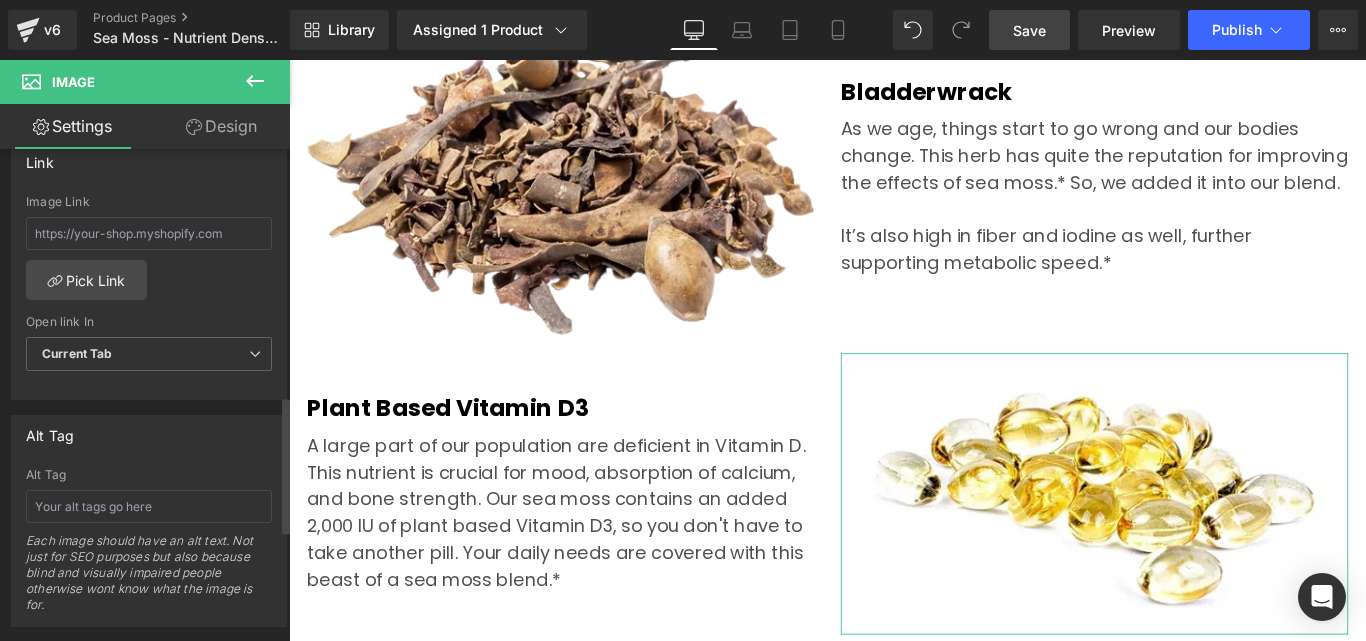 scroll, scrollTop: 1000, scrollLeft: 0, axis: vertical 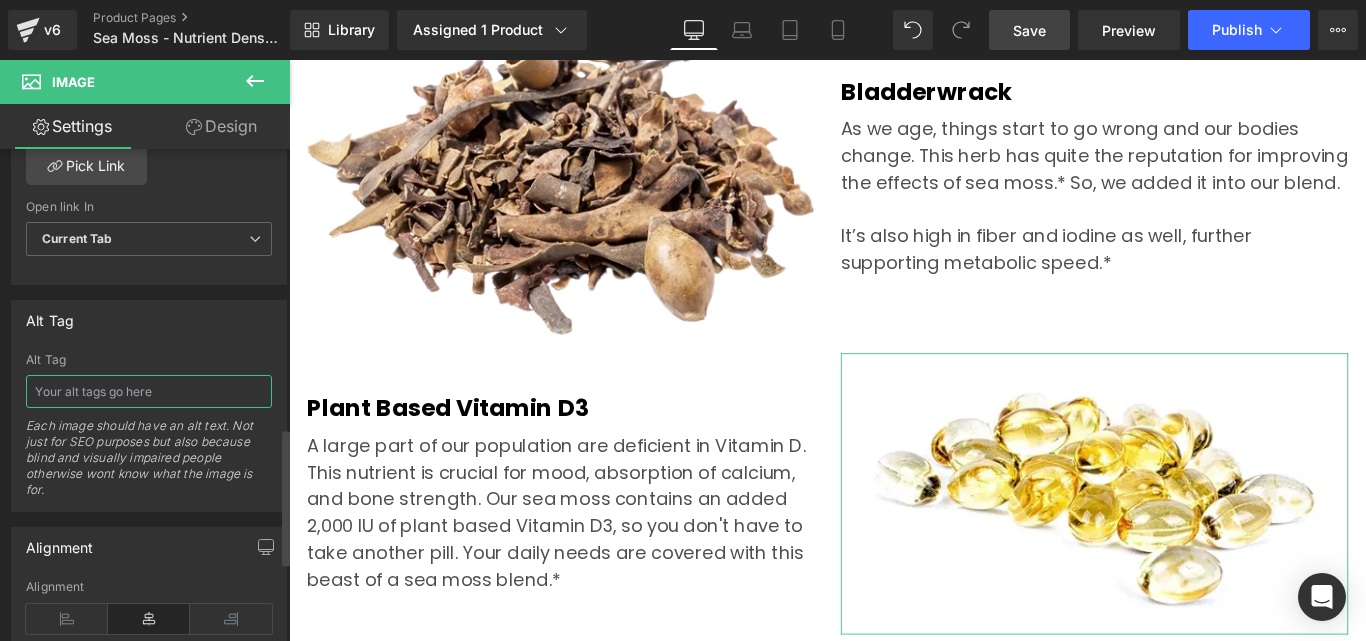 click at bounding box center [149, 391] 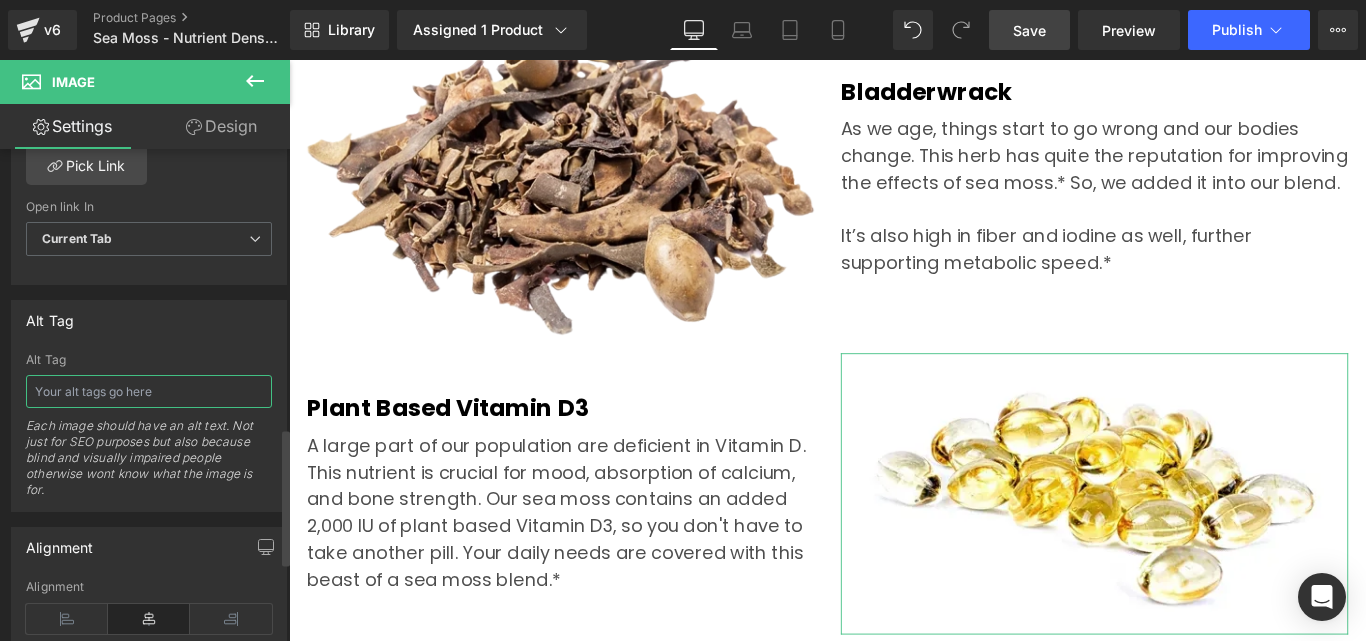 paste on "Organics Ocean Wild Sea Moss" 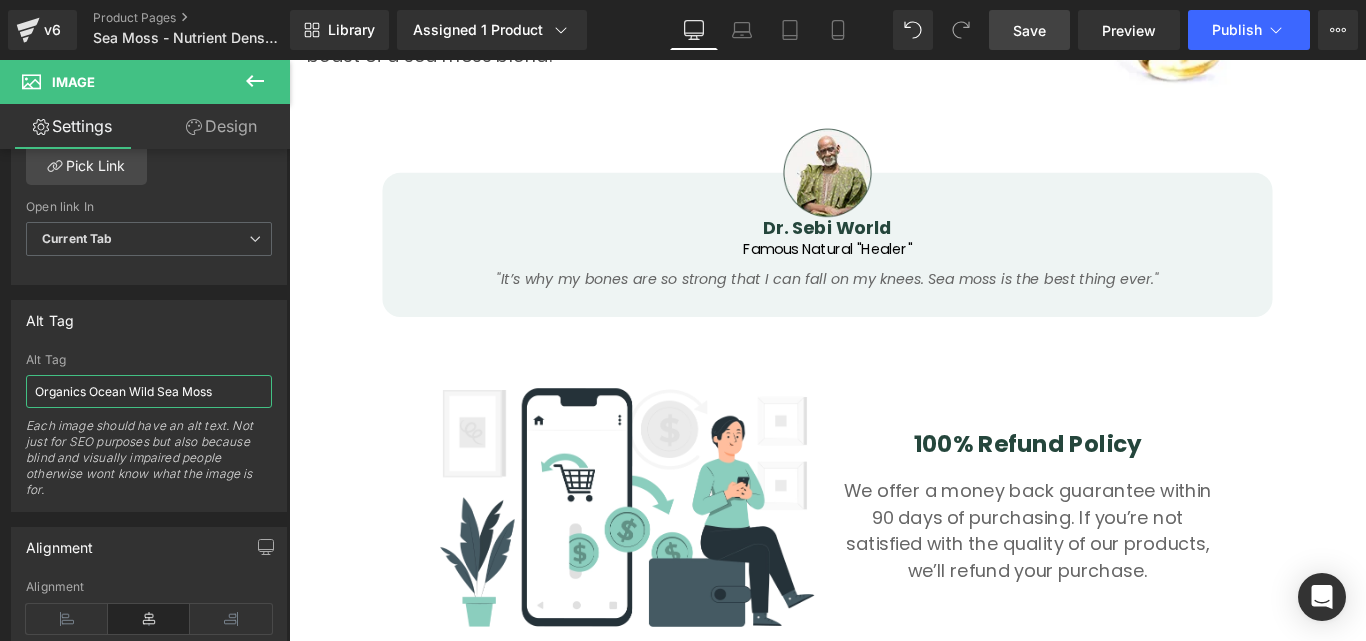 scroll, scrollTop: 7000, scrollLeft: 0, axis: vertical 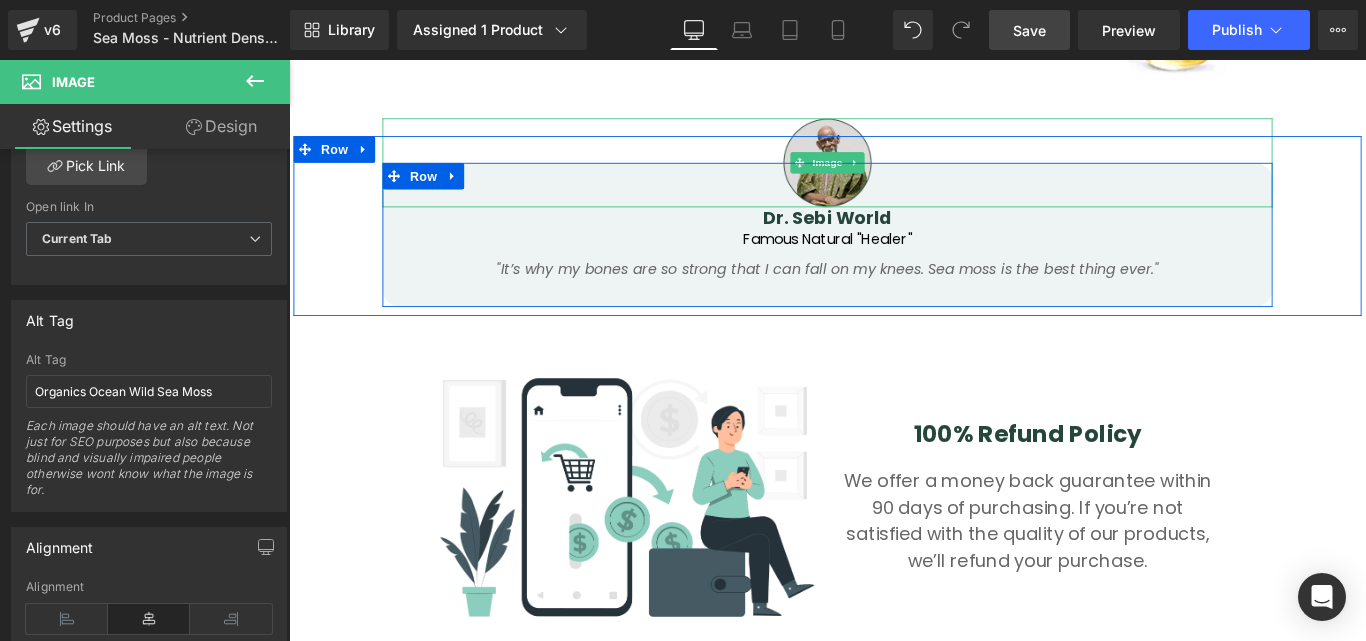 click at bounding box center (894, 176) 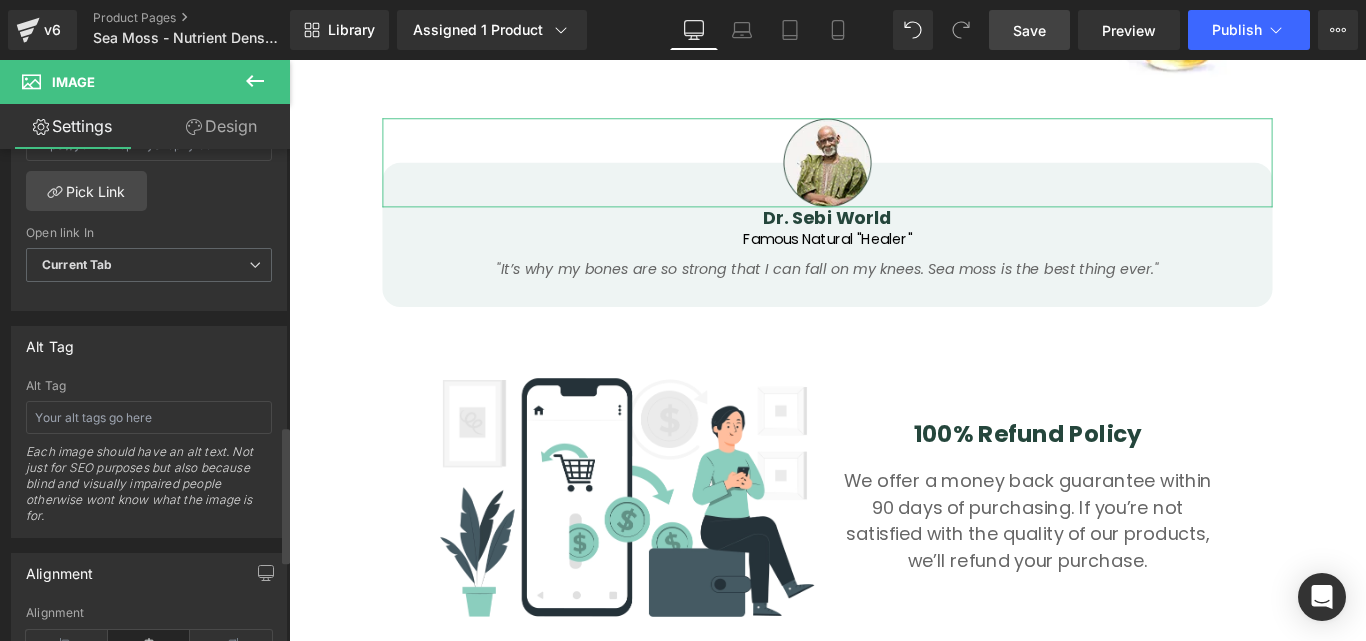 scroll, scrollTop: 1000, scrollLeft: 0, axis: vertical 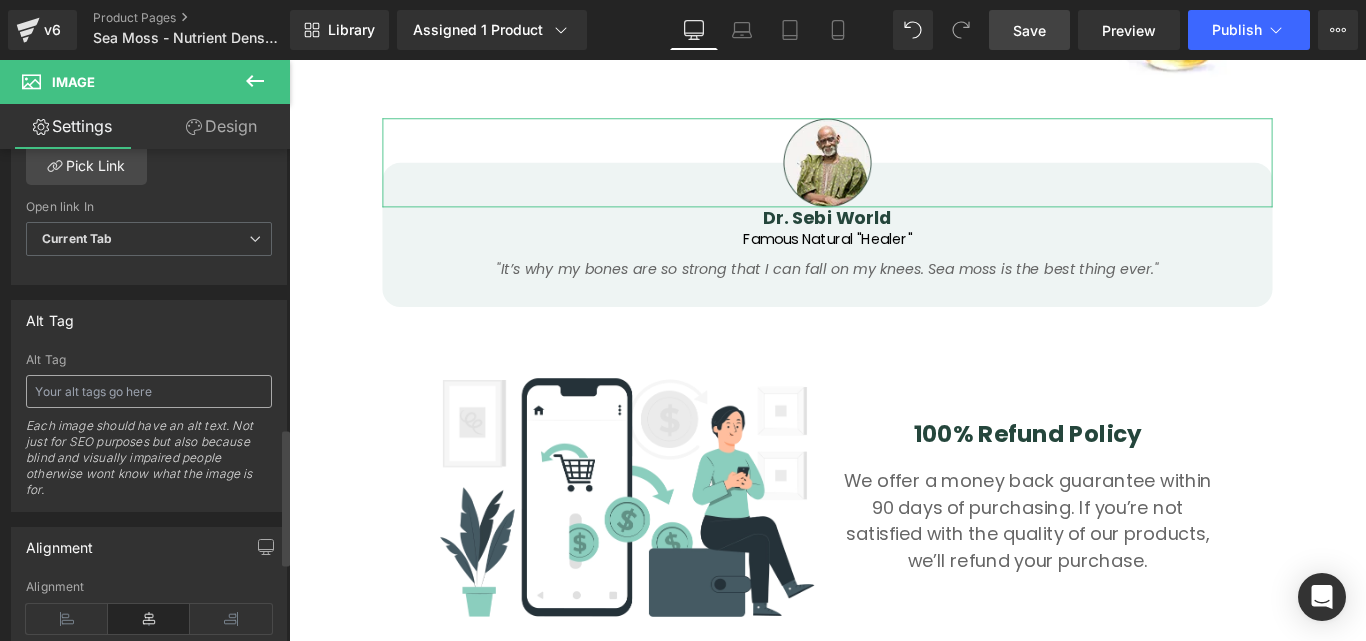 click at bounding box center [149, 391] 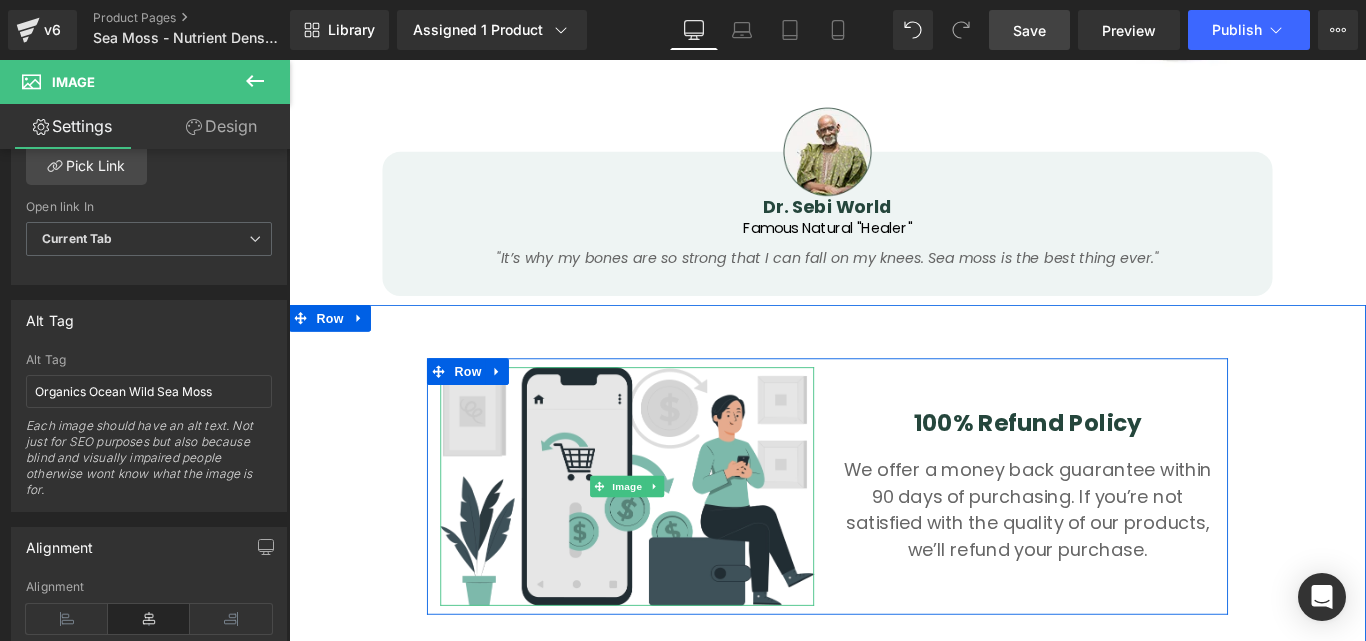 scroll, scrollTop: 7100, scrollLeft: 0, axis: vertical 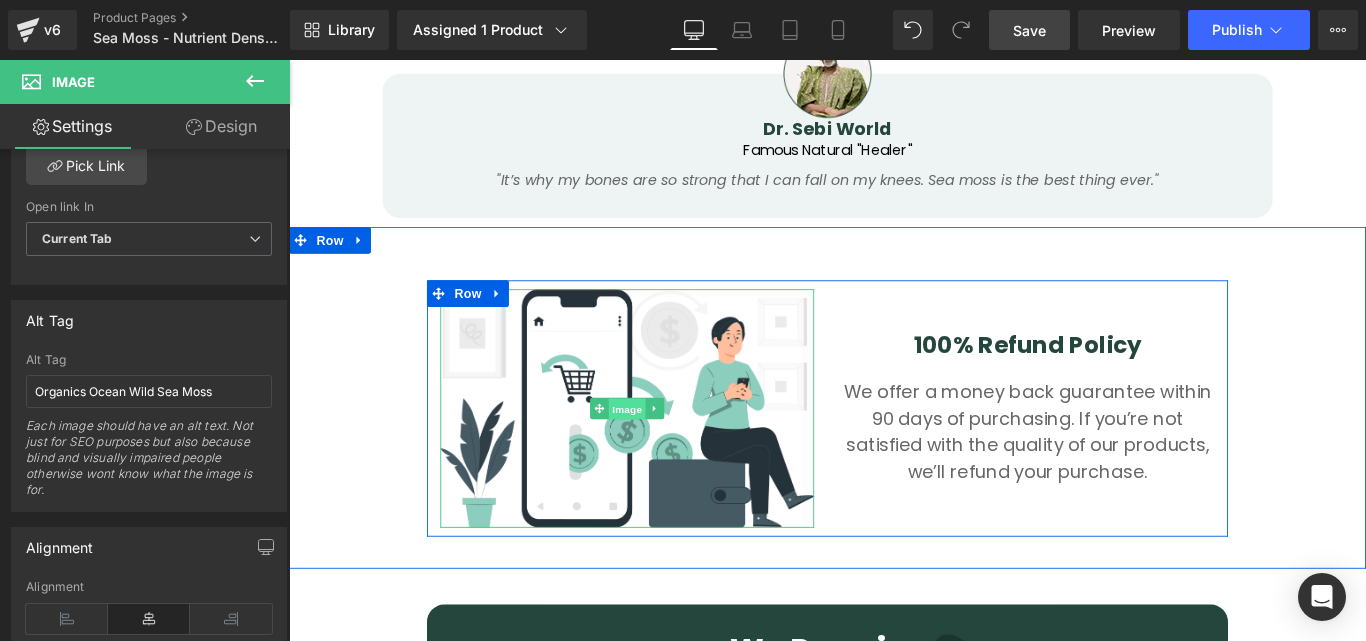 click on "Image" at bounding box center (669, 453) 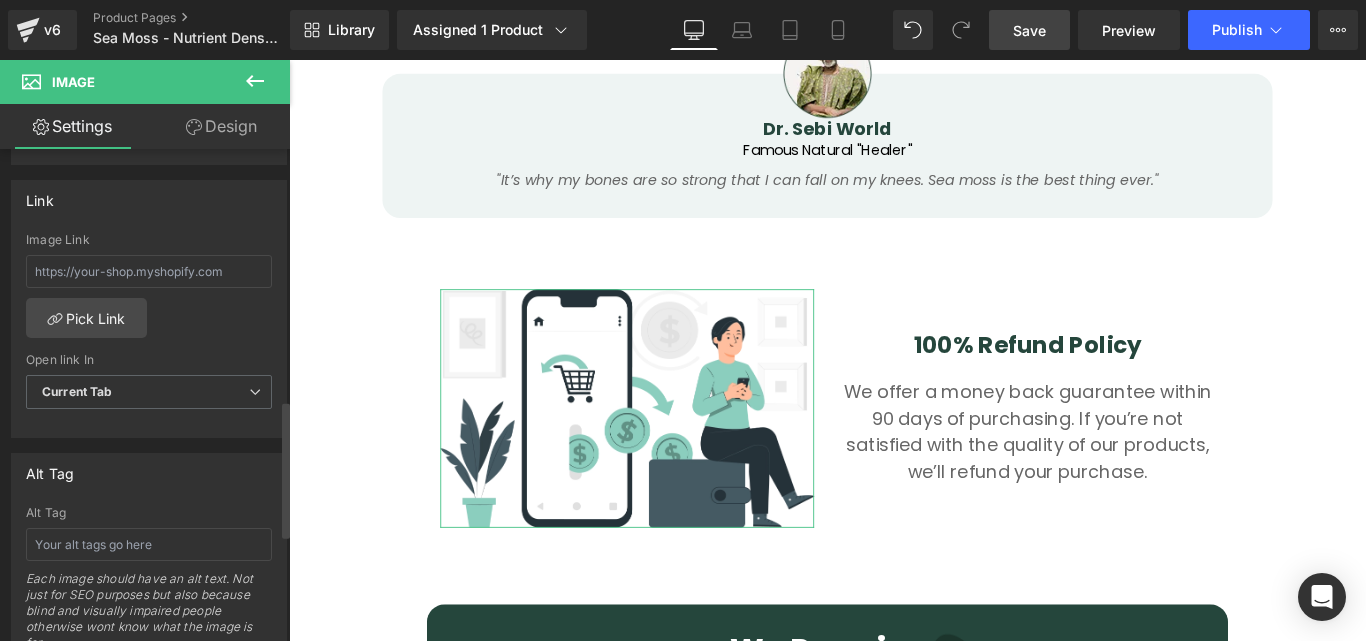 scroll, scrollTop: 900, scrollLeft: 0, axis: vertical 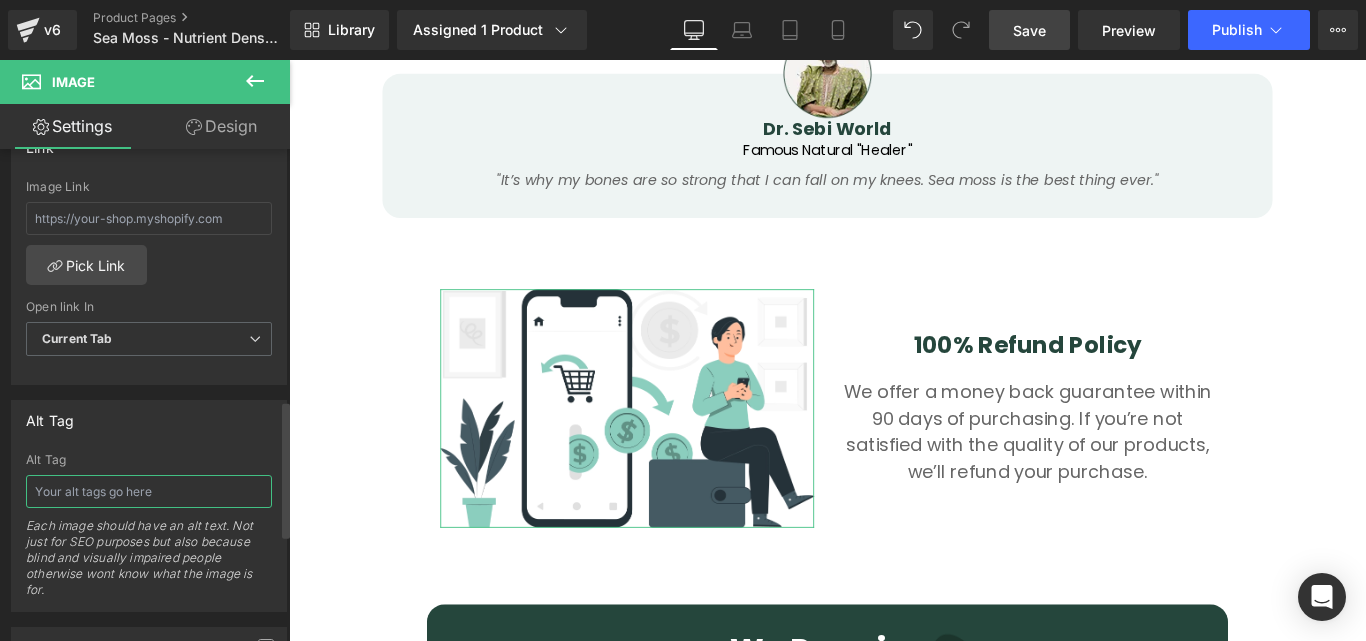 click at bounding box center (149, 491) 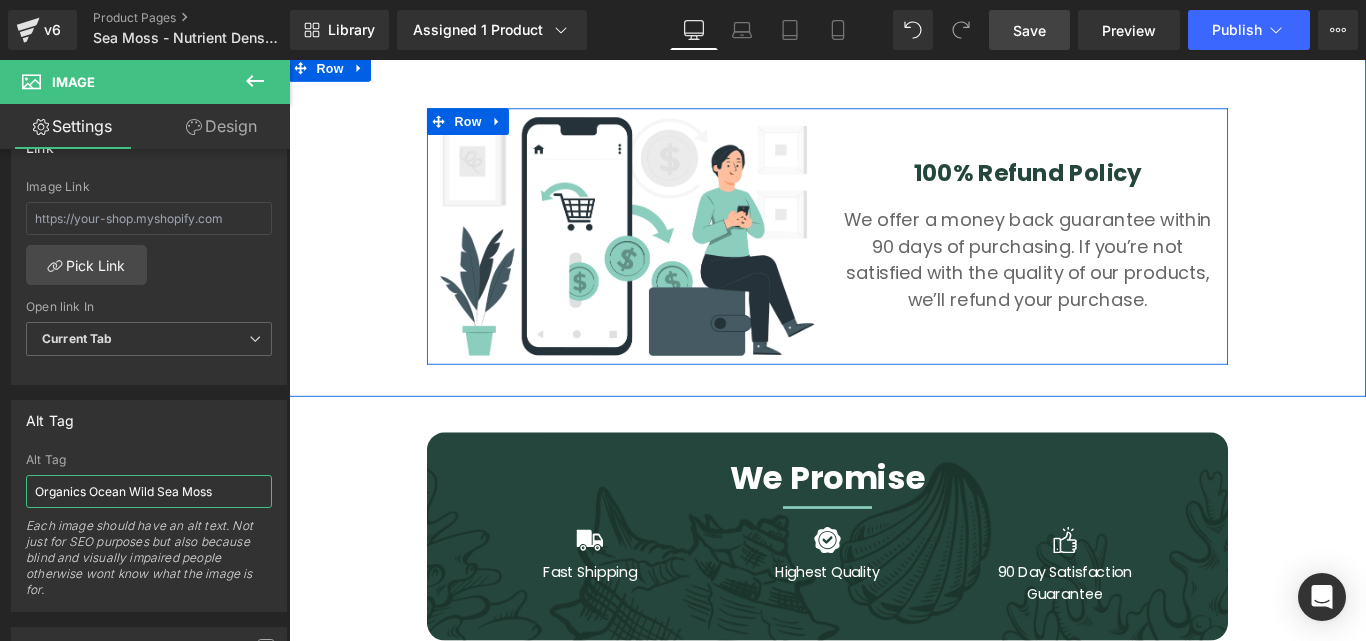scroll, scrollTop: 7300, scrollLeft: 0, axis: vertical 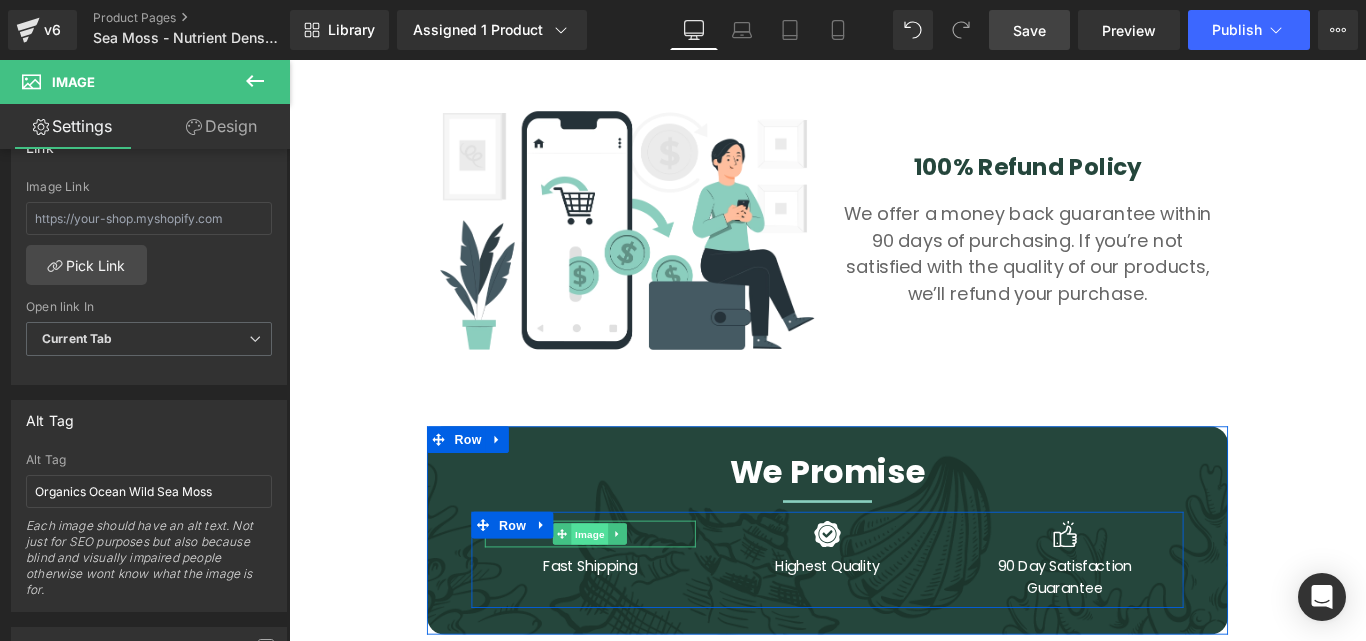 click on "Image" at bounding box center [628, 593] 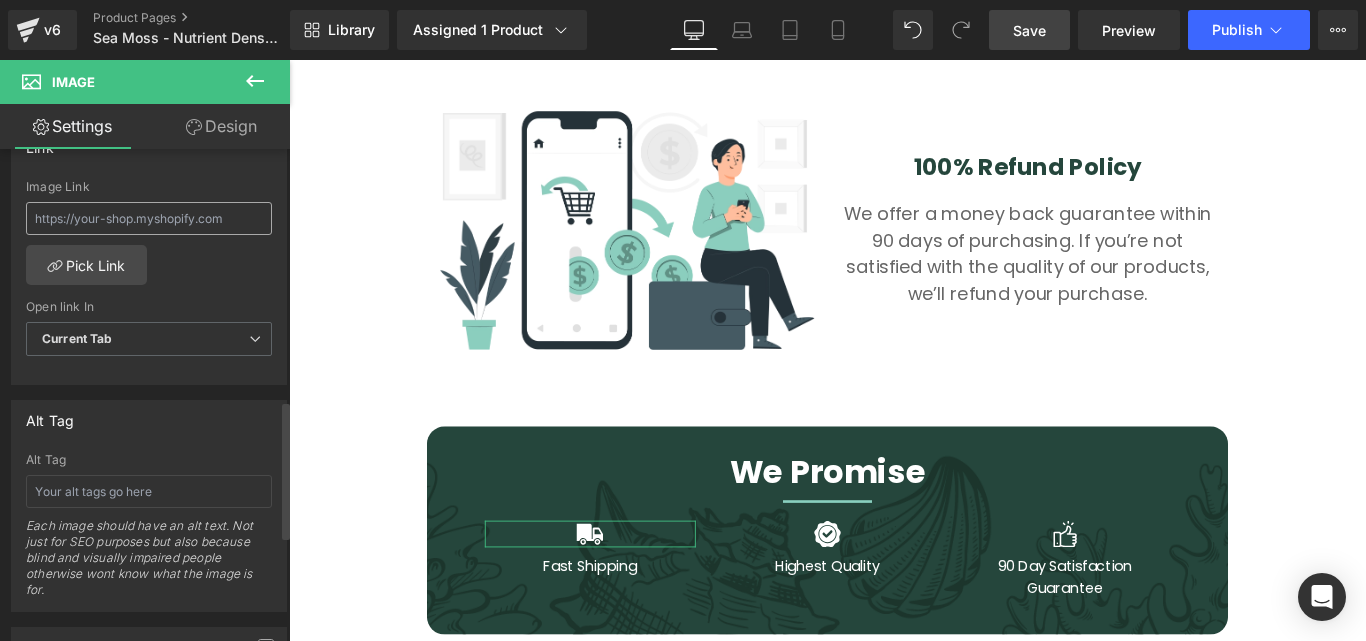 scroll, scrollTop: 900, scrollLeft: 0, axis: vertical 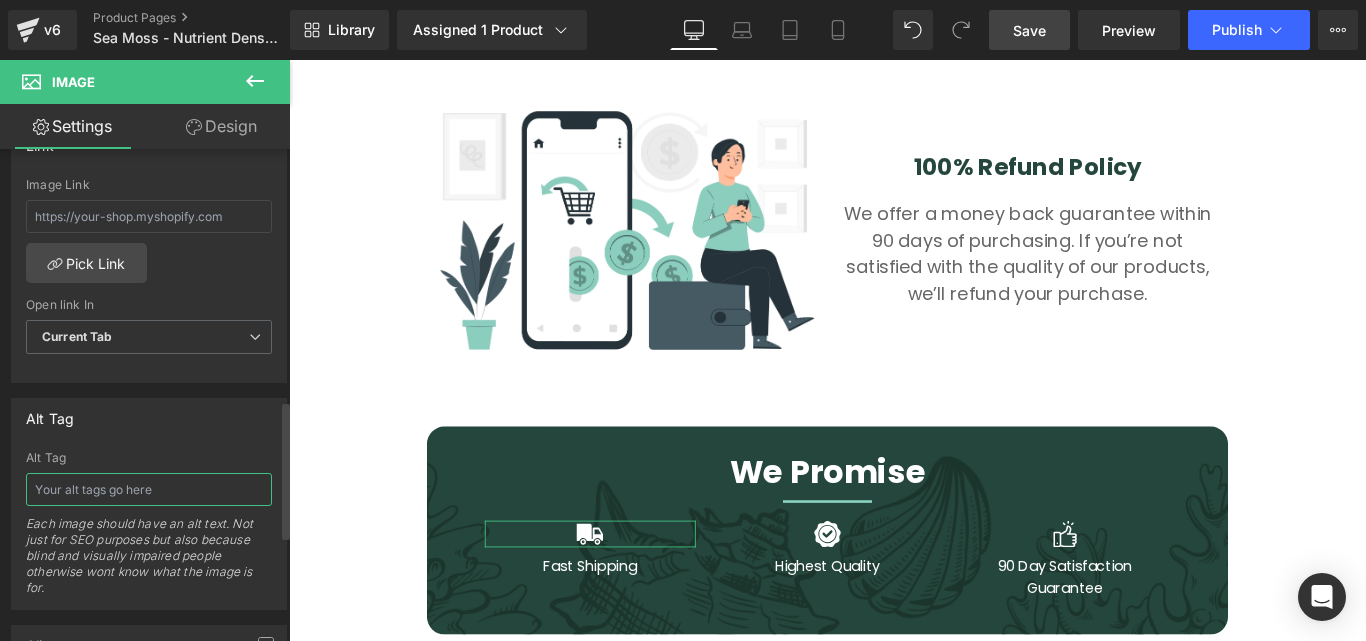 click at bounding box center [149, 489] 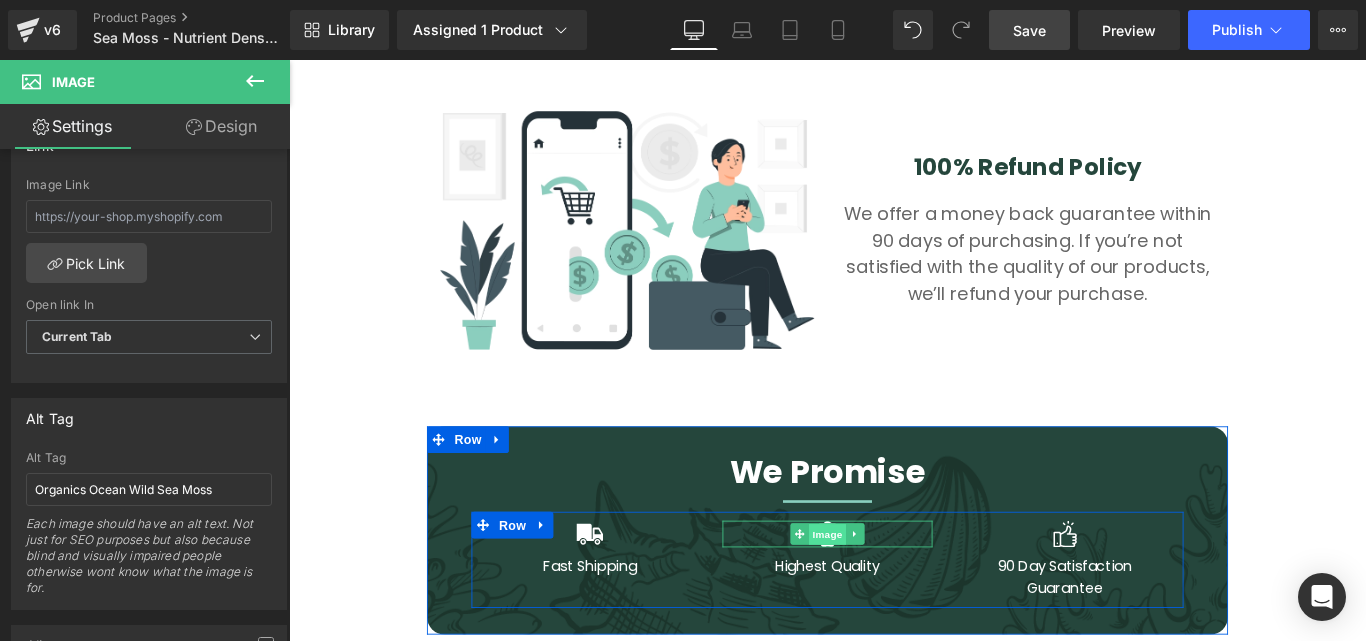click on "Image" at bounding box center [894, 594] 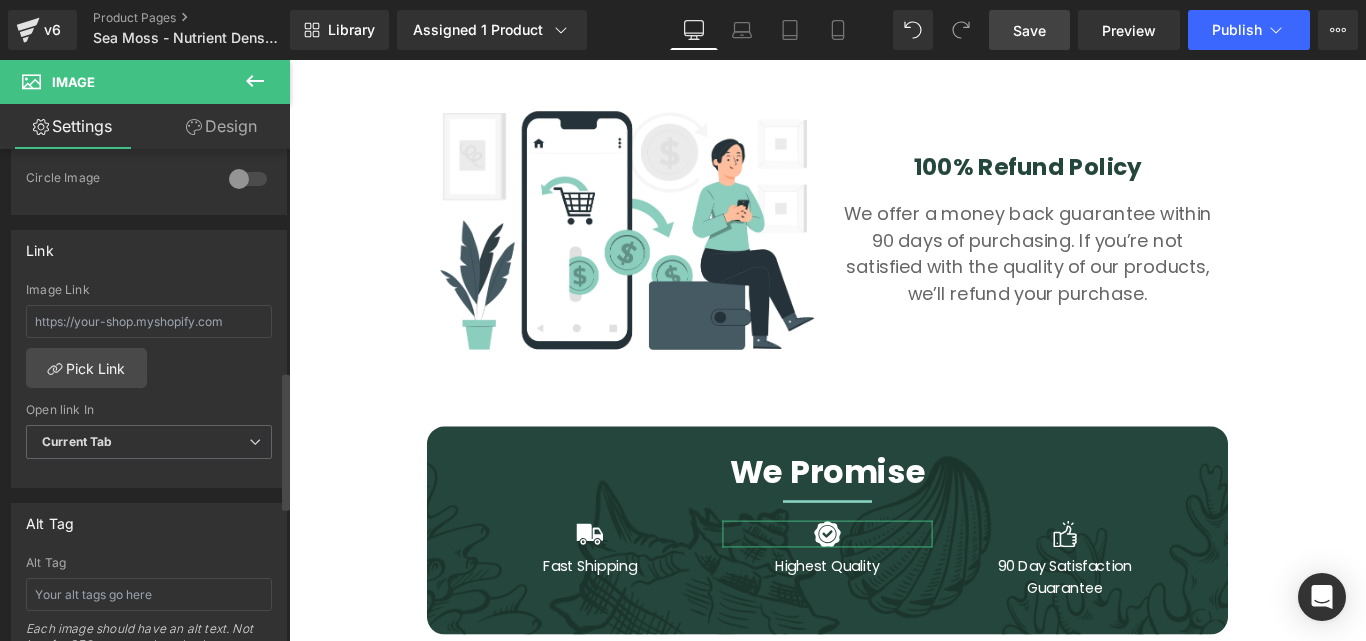 scroll, scrollTop: 900, scrollLeft: 0, axis: vertical 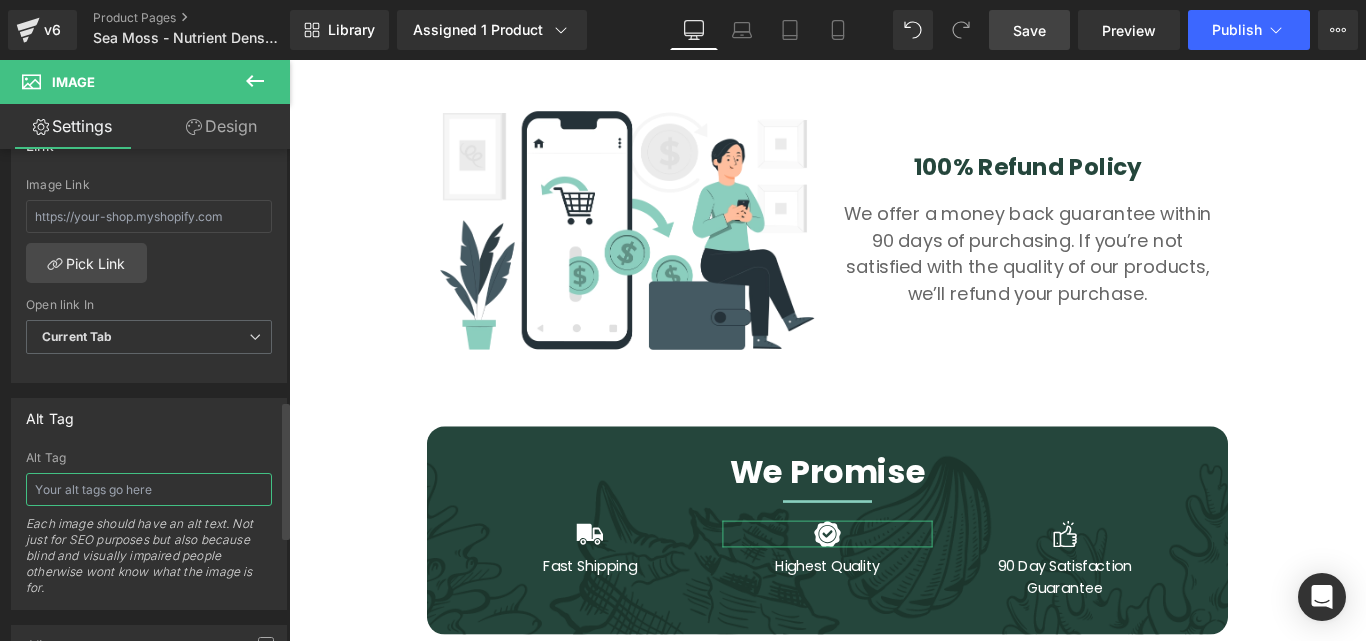 click at bounding box center [149, 489] 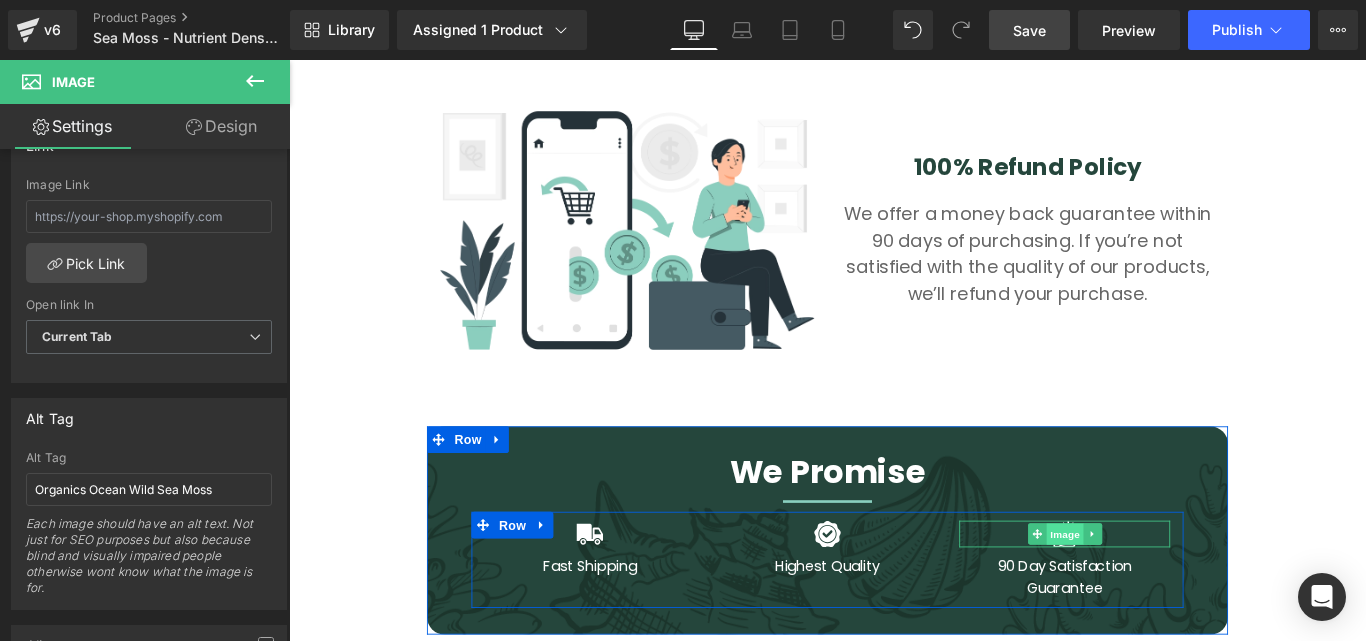 click on "Image" at bounding box center [1161, 593] 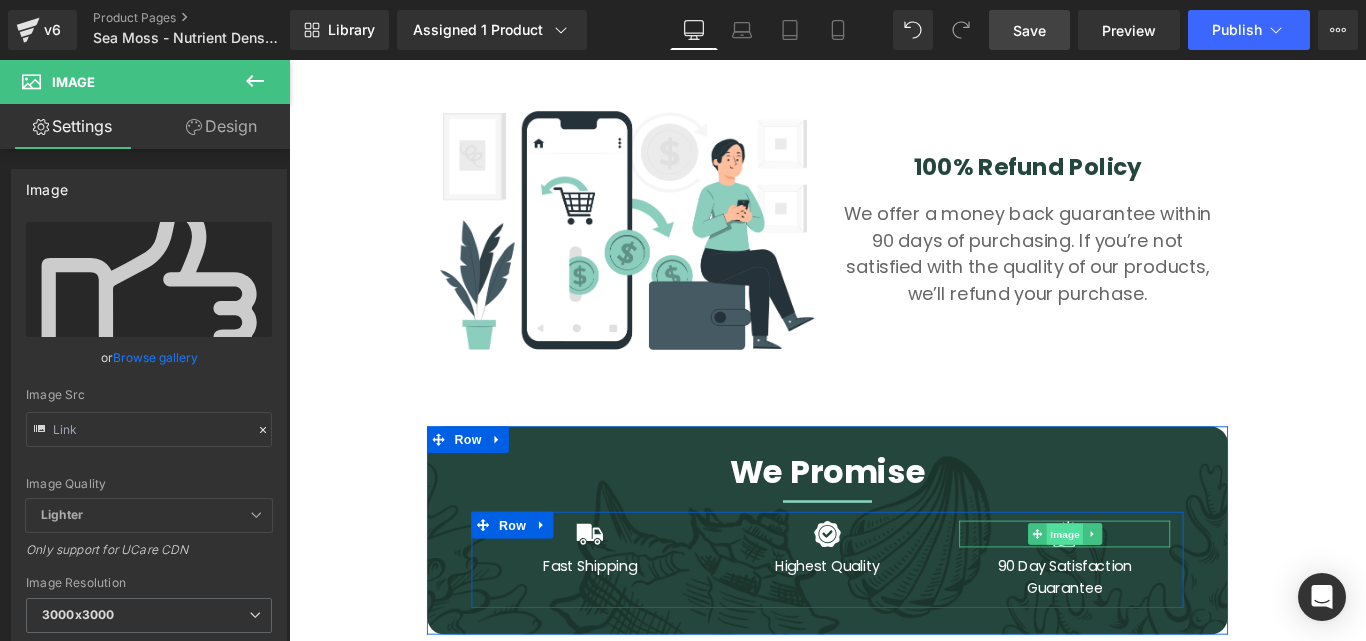click on "Image" at bounding box center (1161, 593) 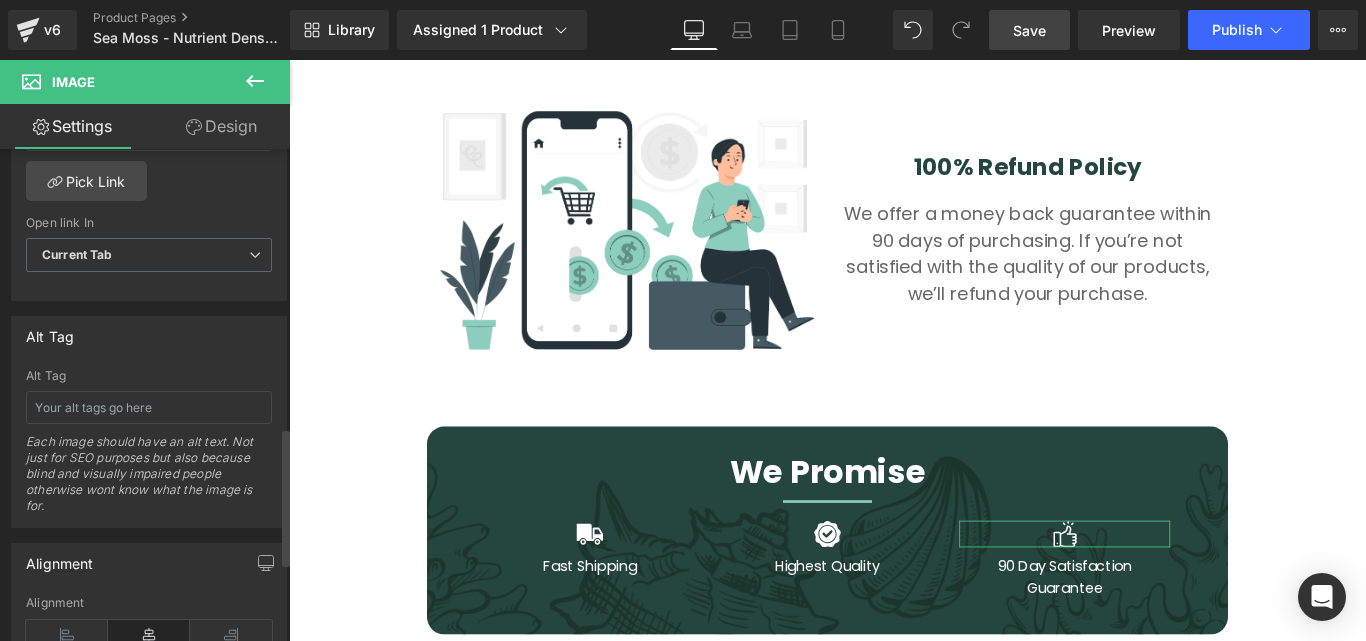 scroll, scrollTop: 1000, scrollLeft: 0, axis: vertical 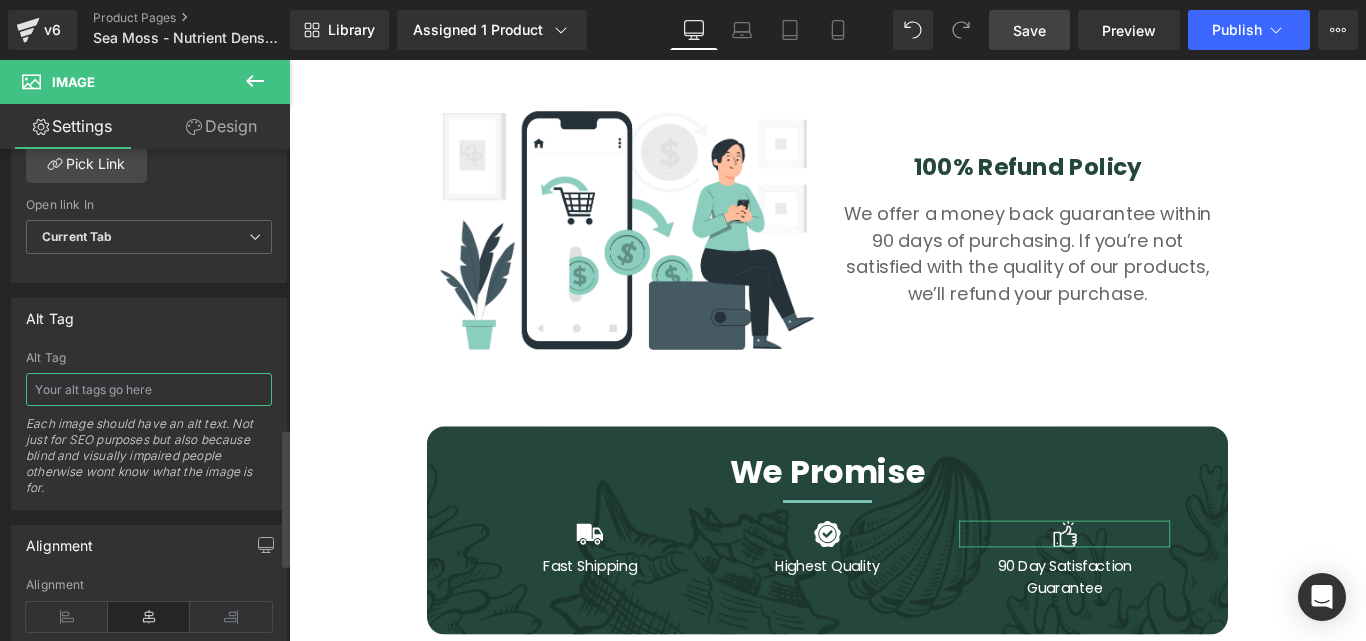 click at bounding box center [149, 389] 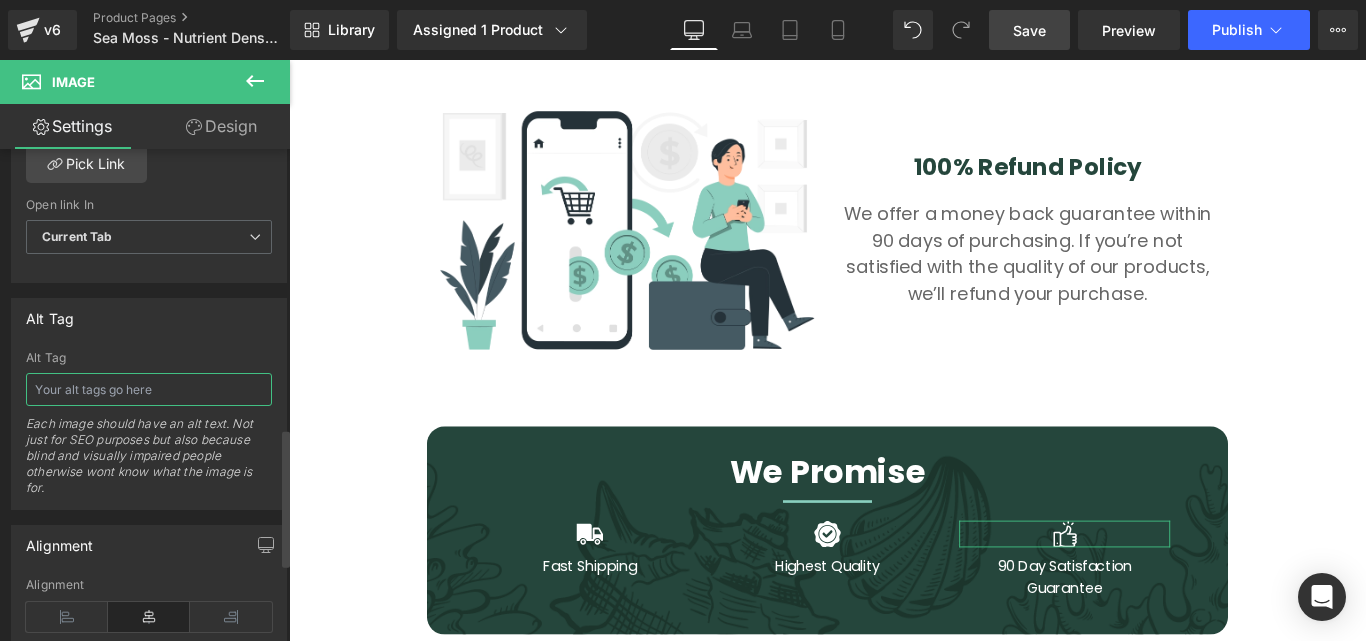 paste on "Organics Ocean Wild Sea Moss" 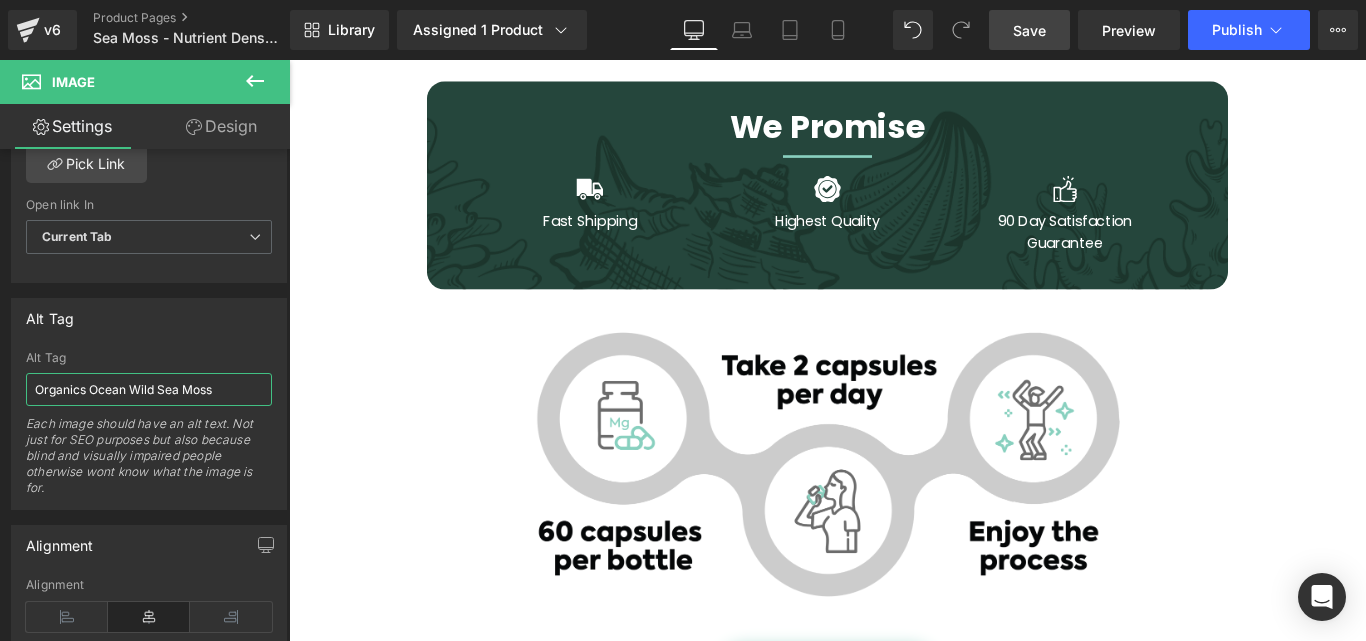 scroll, scrollTop: 7700, scrollLeft: 0, axis: vertical 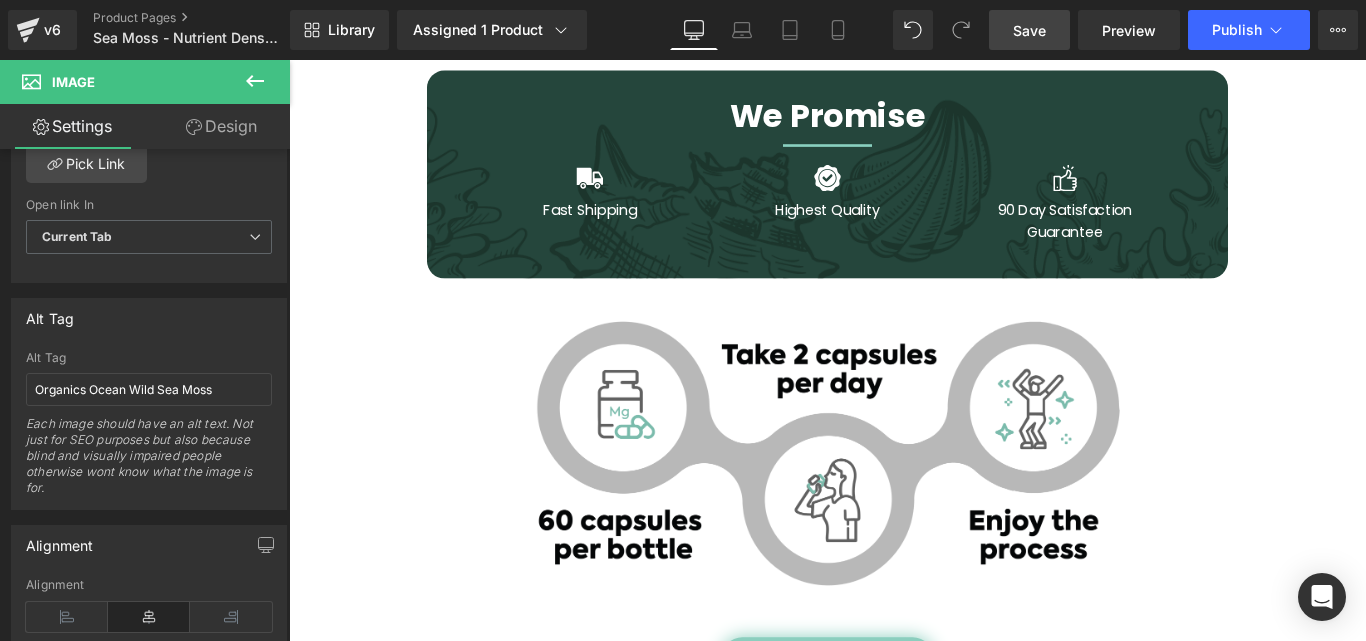 click at bounding box center [894, 502] 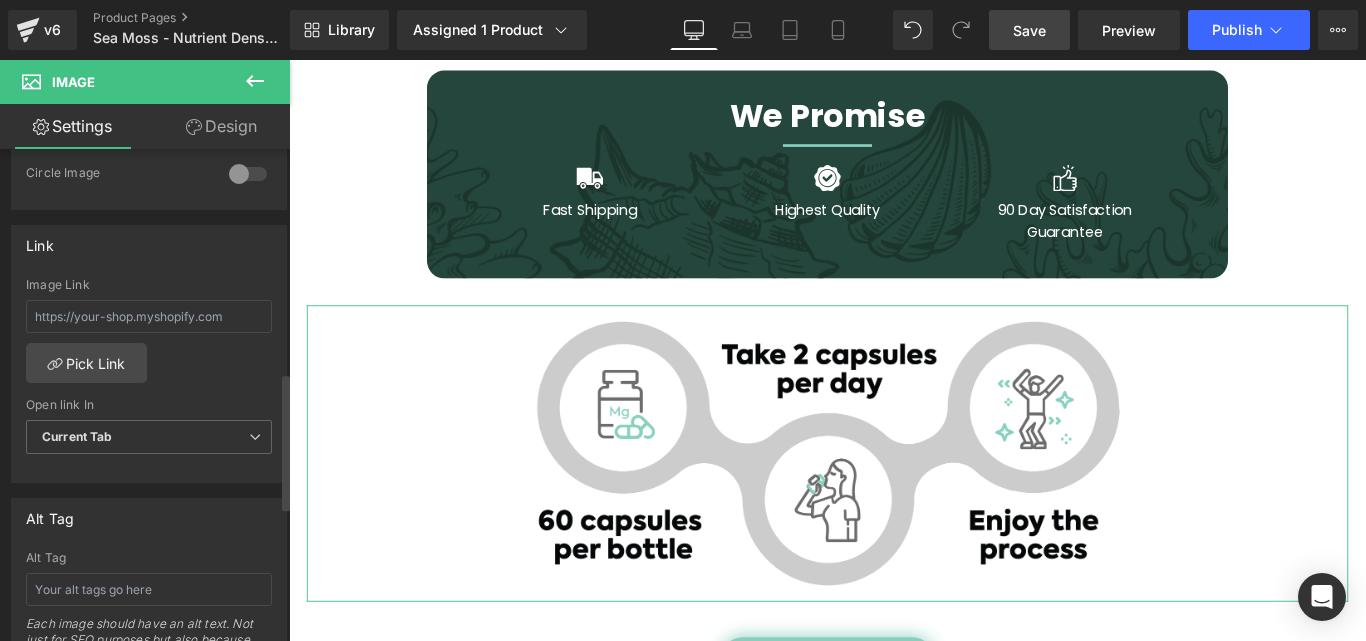 scroll, scrollTop: 900, scrollLeft: 0, axis: vertical 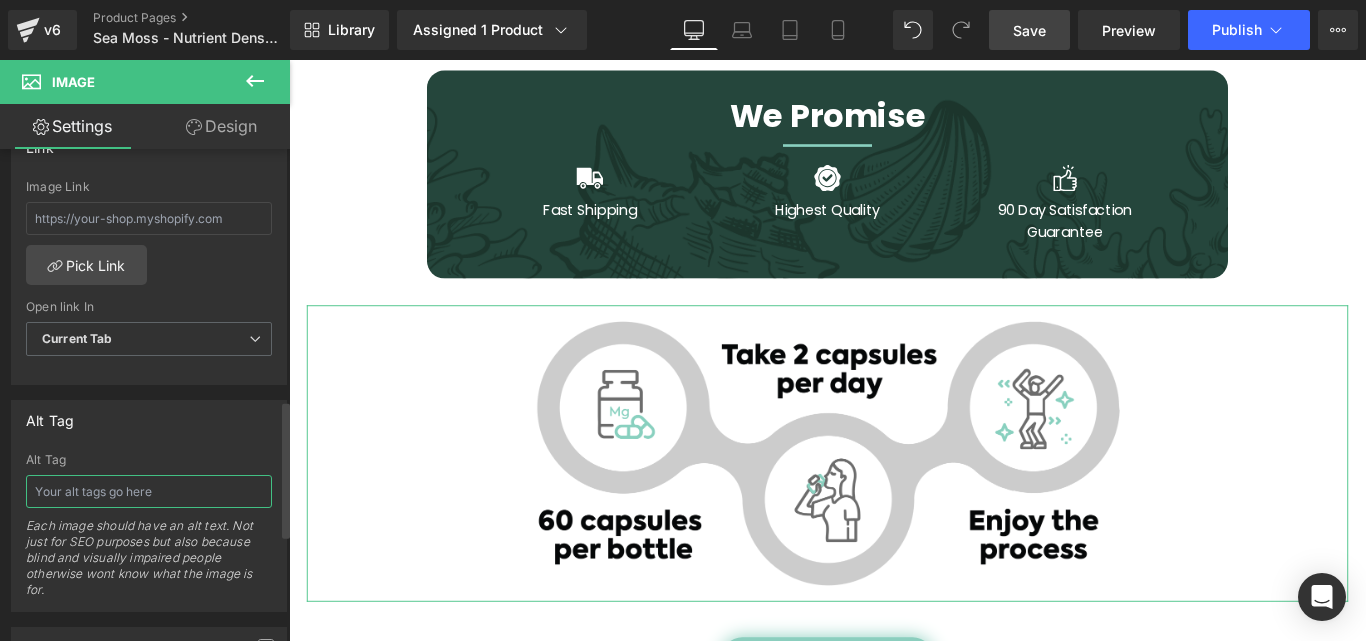 click at bounding box center [149, 491] 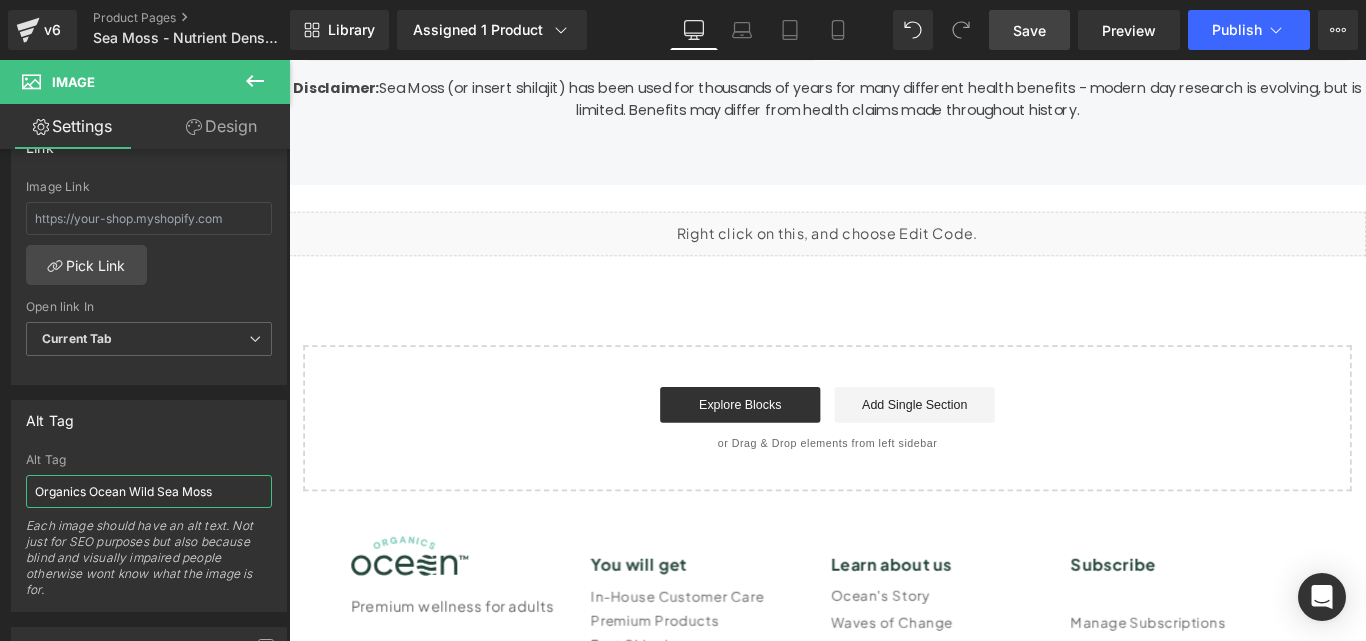 scroll, scrollTop: 9100, scrollLeft: 0, axis: vertical 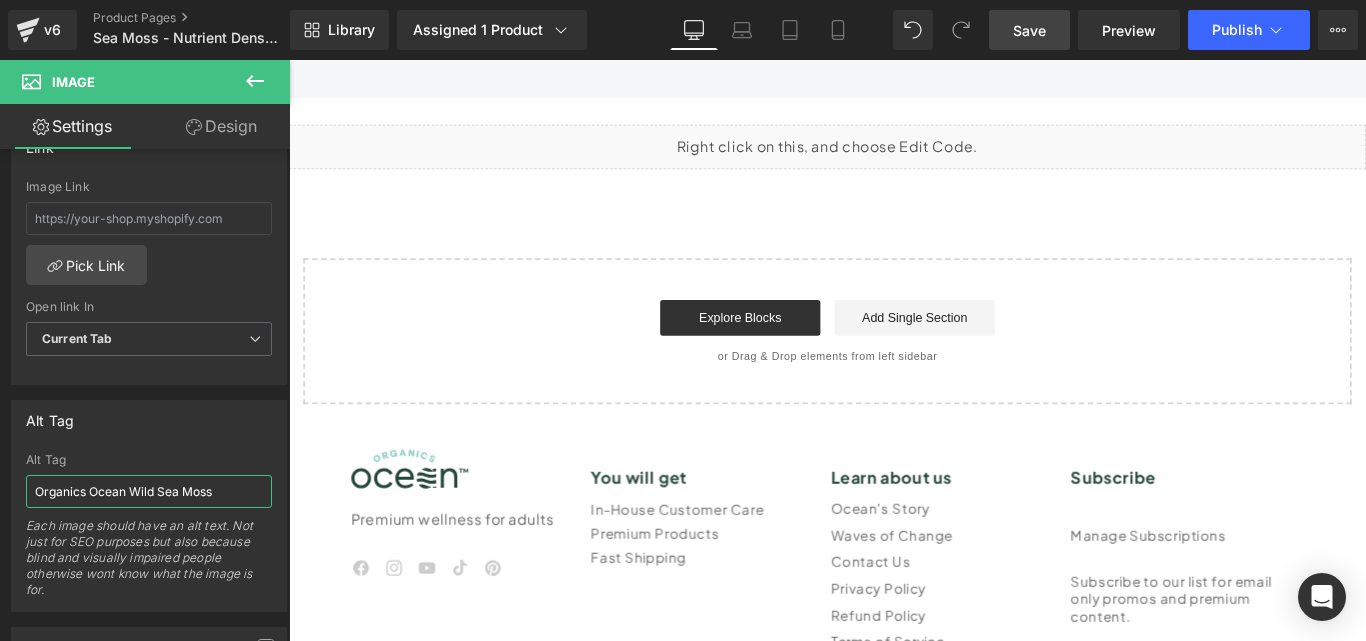 type on "Organics Ocean Wild Sea Moss" 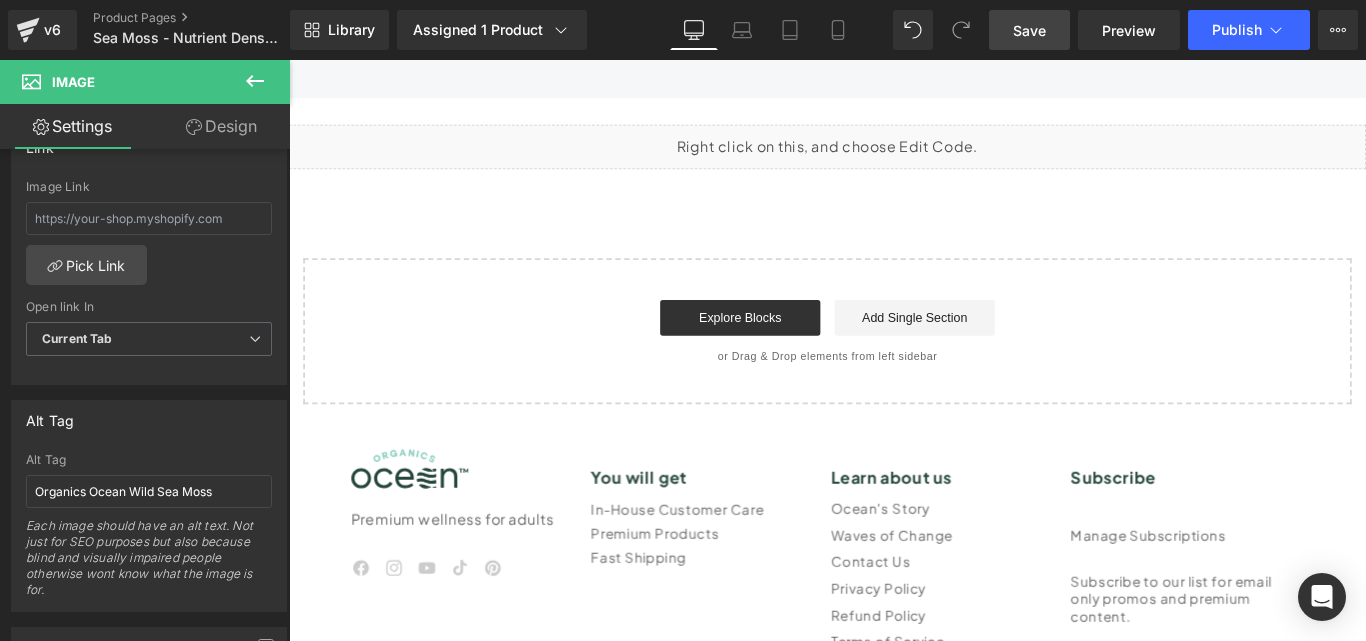 click on "Save" at bounding box center (1029, 30) 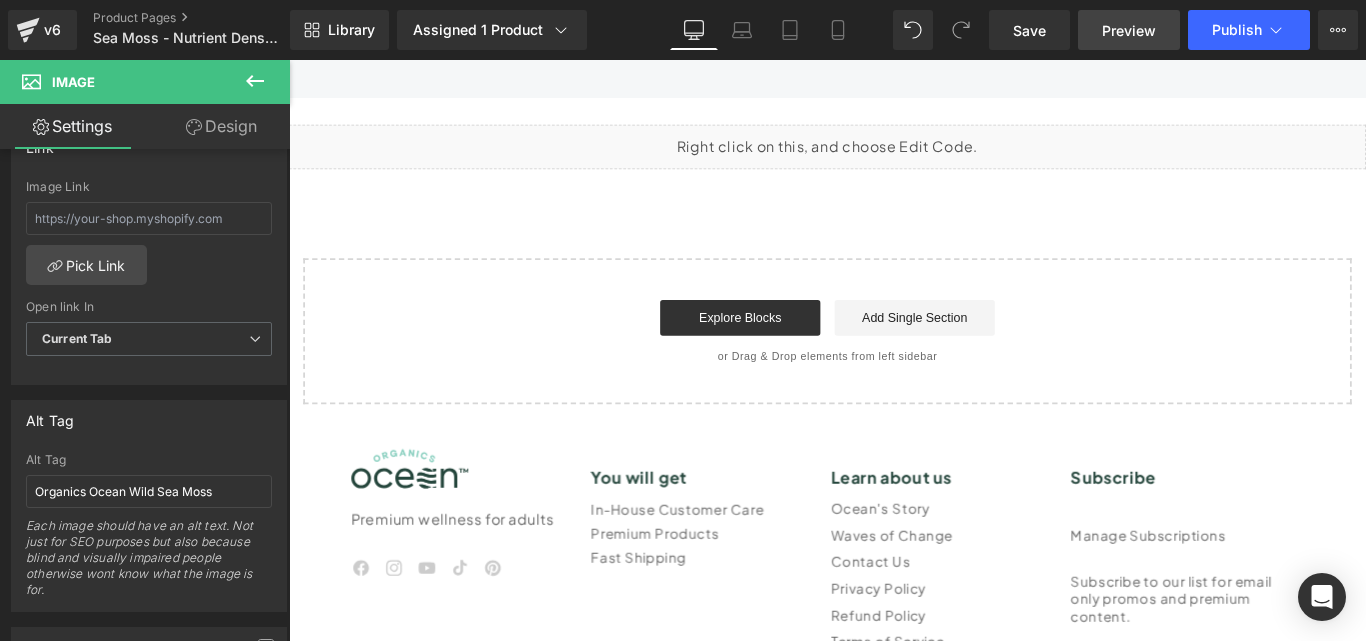 click on "Preview" at bounding box center [1129, 30] 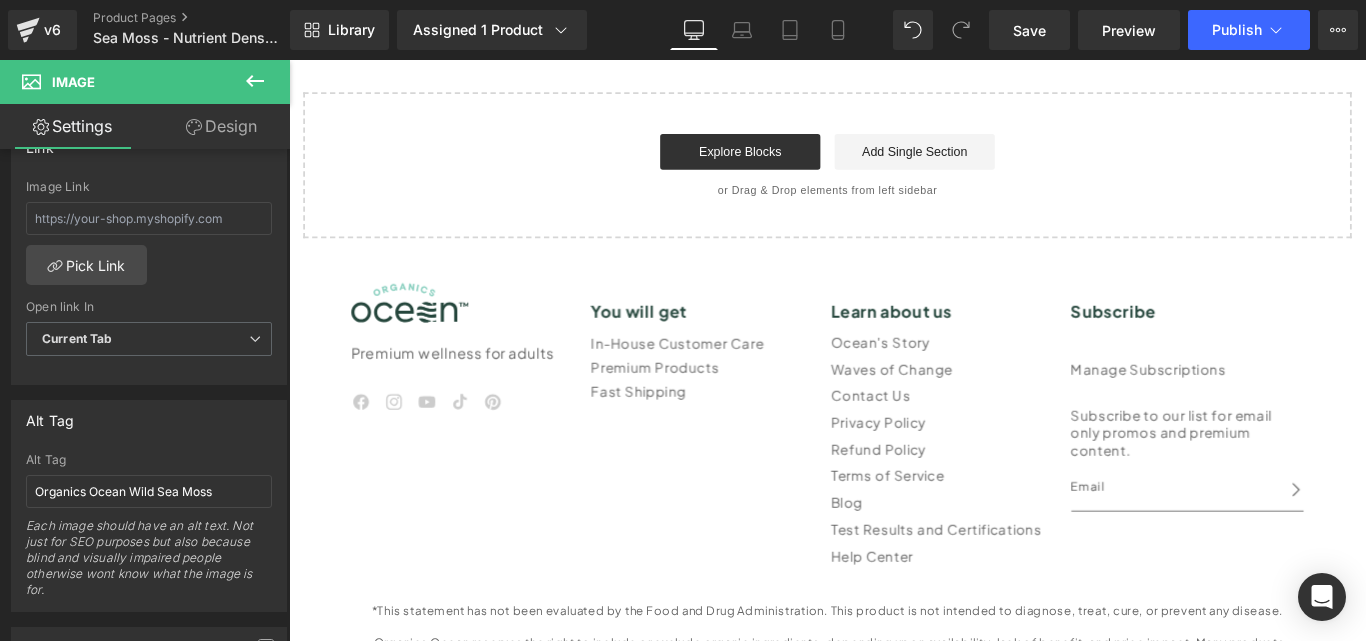 scroll, scrollTop: 9300, scrollLeft: 0, axis: vertical 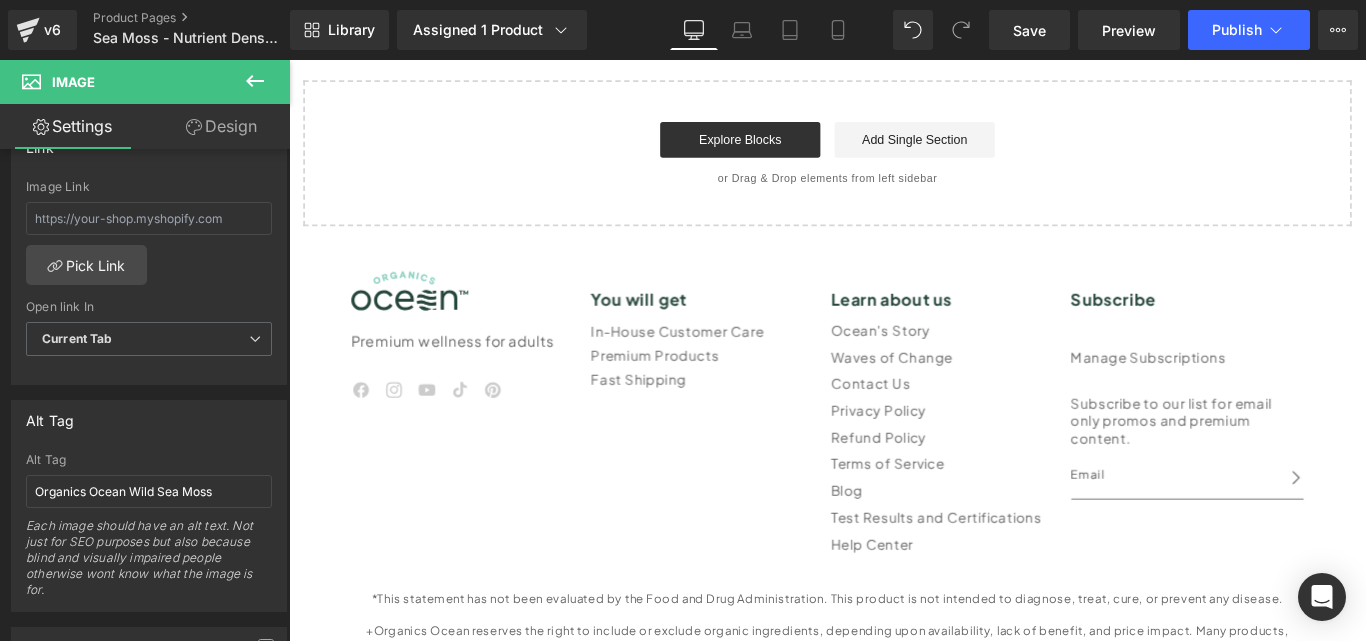click at bounding box center [425, 319] 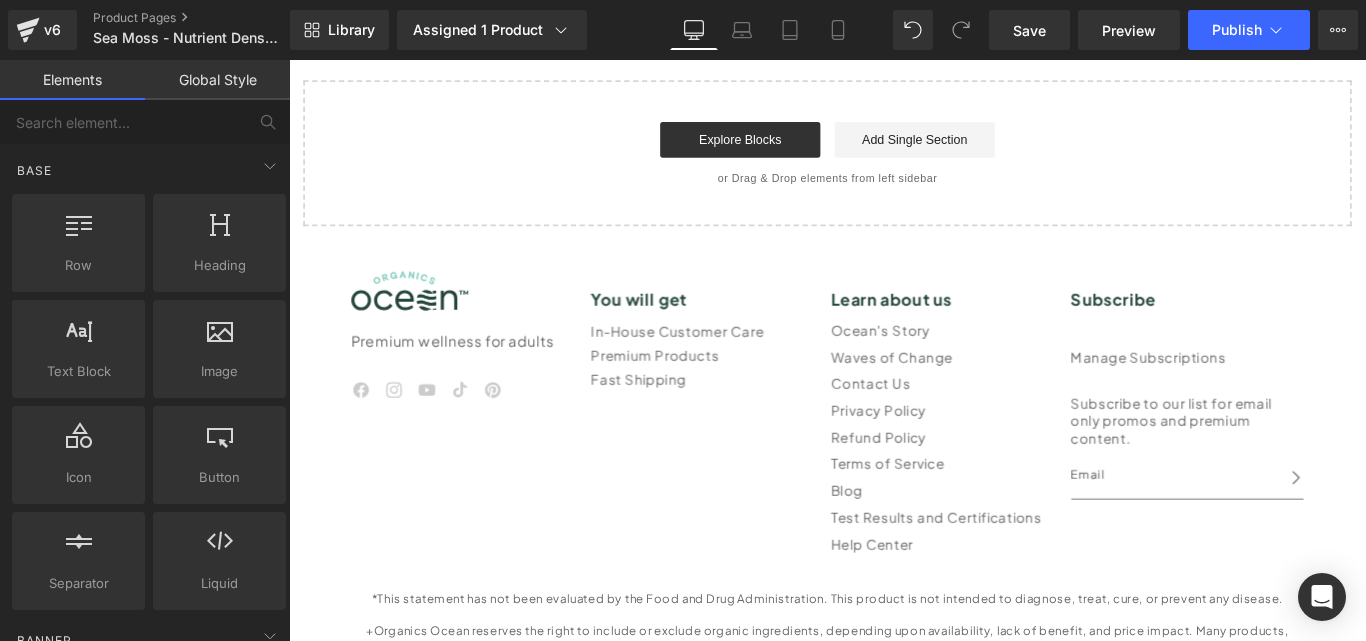 click at bounding box center [425, 319] 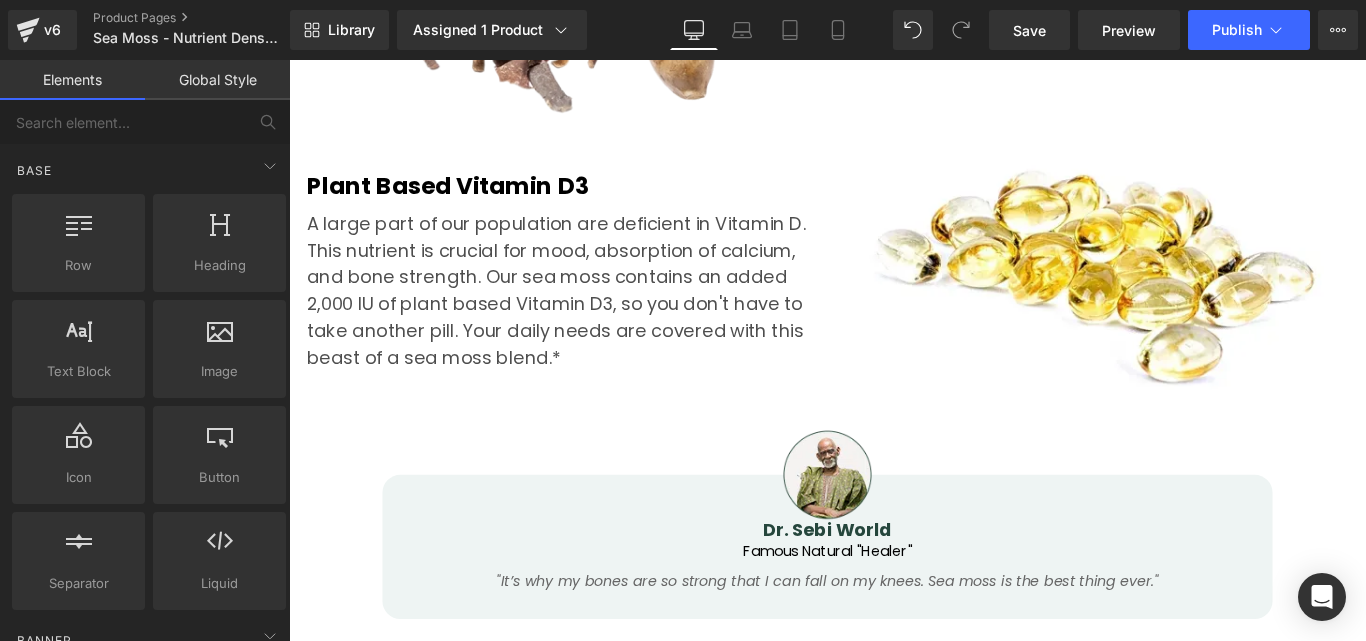 scroll, scrollTop: 6600, scrollLeft: 0, axis: vertical 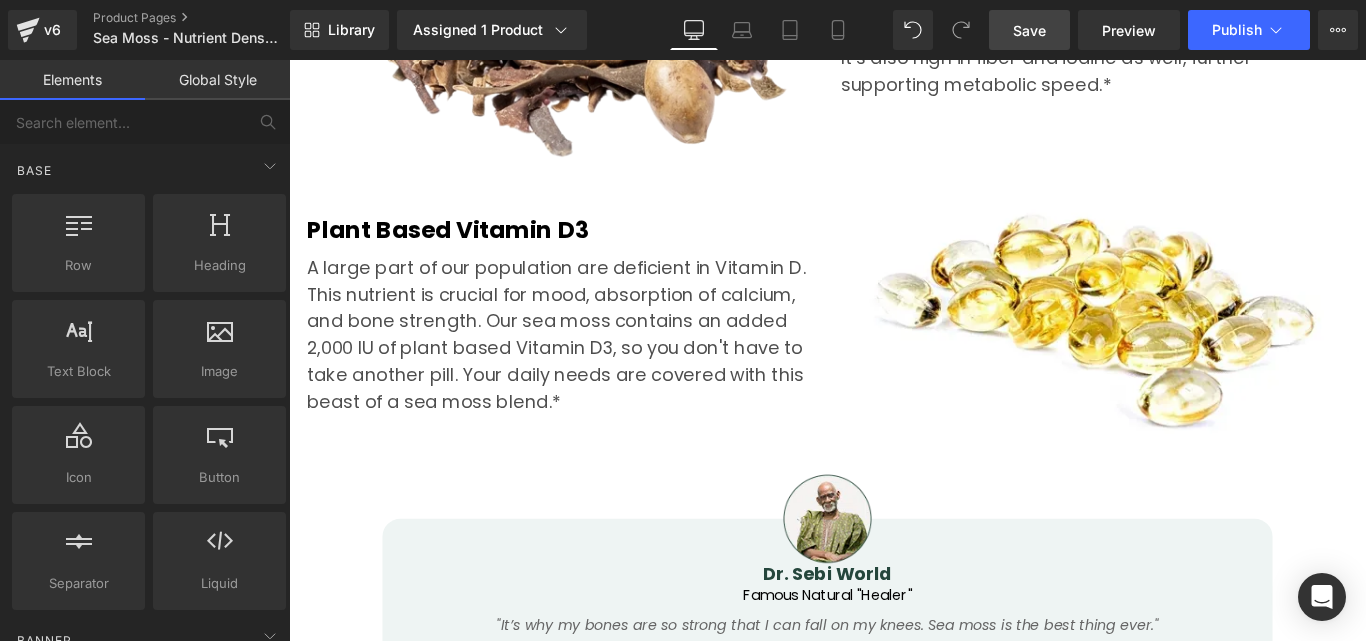 click on "Save" at bounding box center [1029, 30] 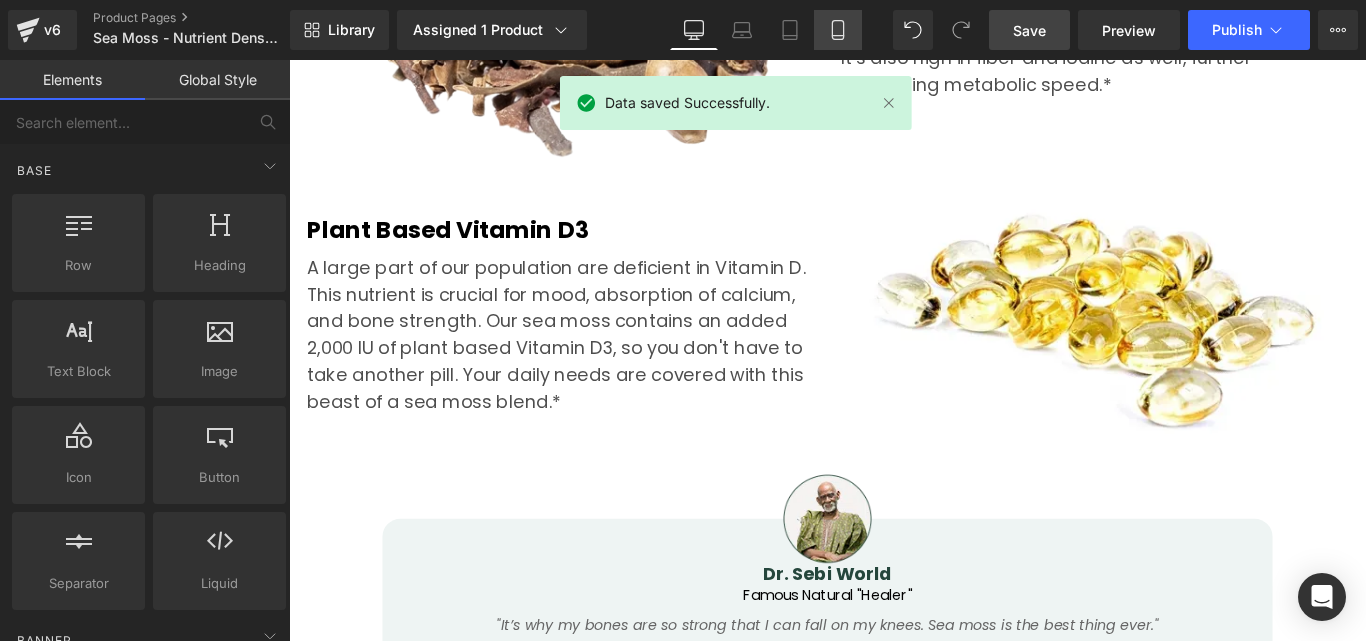 click on "Mobile" at bounding box center [838, 30] 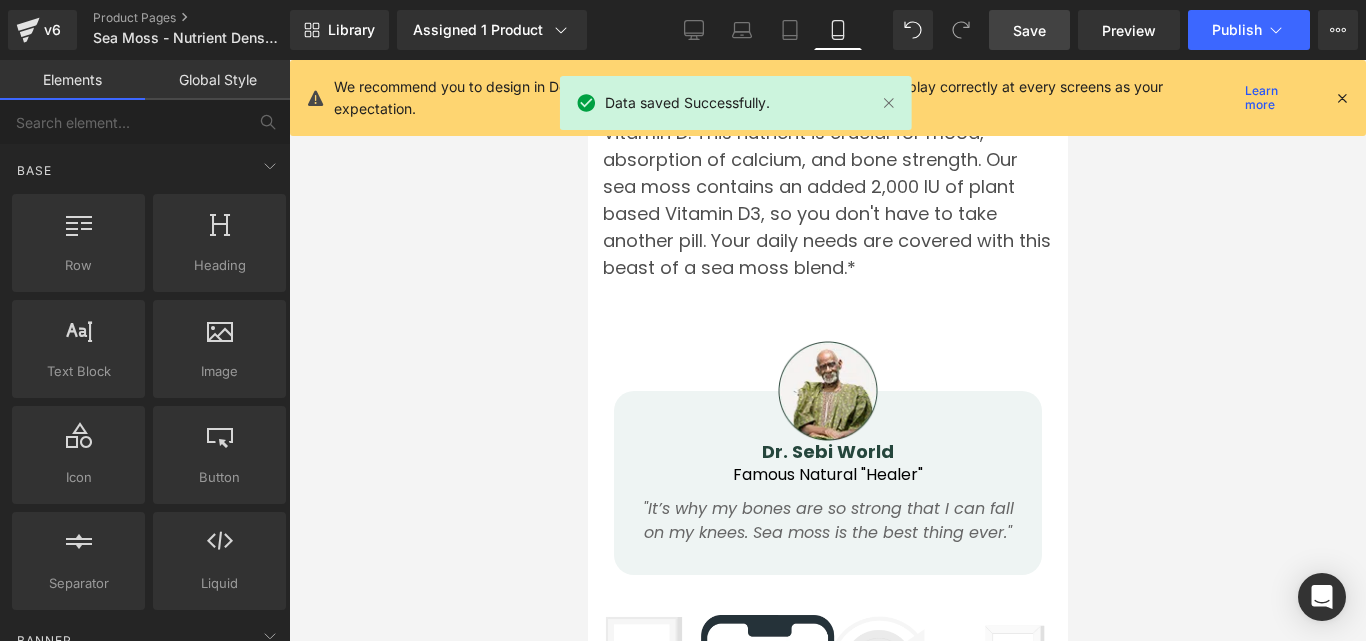 scroll, scrollTop: 9625, scrollLeft: 0, axis: vertical 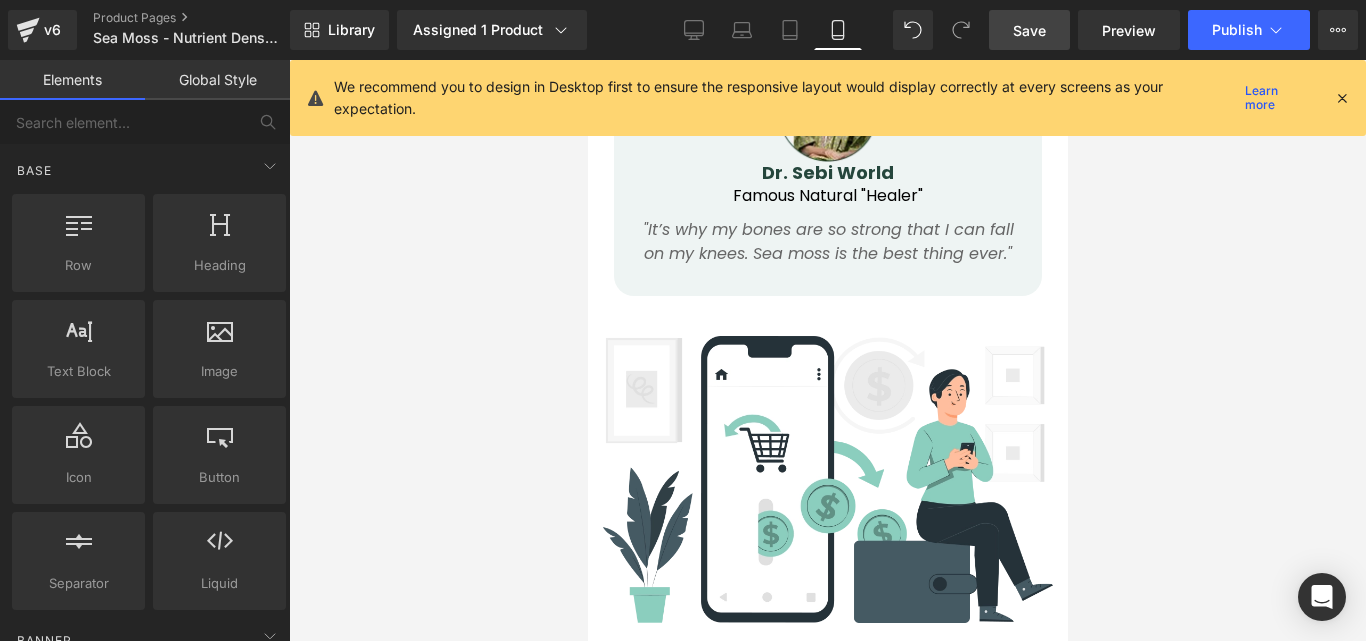 click at bounding box center (1342, 98) 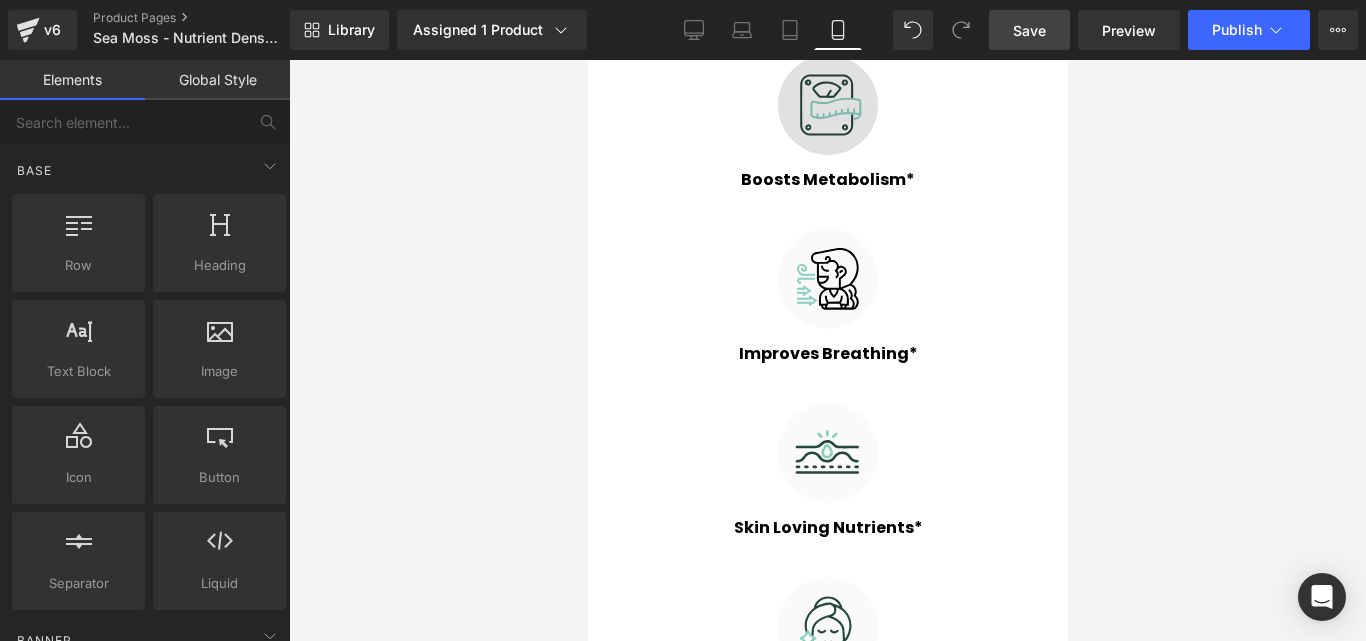 scroll, scrollTop: 1800, scrollLeft: 0, axis: vertical 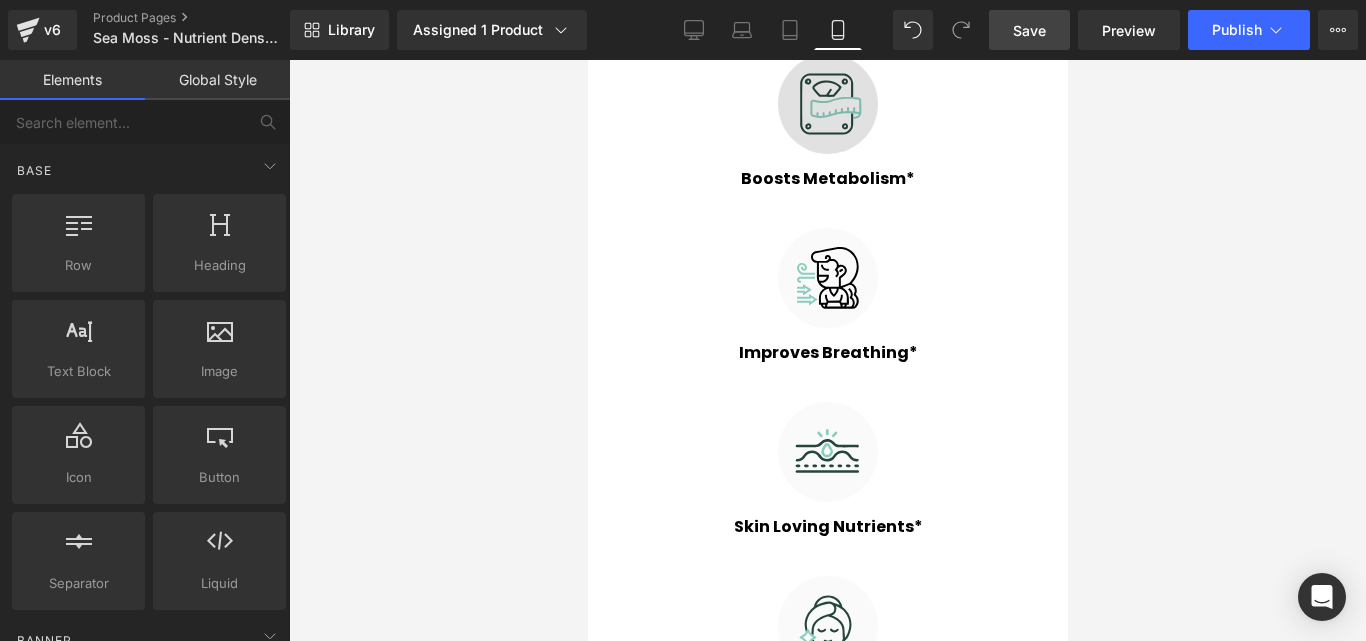 click on "Image" at bounding box center (827, 104) 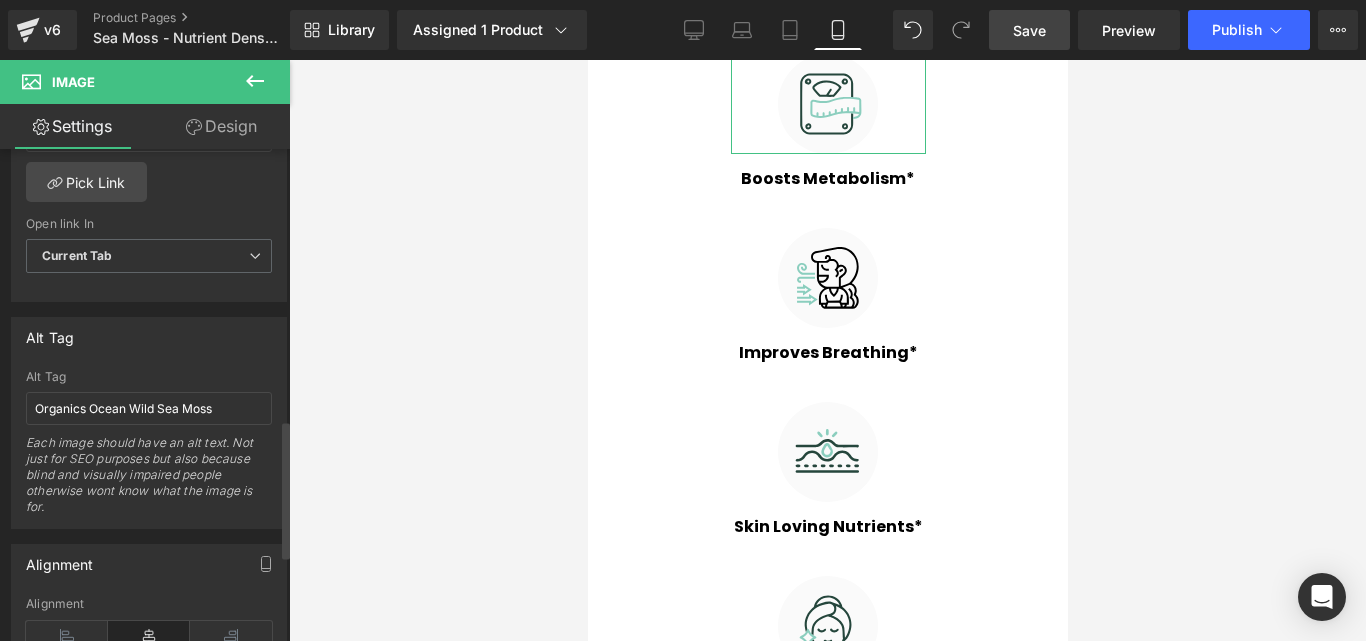 scroll, scrollTop: 1000, scrollLeft: 0, axis: vertical 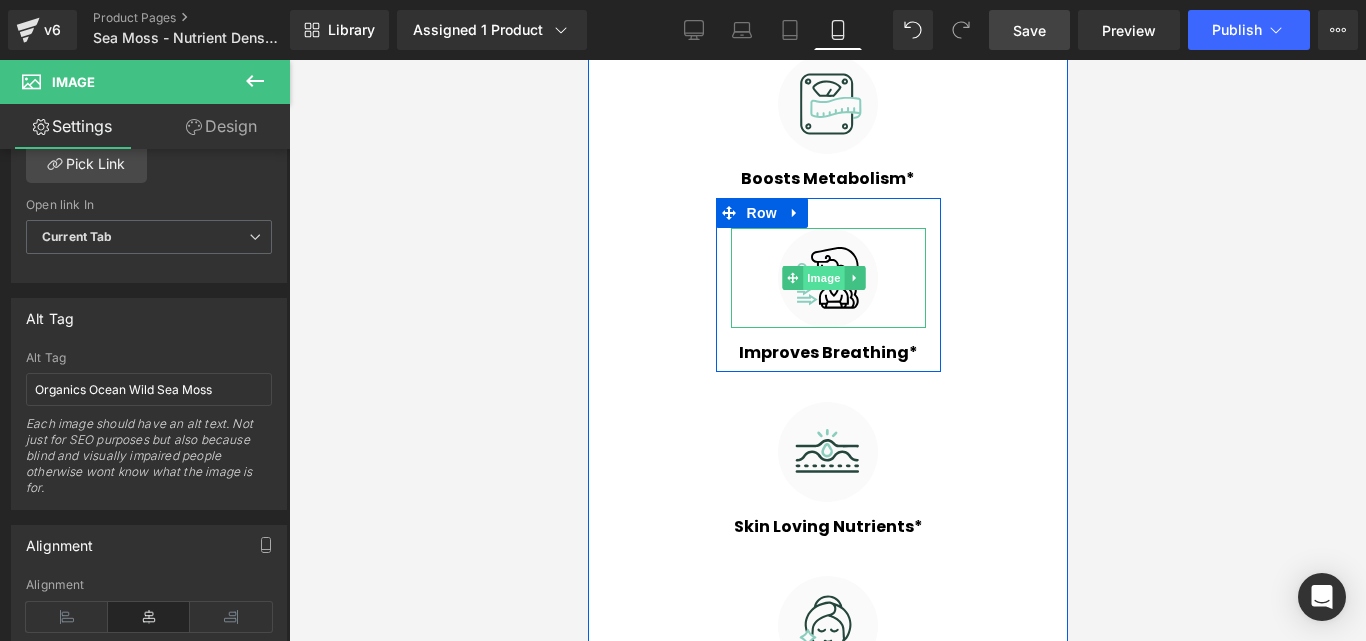 click on "Image" at bounding box center [823, 278] 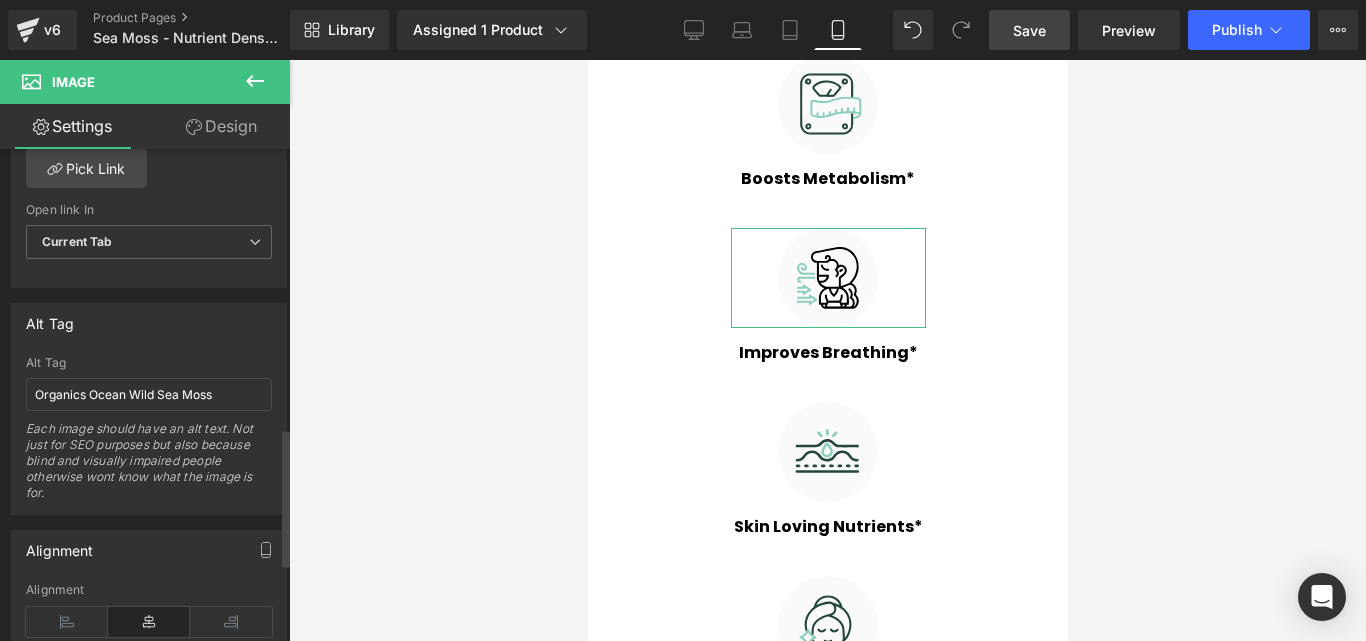 scroll, scrollTop: 1000, scrollLeft: 0, axis: vertical 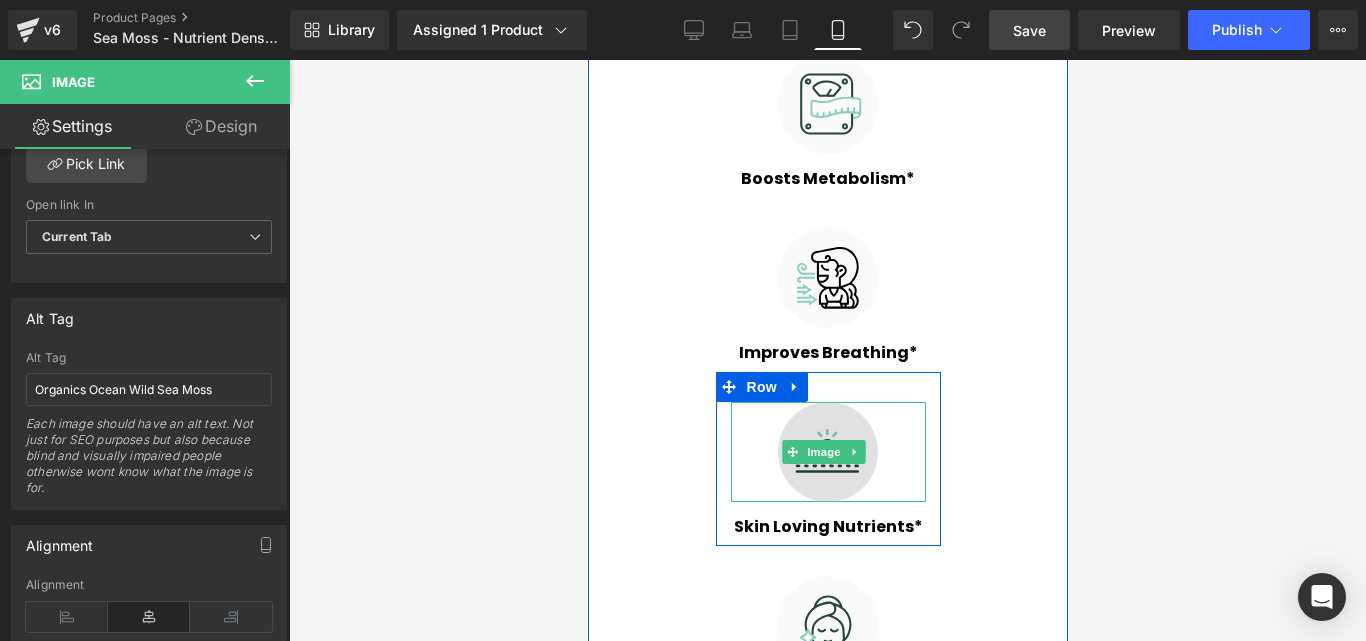 click at bounding box center [827, 452] 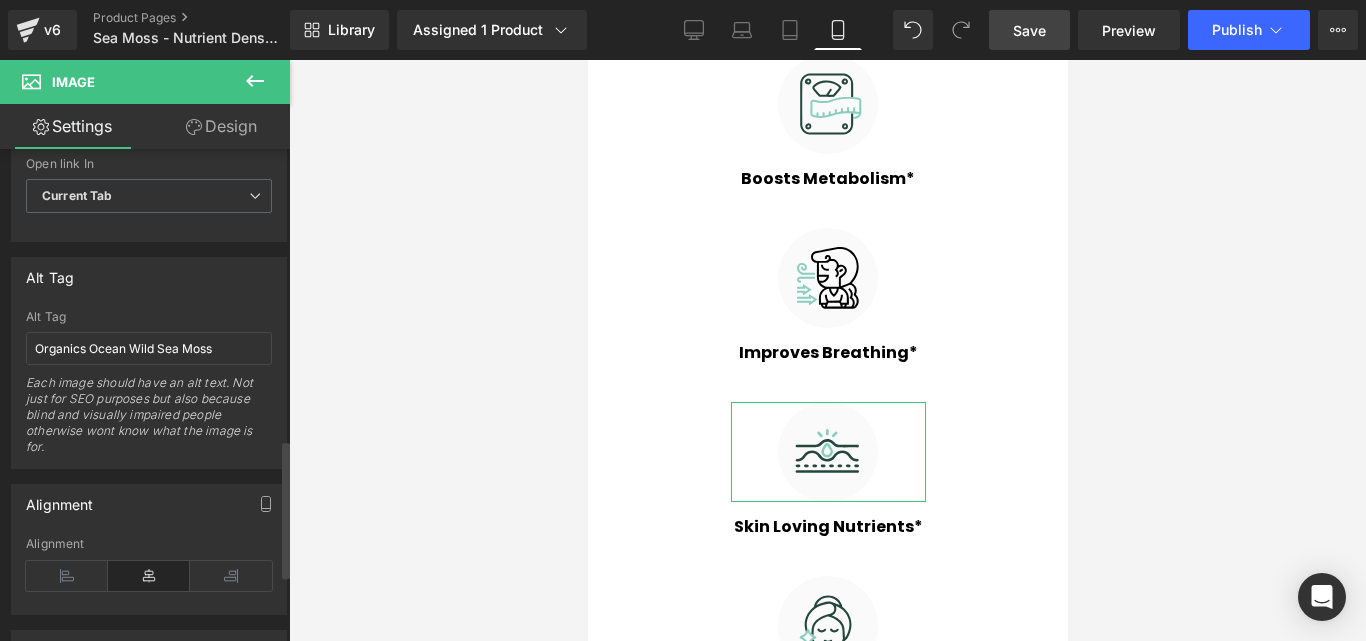 scroll, scrollTop: 1100, scrollLeft: 0, axis: vertical 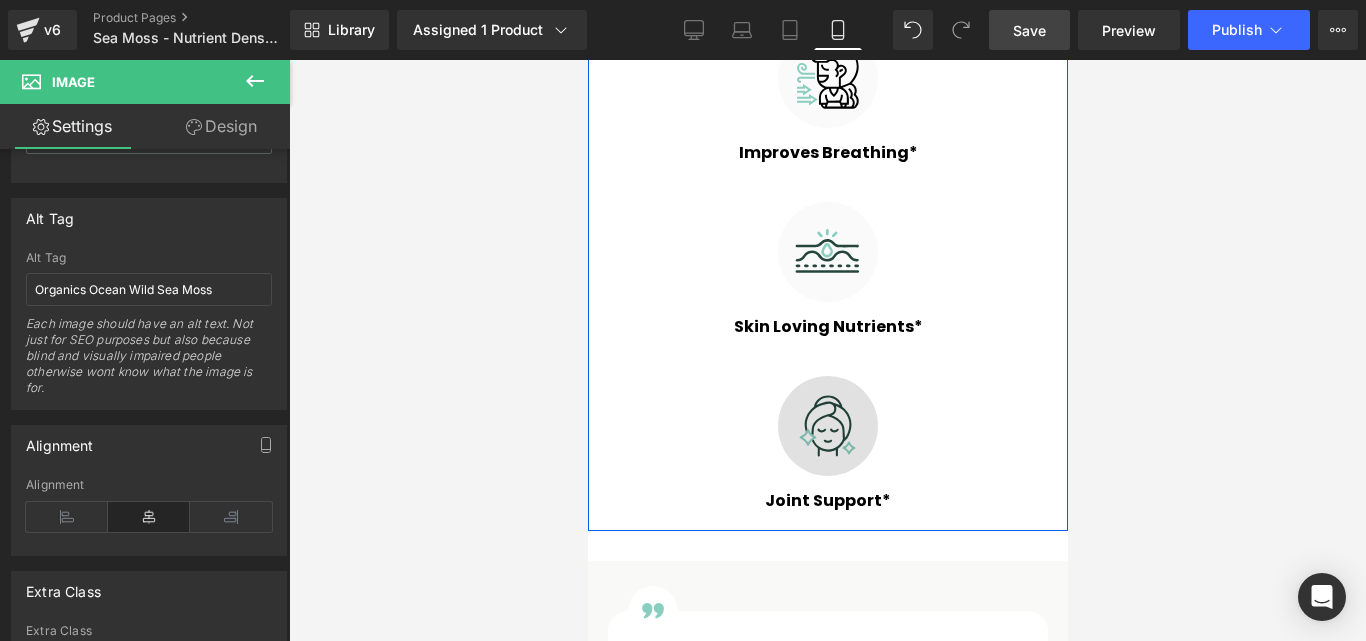 click on "Image" at bounding box center [827, 426] 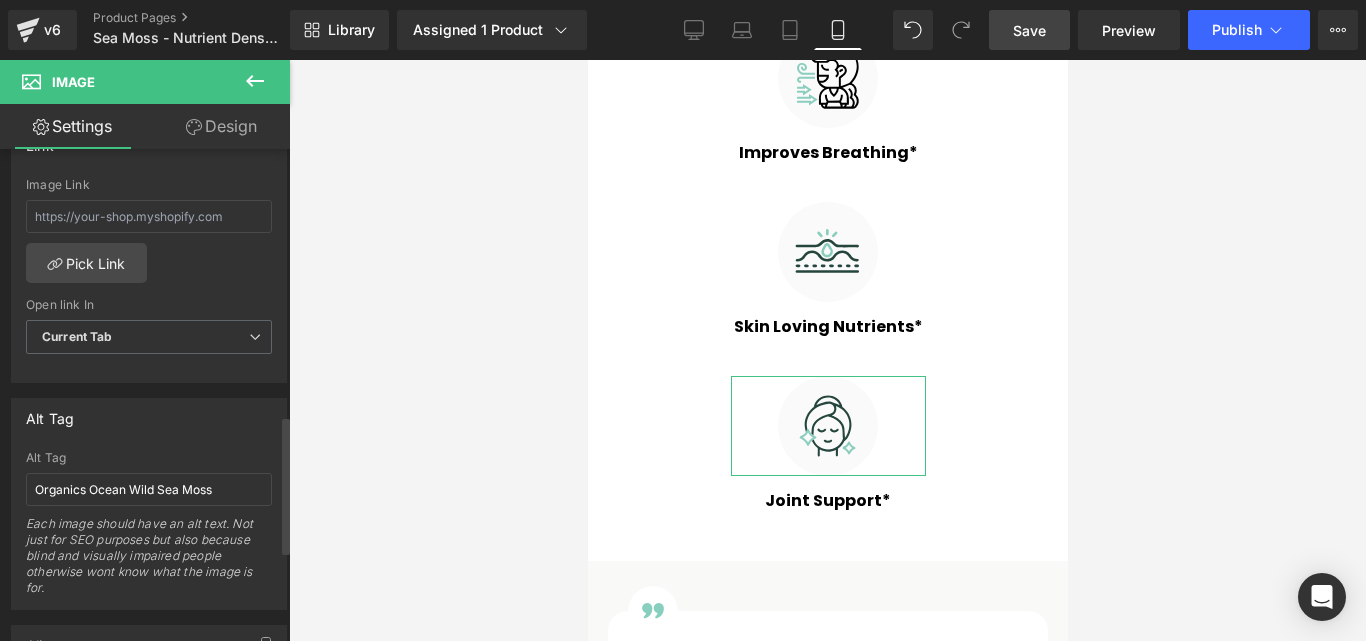 scroll, scrollTop: 1000, scrollLeft: 0, axis: vertical 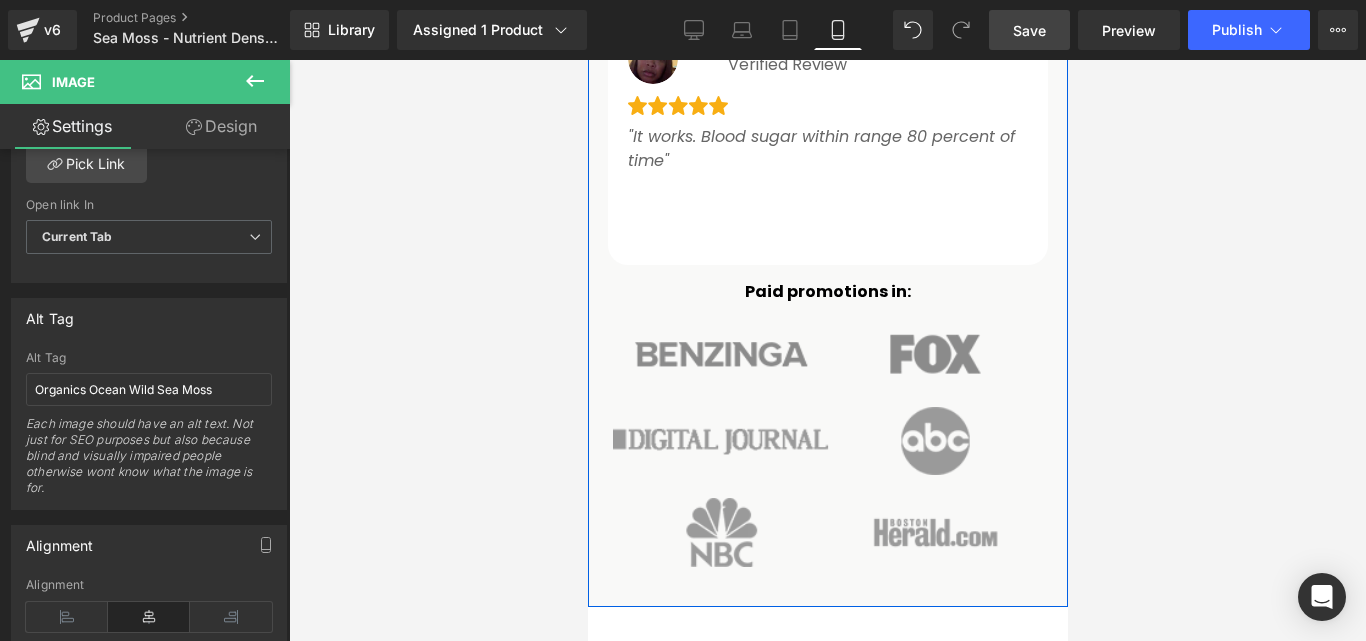 click at bounding box center [827, 353] 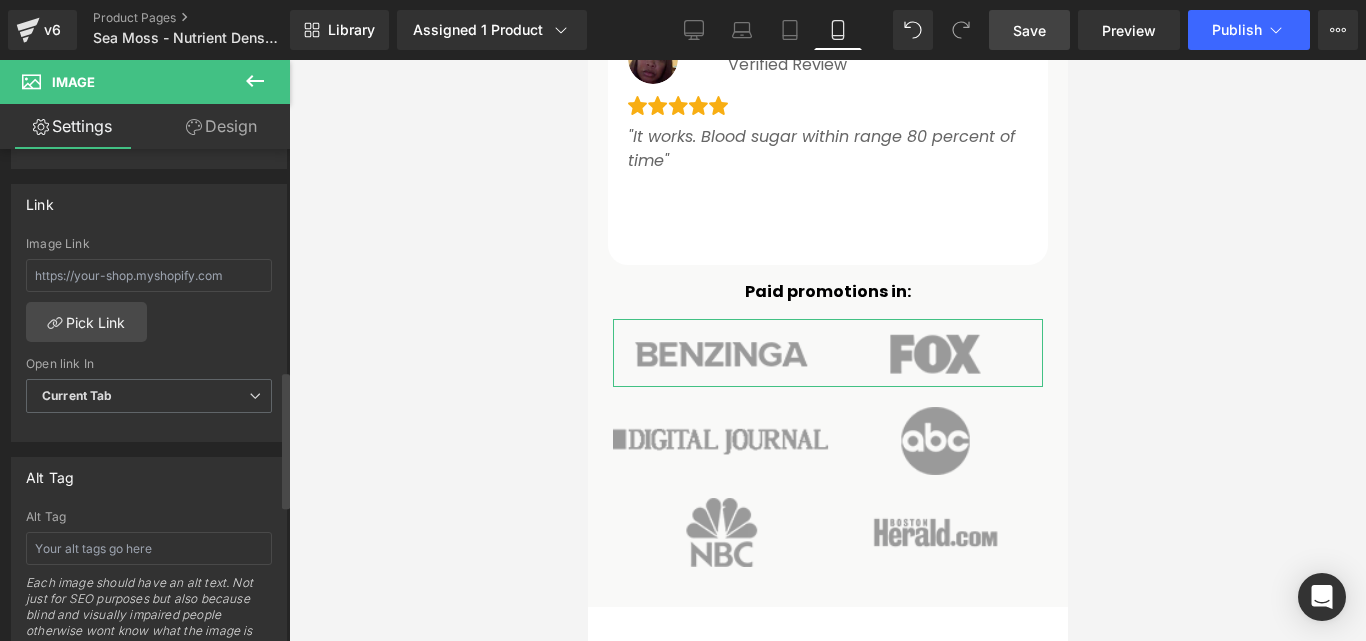 scroll, scrollTop: 900, scrollLeft: 0, axis: vertical 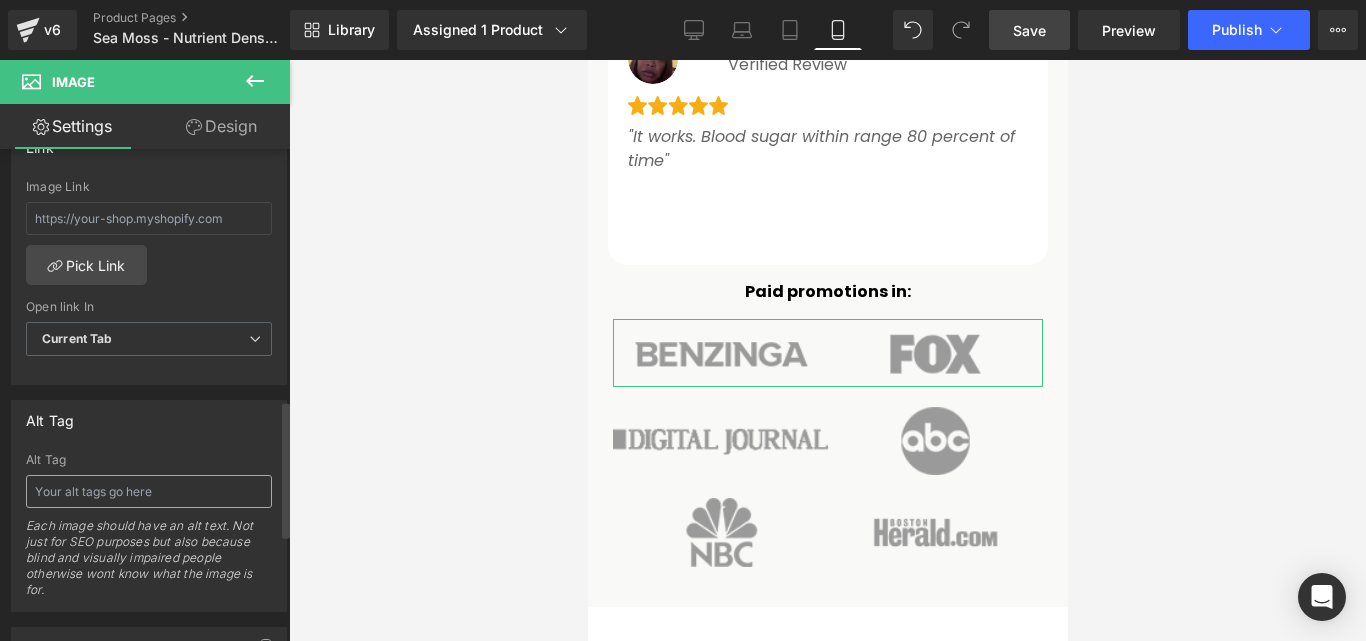click at bounding box center [149, 491] 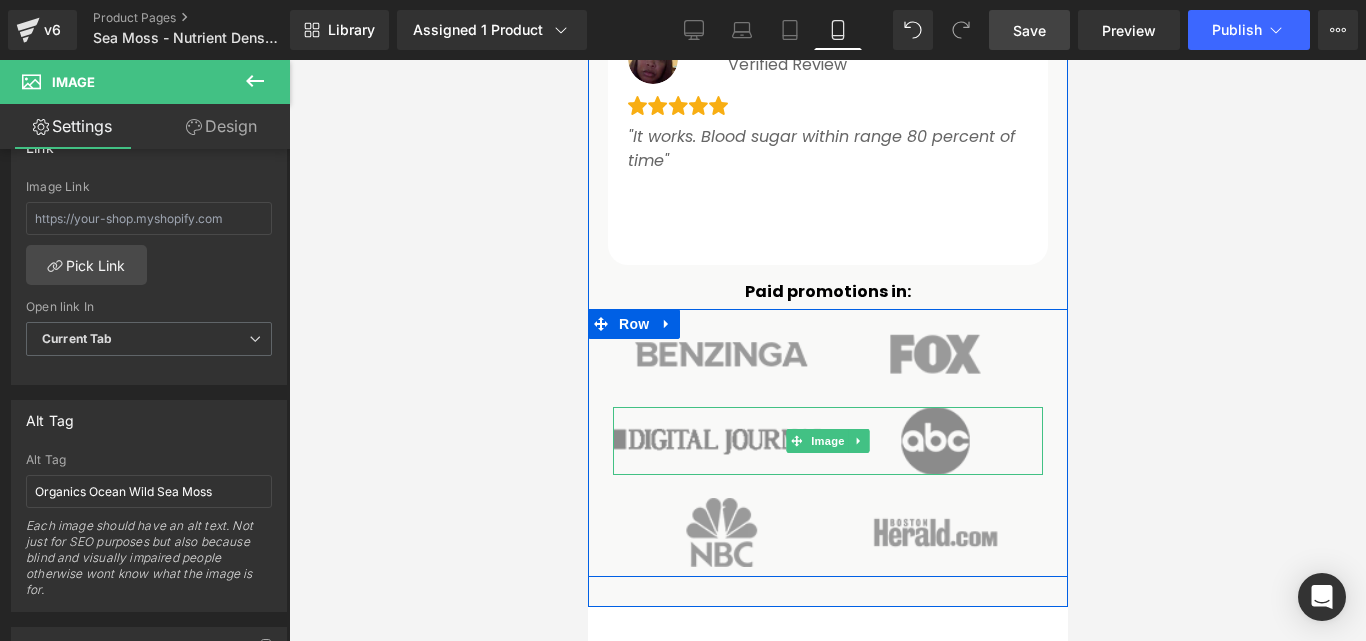 click at bounding box center [827, 441] 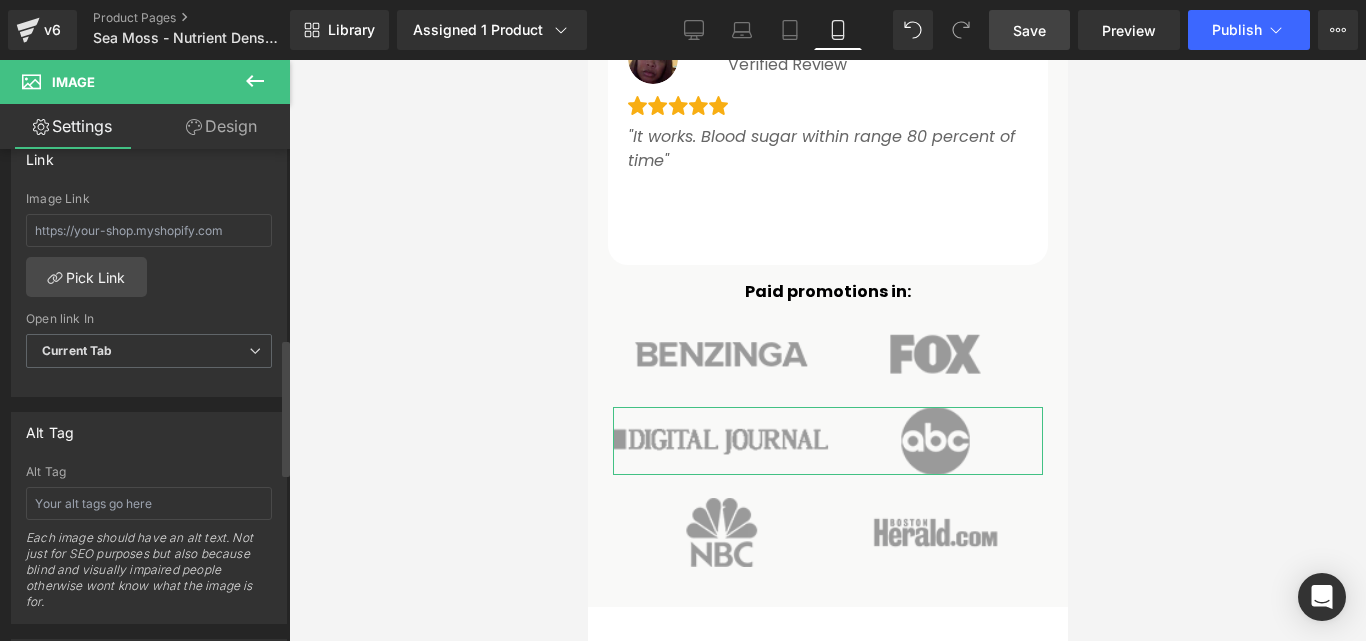 scroll, scrollTop: 900, scrollLeft: 0, axis: vertical 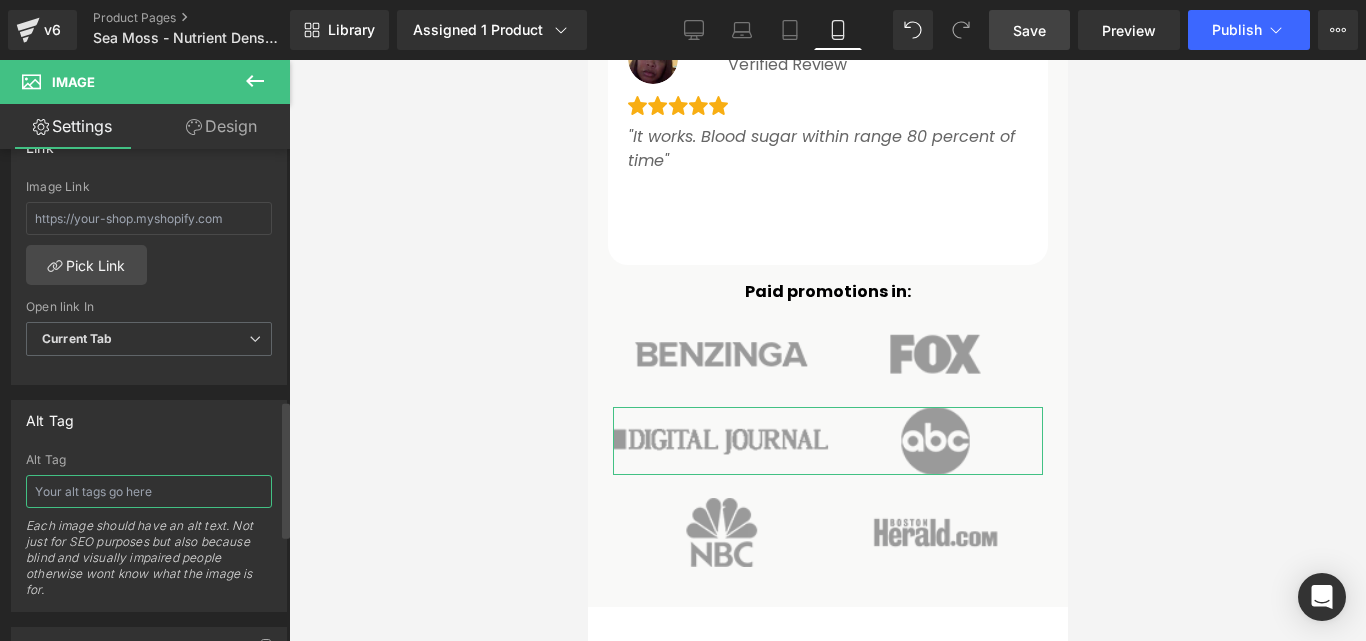 click at bounding box center (149, 491) 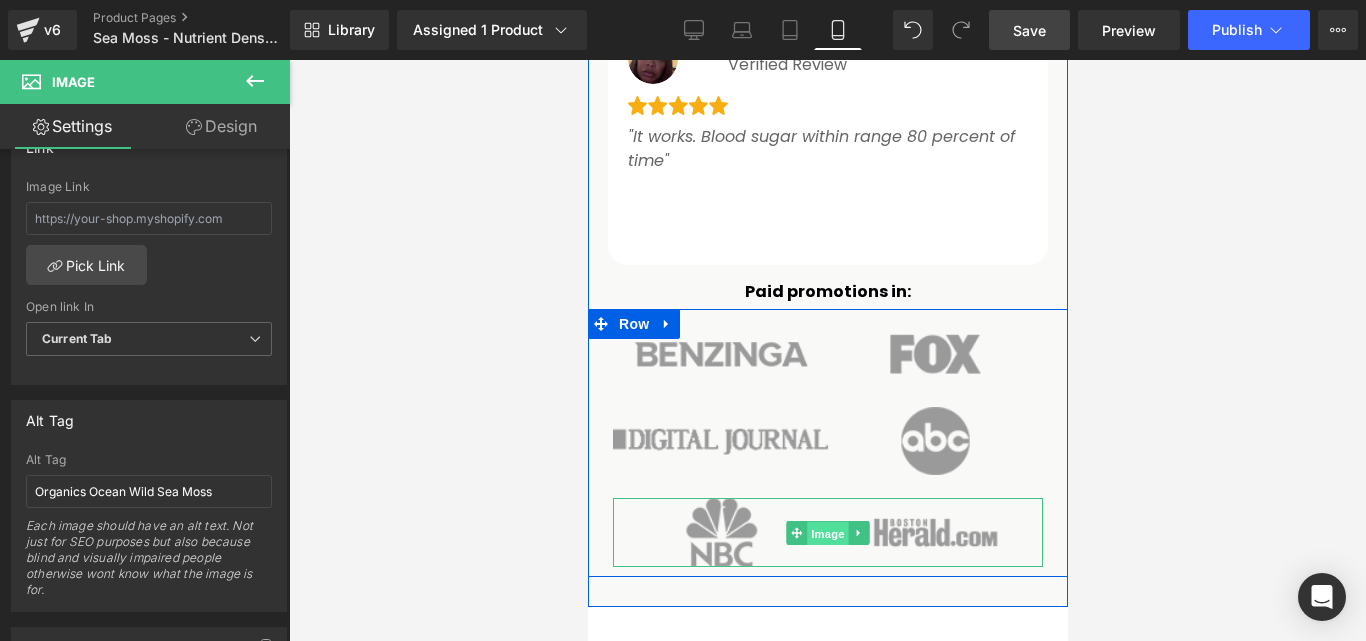 click on "Image" at bounding box center (827, 533) 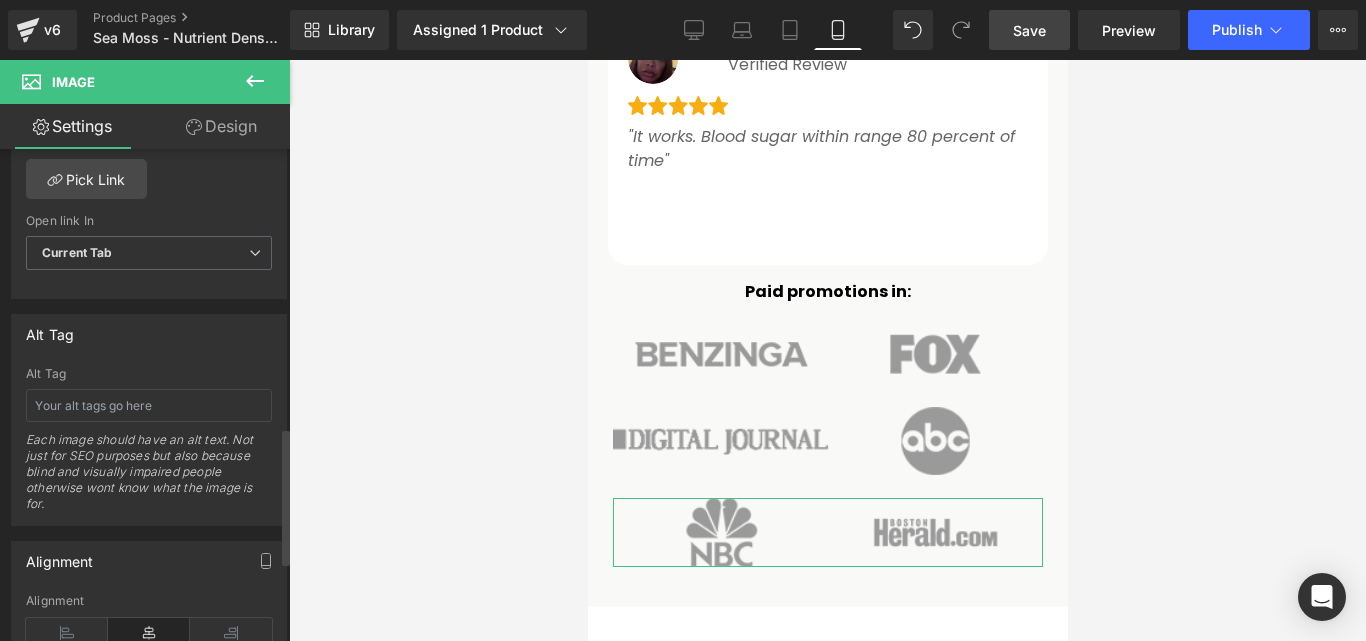 scroll, scrollTop: 1000, scrollLeft: 0, axis: vertical 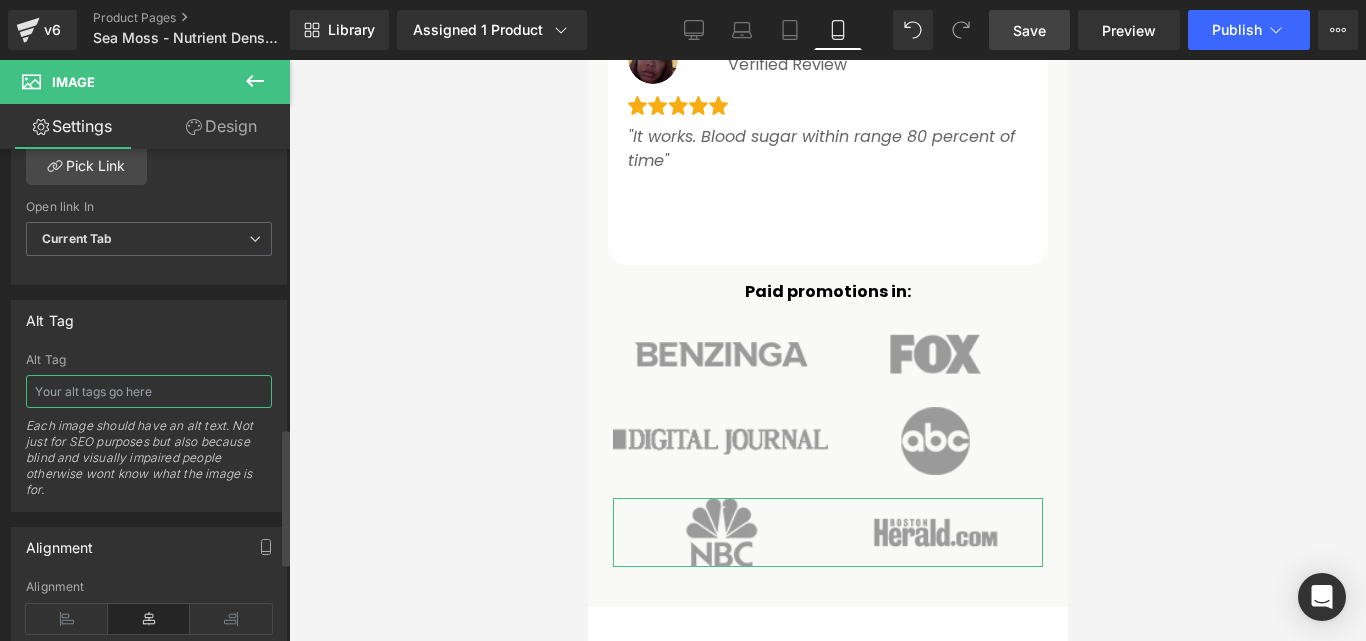 click at bounding box center [149, 391] 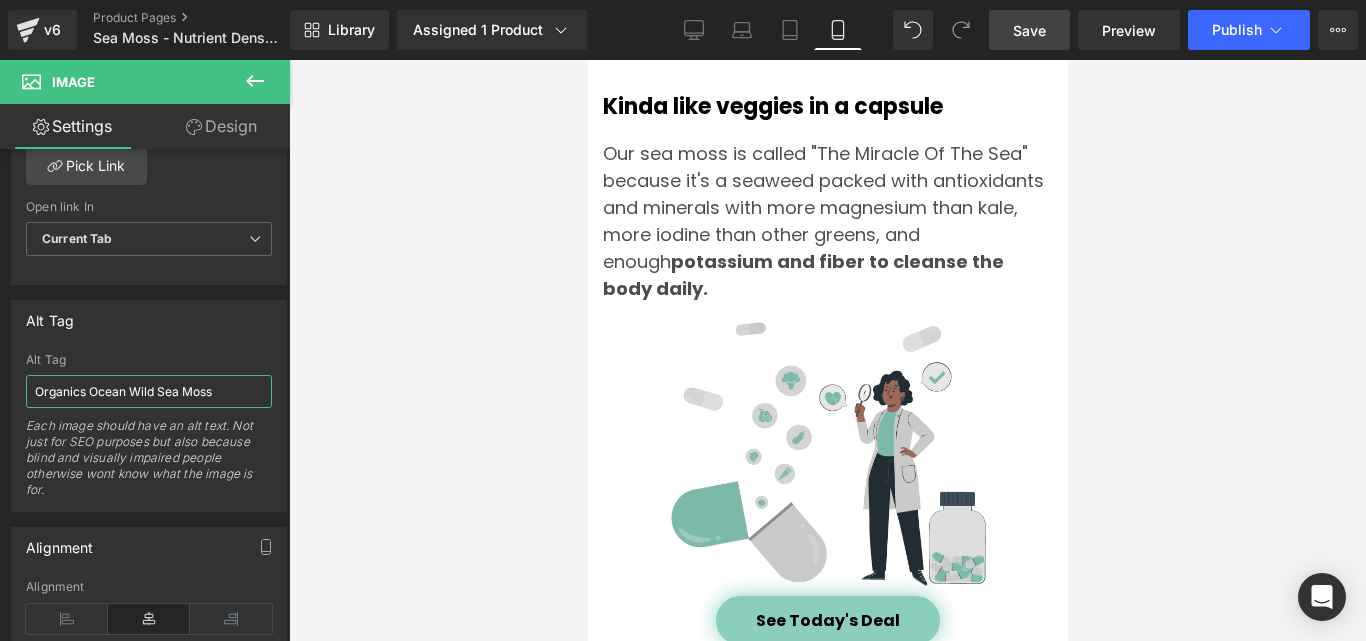 scroll, scrollTop: 4000, scrollLeft: 0, axis: vertical 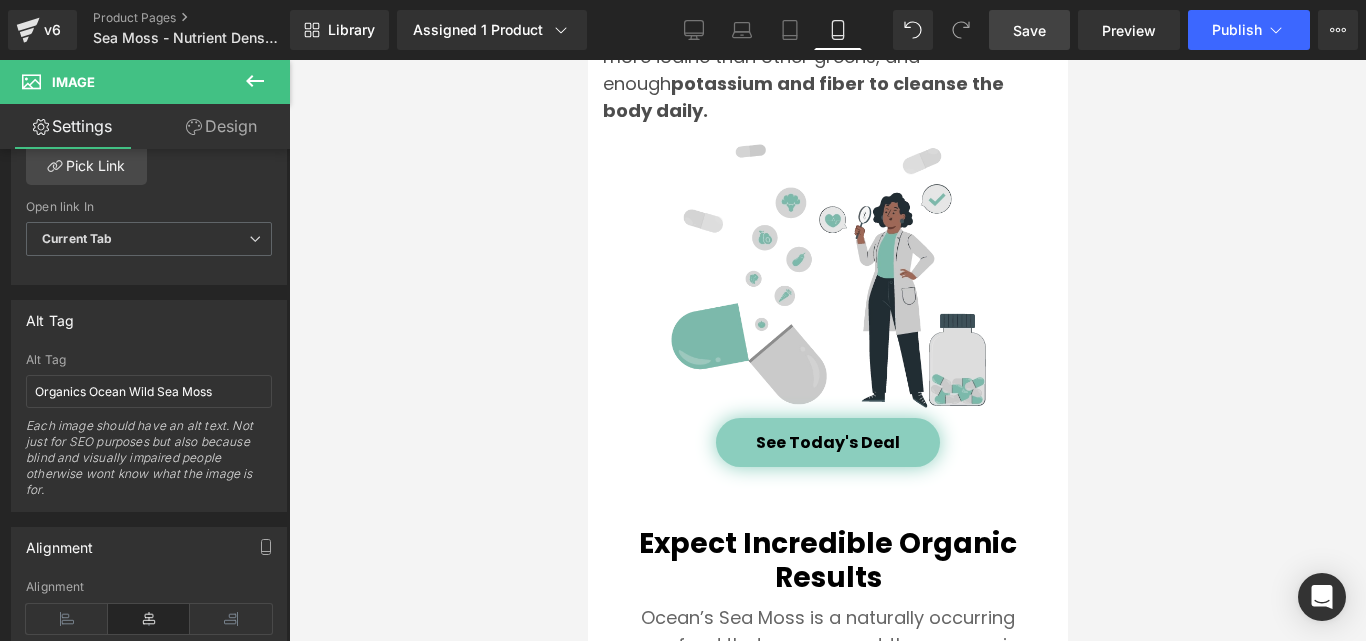 click at bounding box center (827, 276) 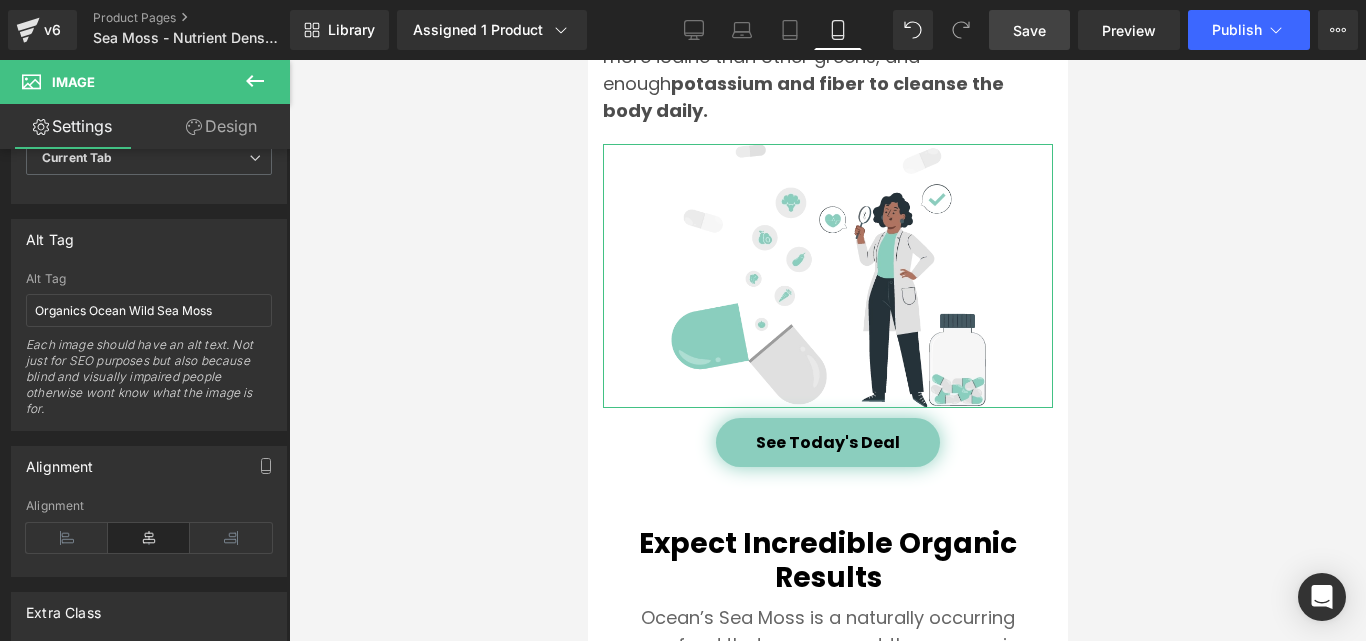 scroll, scrollTop: 1100, scrollLeft: 0, axis: vertical 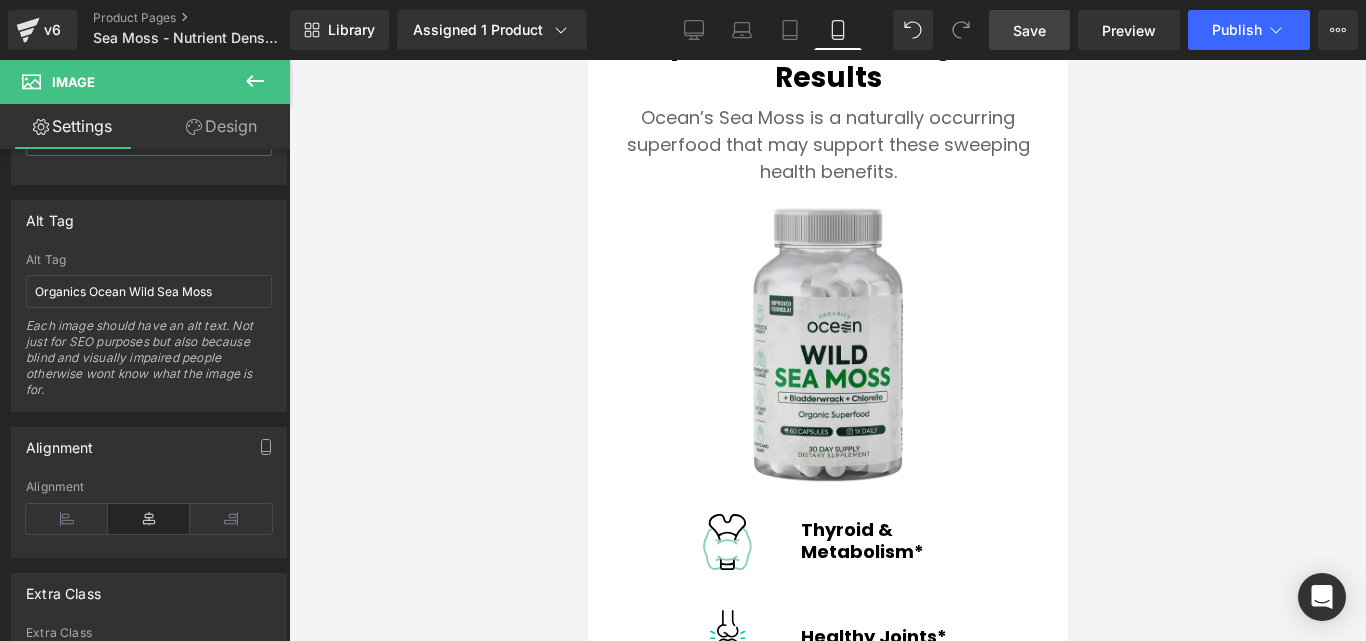click at bounding box center [827, 344] 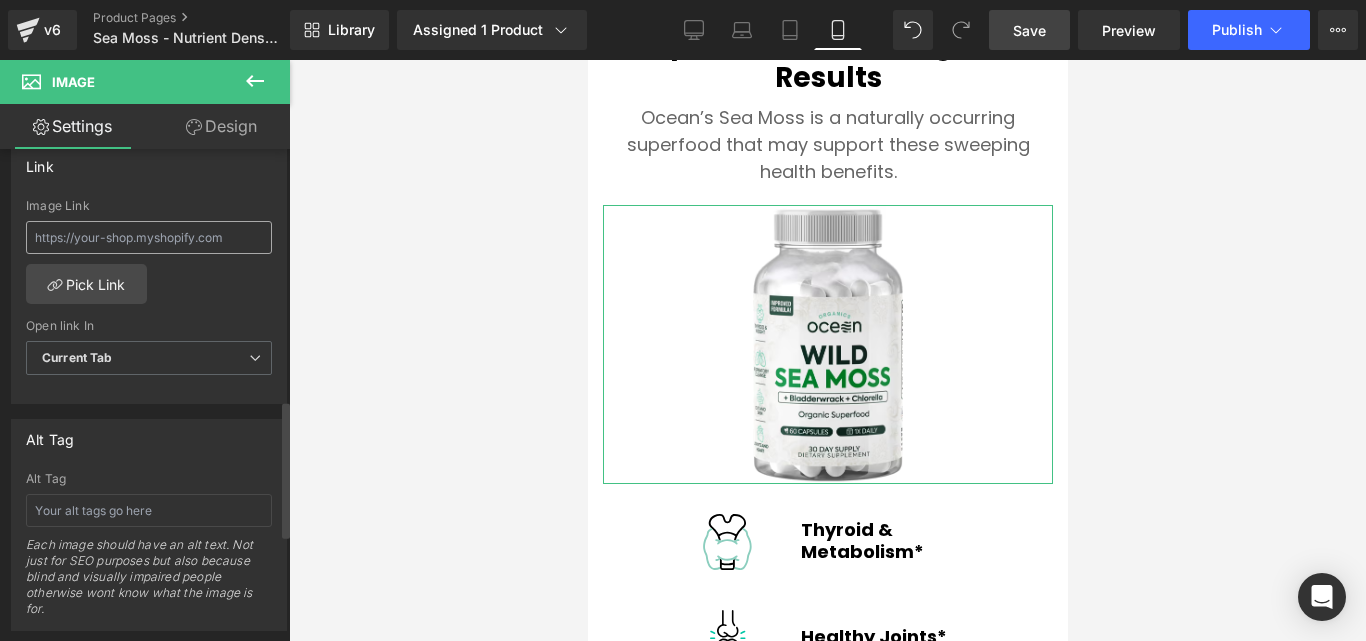 scroll, scrollTop: 900, scrollLeft: 0, axis: vertical 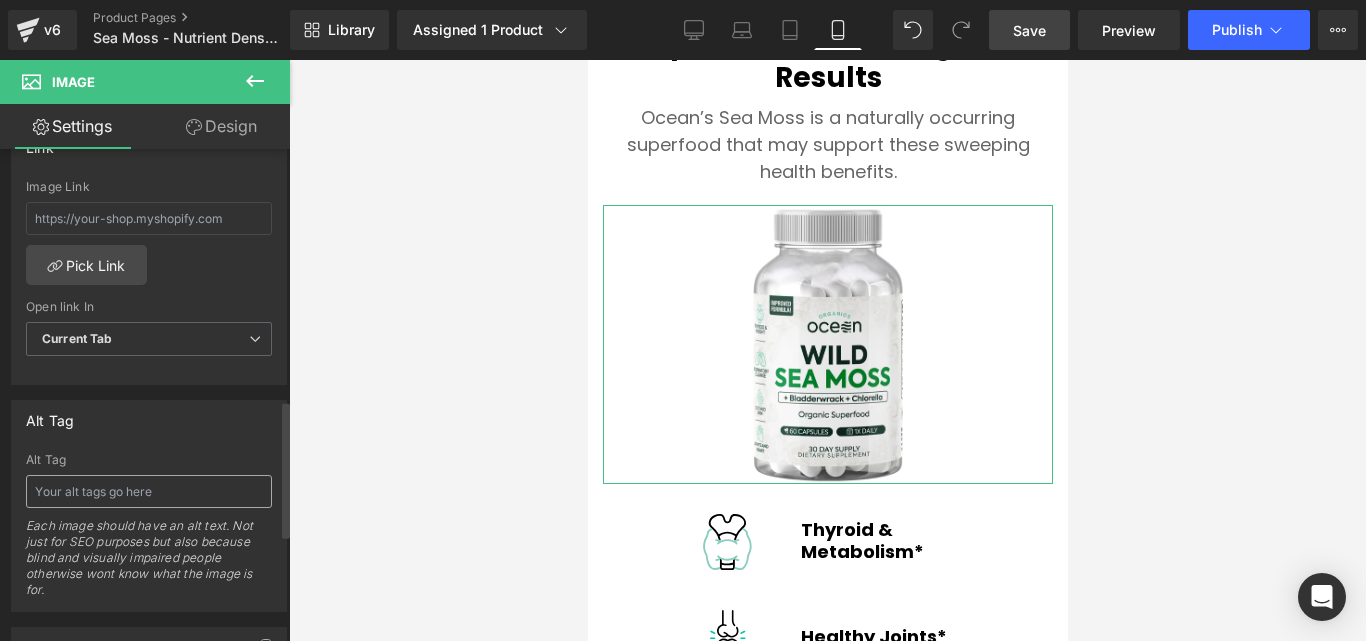 click at bounding box center (149, 491) 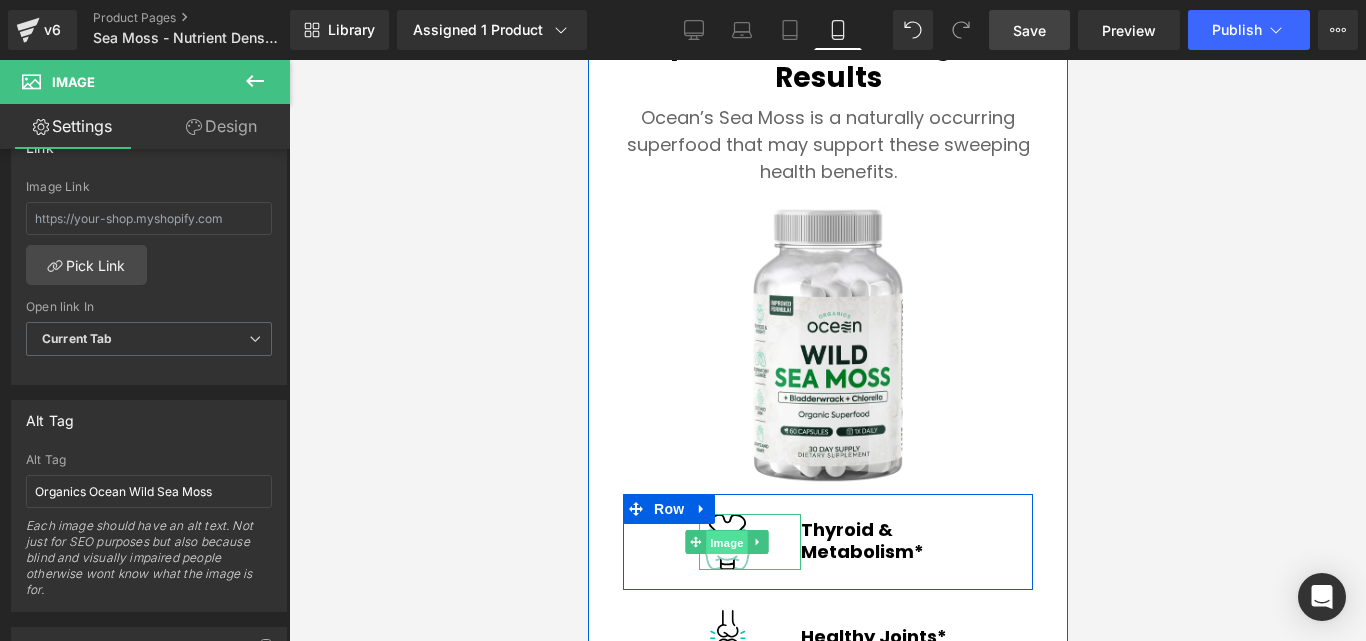 click on "Image" at bounding box center (726, 543) 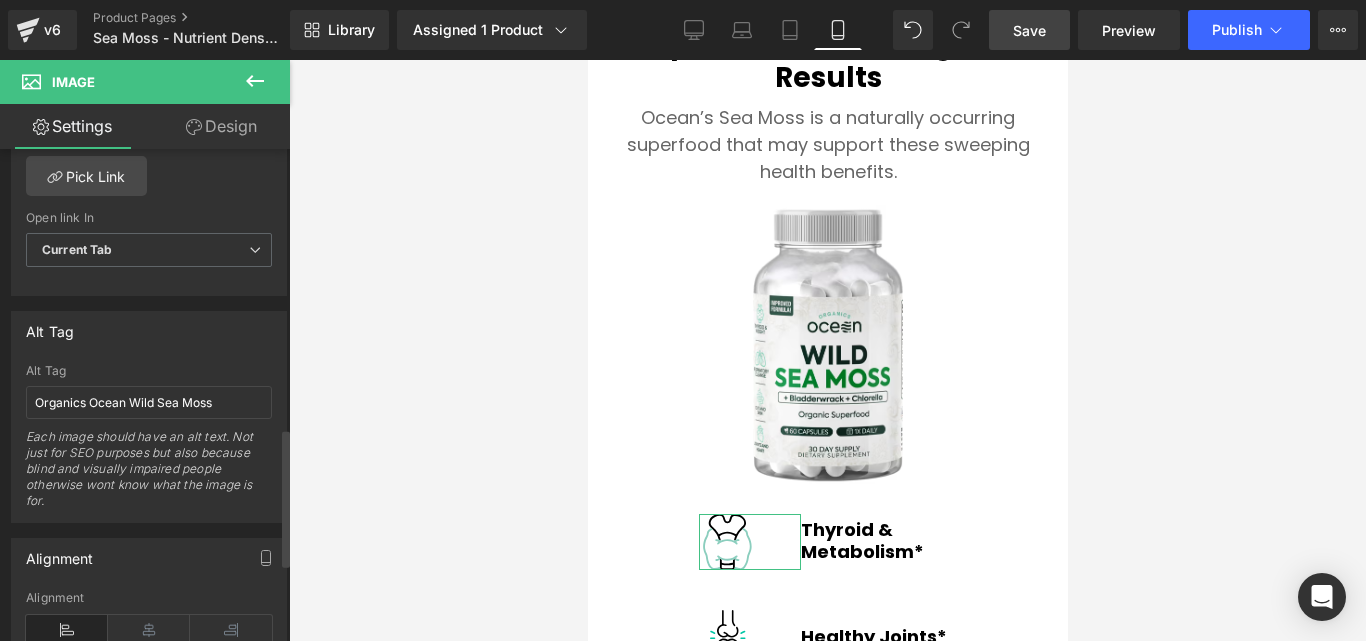 scroll, scrollTop: 1000, scrollLeft: 0, axis: vertical 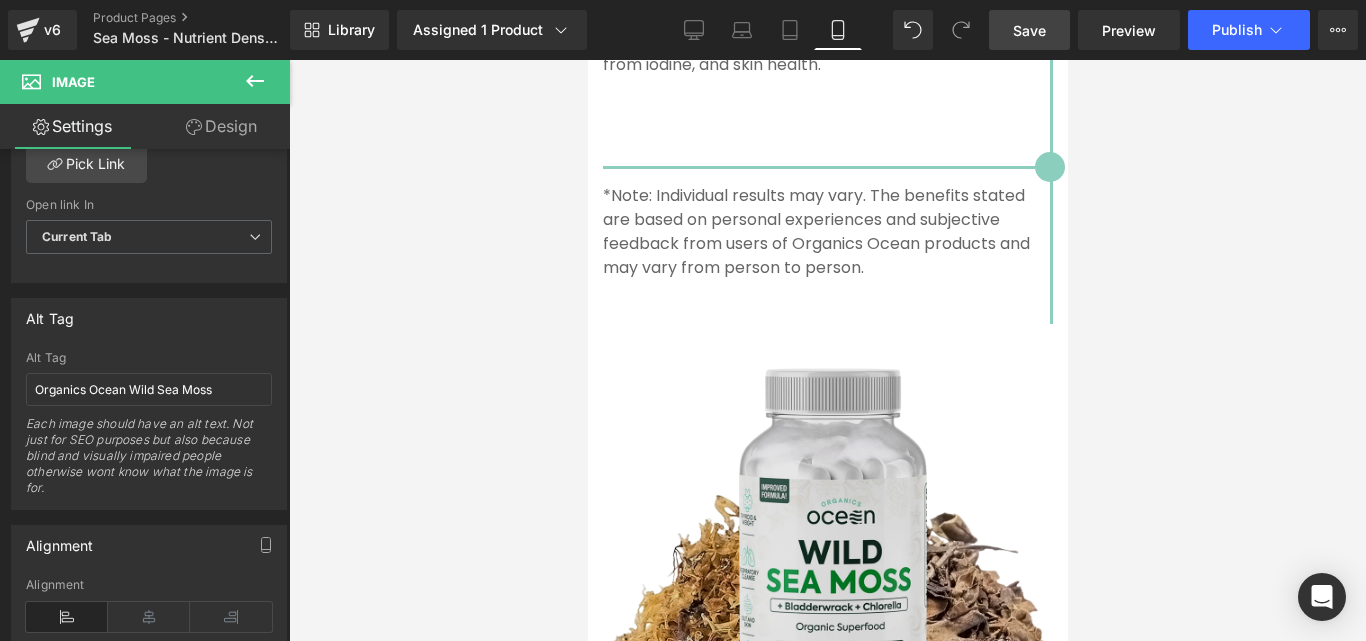 click at bounding box center [827, 549] 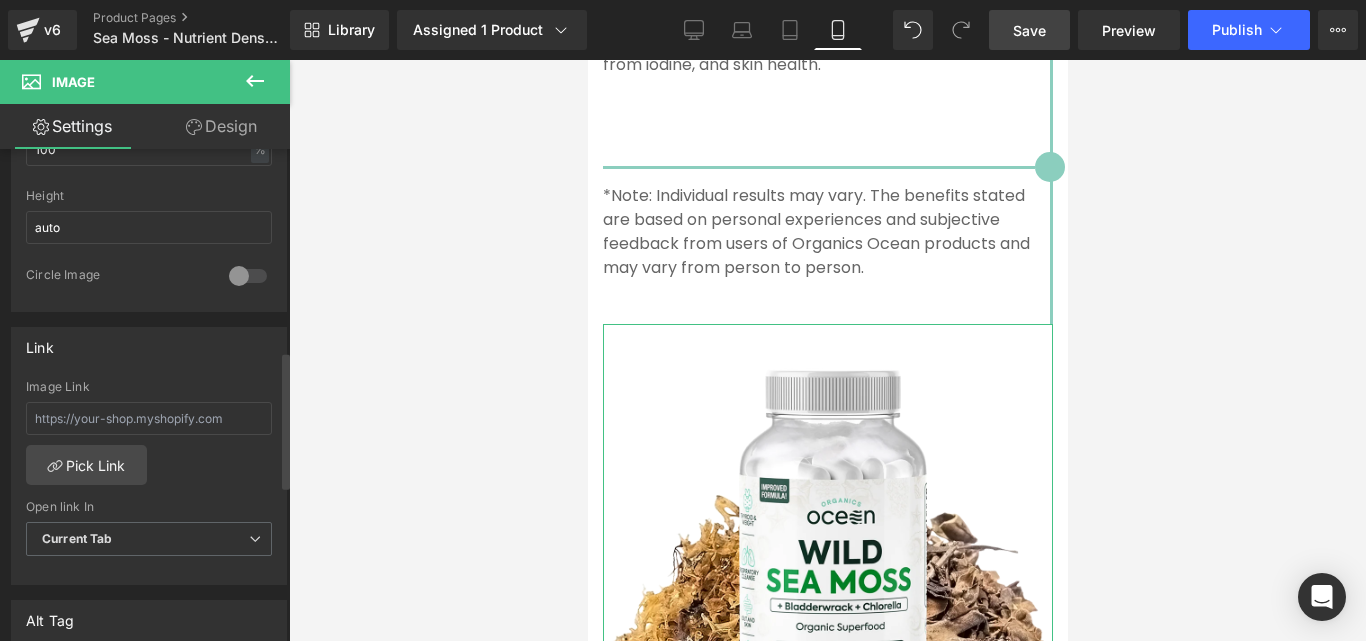 scroll, scrollTop: 900, scrollLeft: 0, axis: vertical 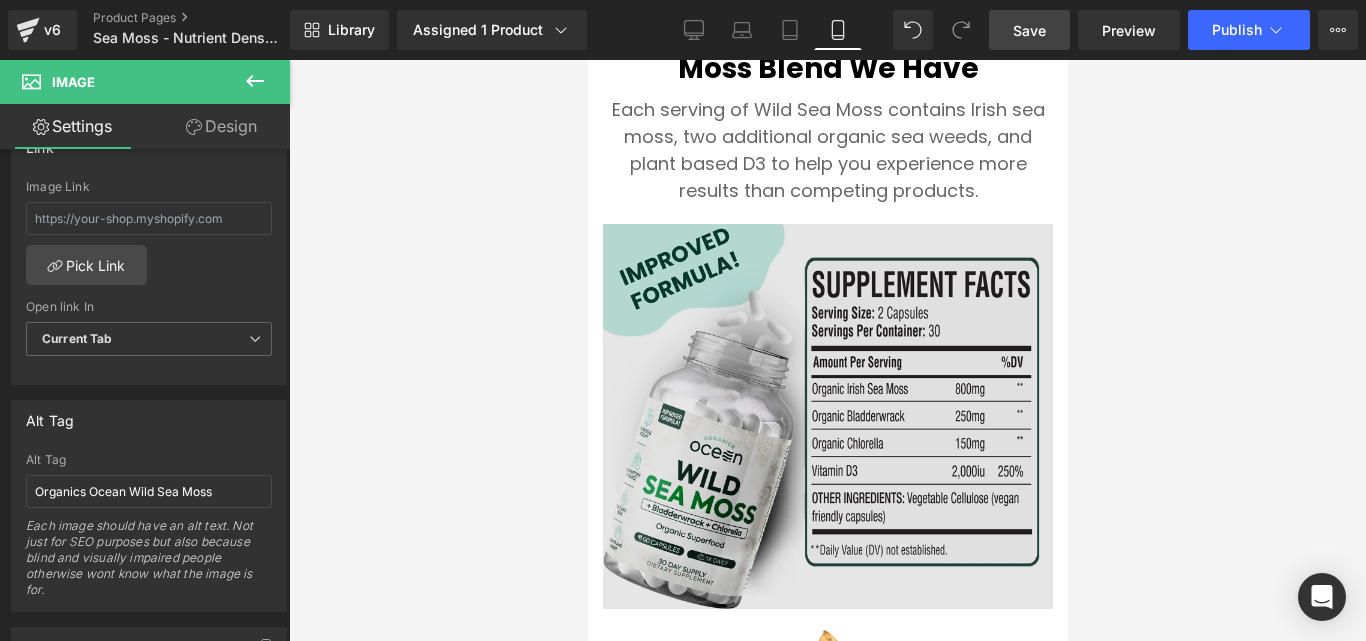 click at bounding box center (827, 416) 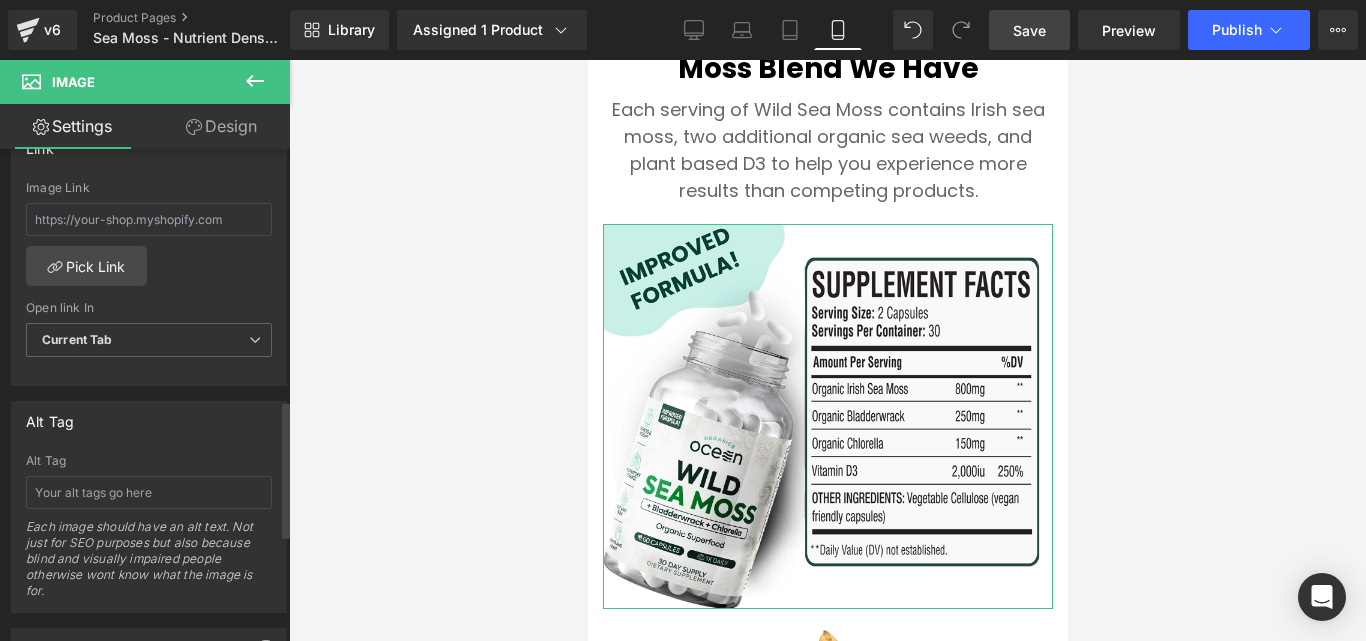 scroll, scrollTop: 900, scrollLeft: 0, axis: vertical 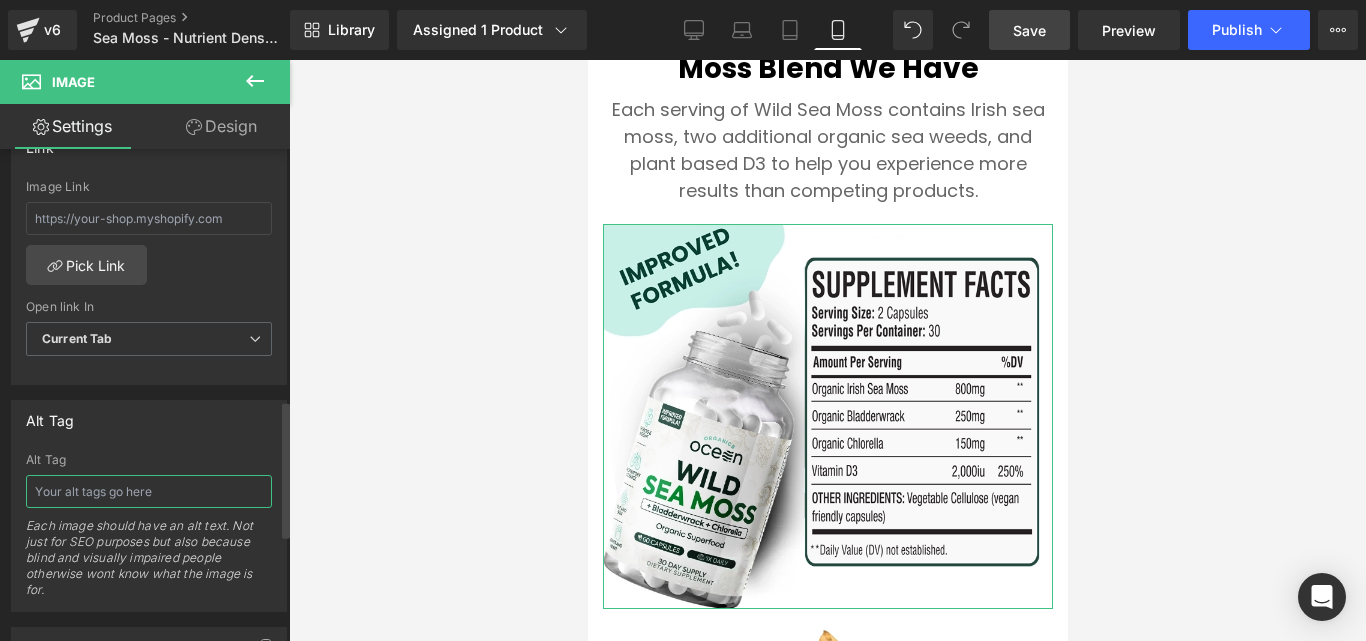 click at bounding box center [149, 491] 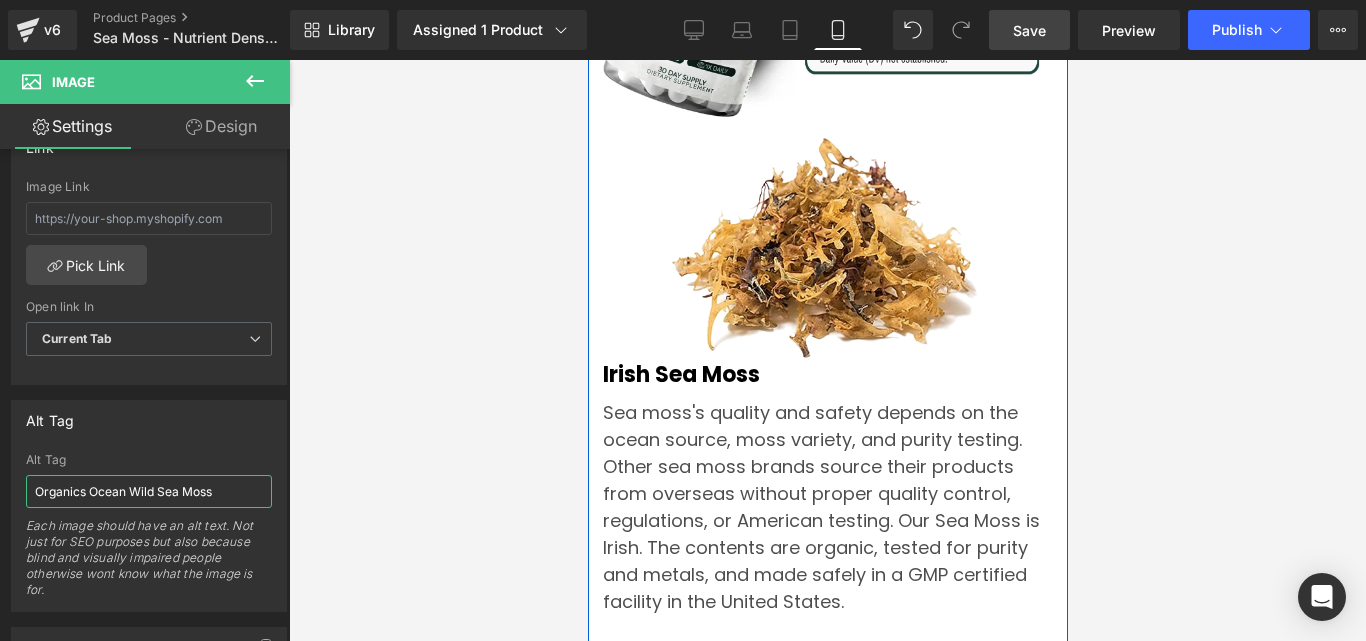 scroll, scrollTop: 7700, scrollLeft: 0, axis: vertical 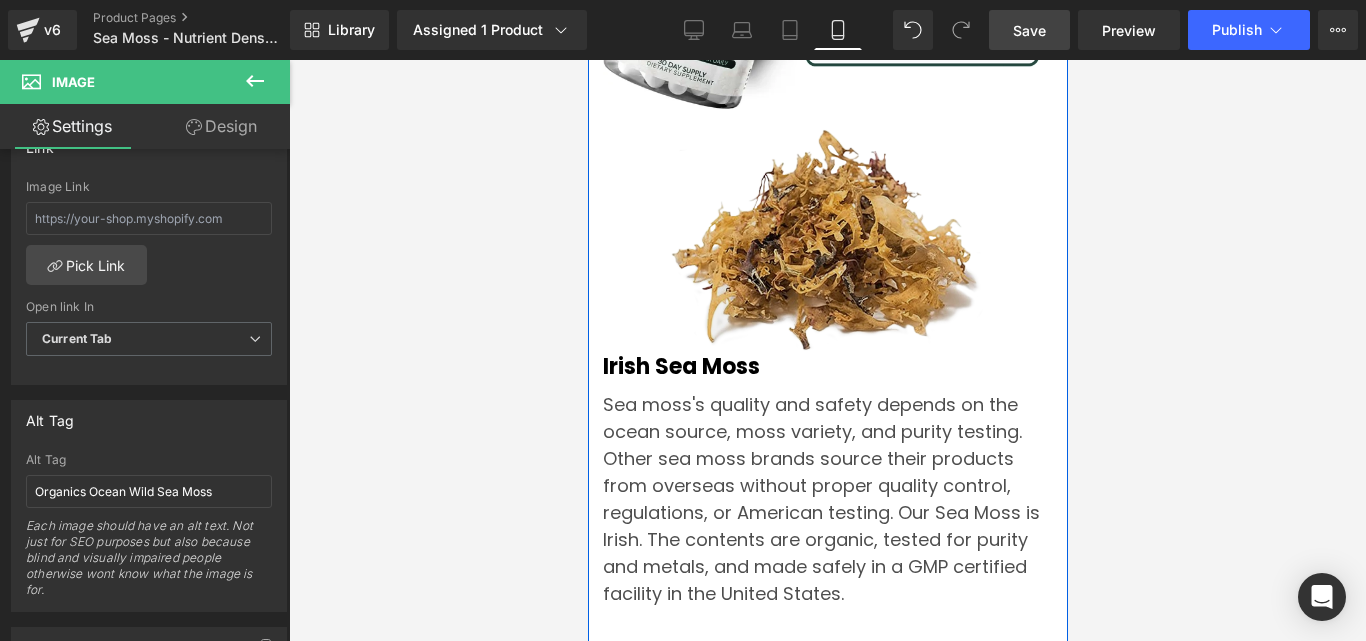 click on "Image" at bounding box center (827, 242) 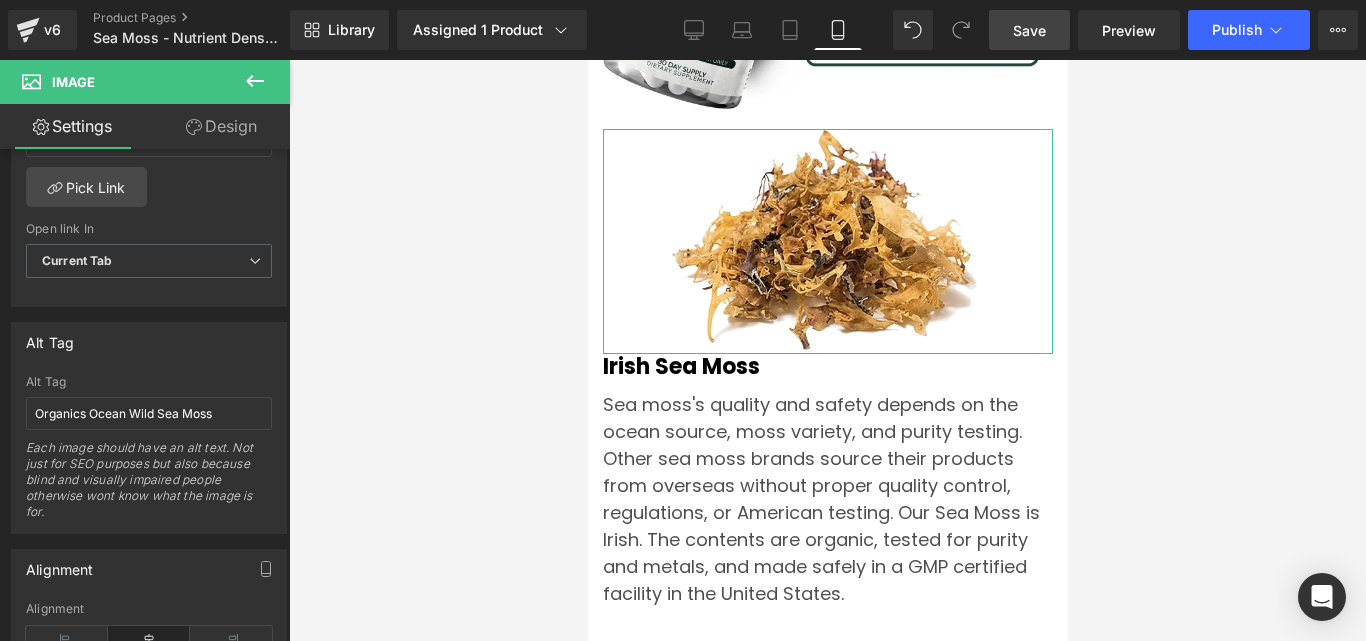 scroll, scrollTop: 1000, scrollLeft: 0, axis: vertical 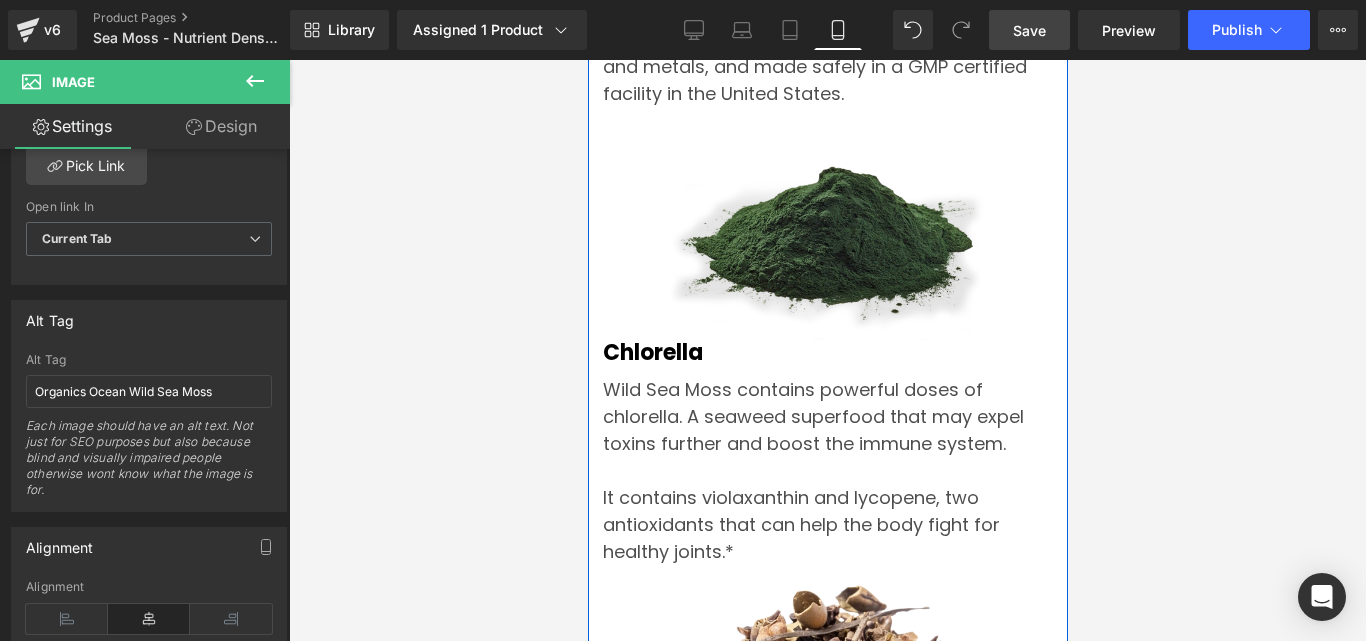 click at bounding box center [827, 233] 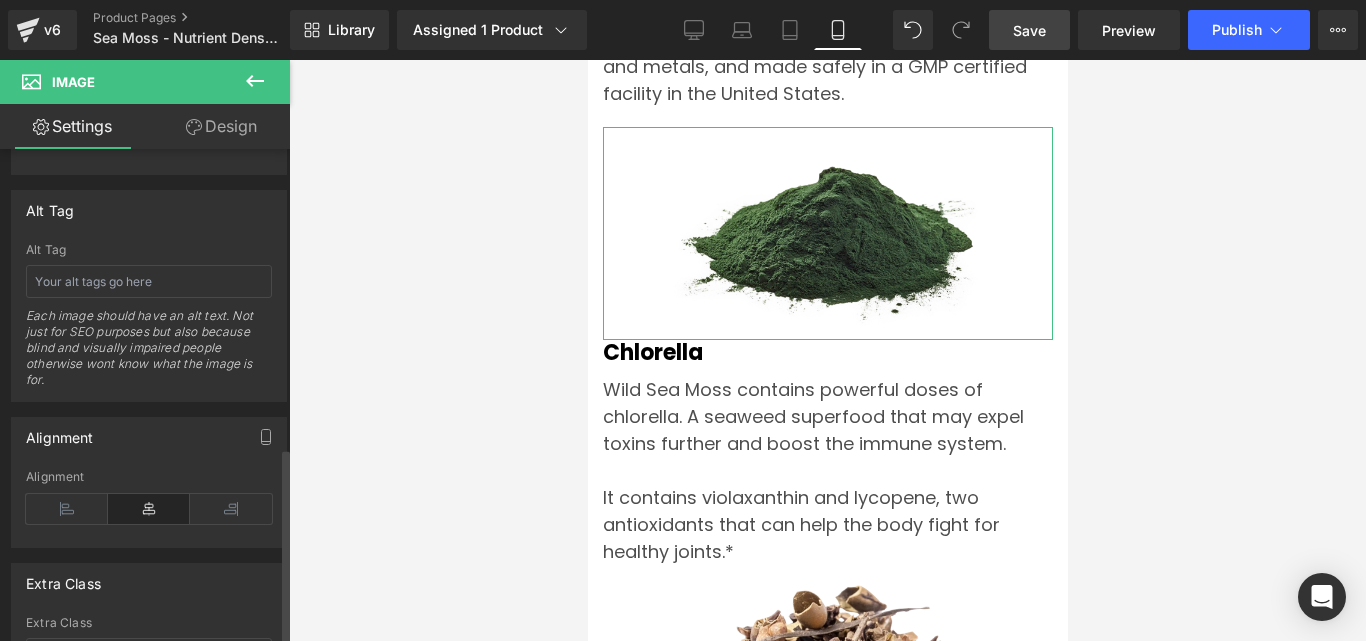 scroll, scrollTop: 1000, scrollLeft: 0, axis: vertical 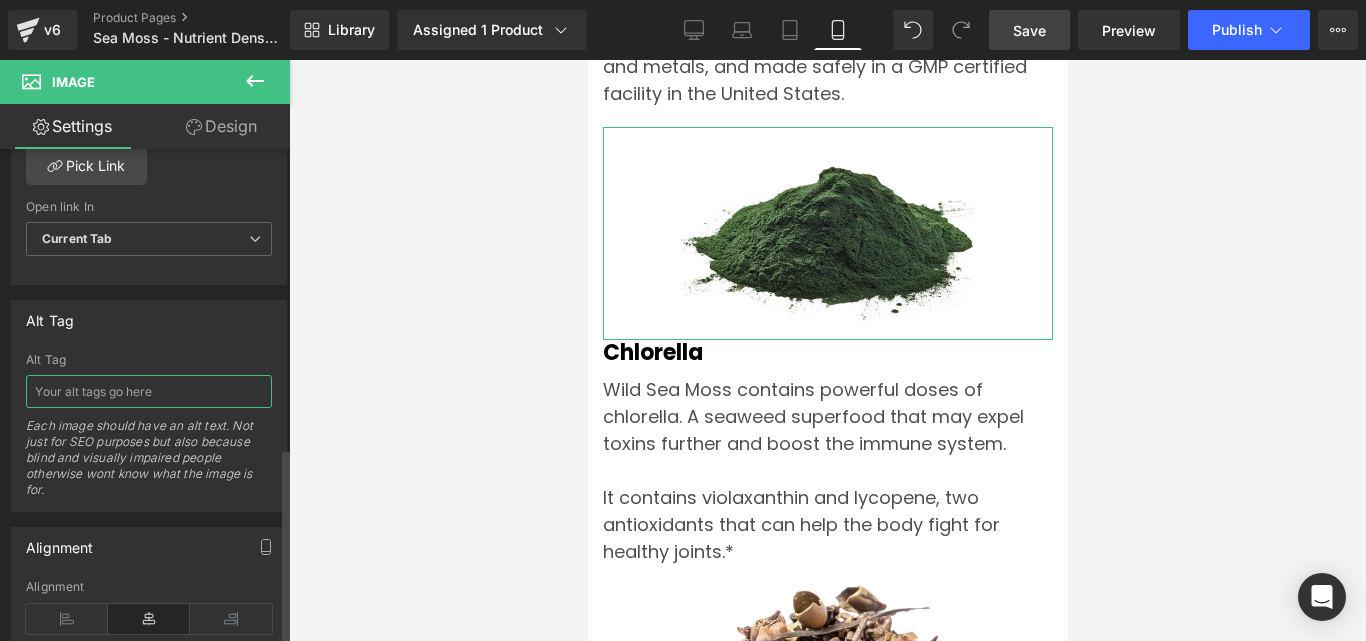 click at bounding box center (149, 391) 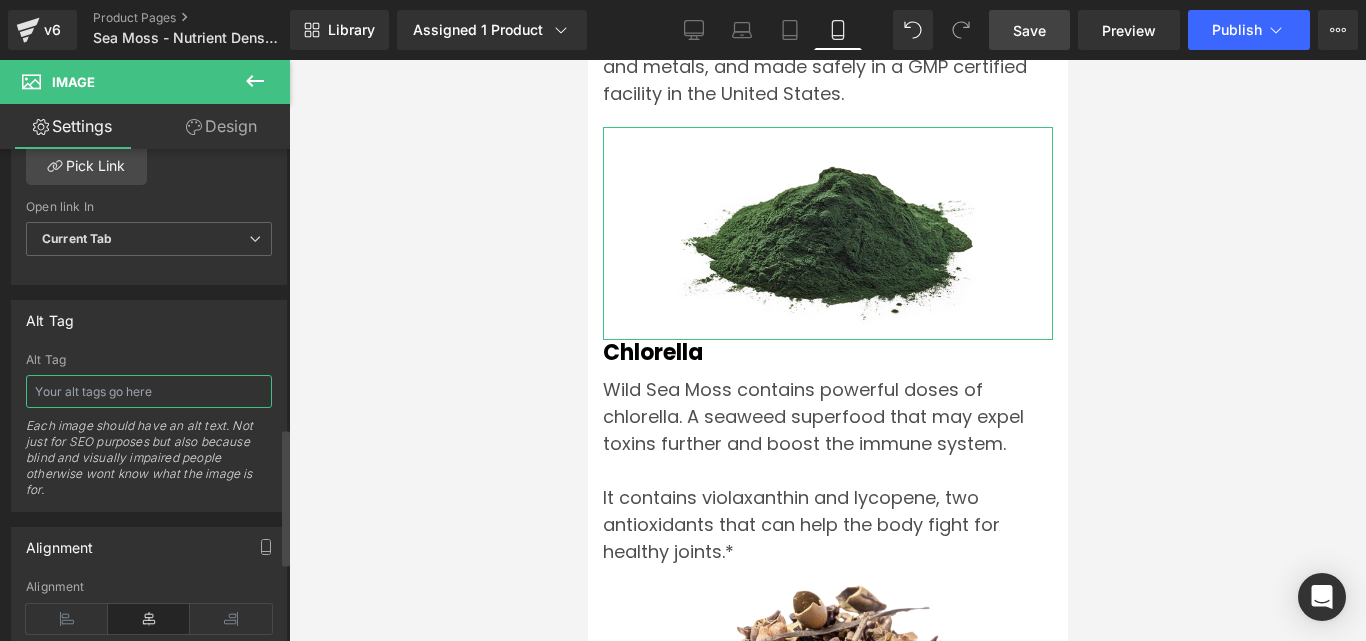 type on "Organics Ocean Wild Sea Moss" 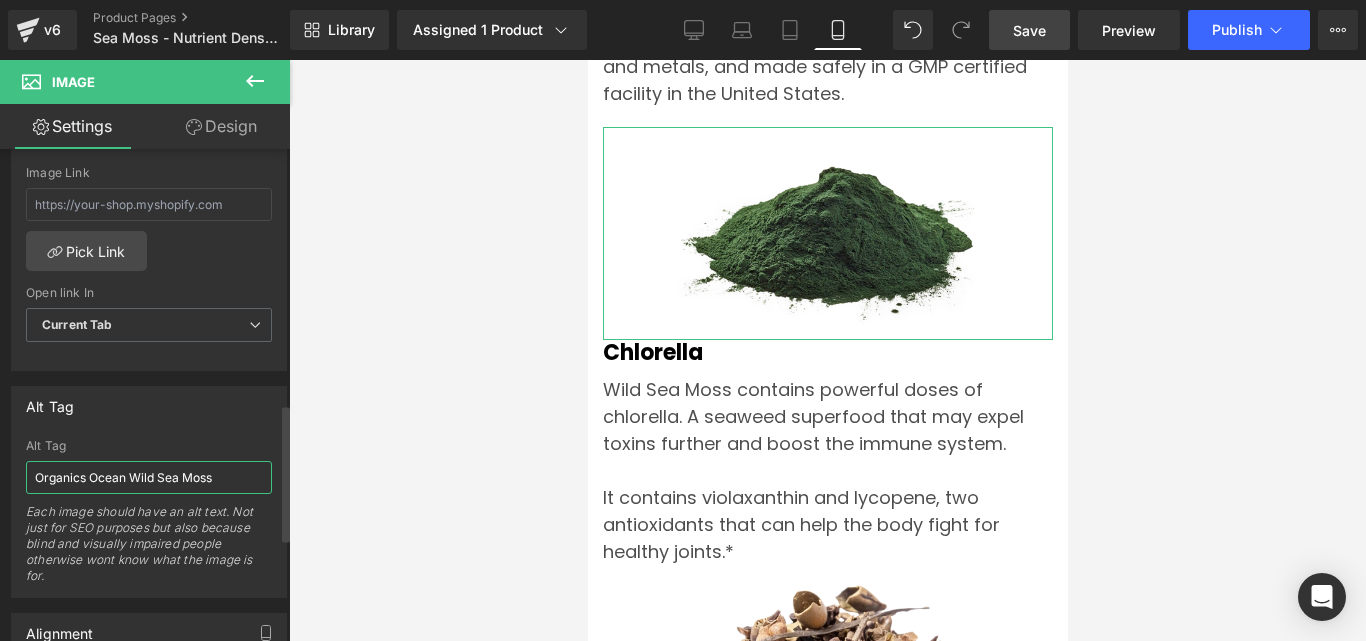 scroll, scrollTop: 800, scrollLeft: 0, axis: vertical 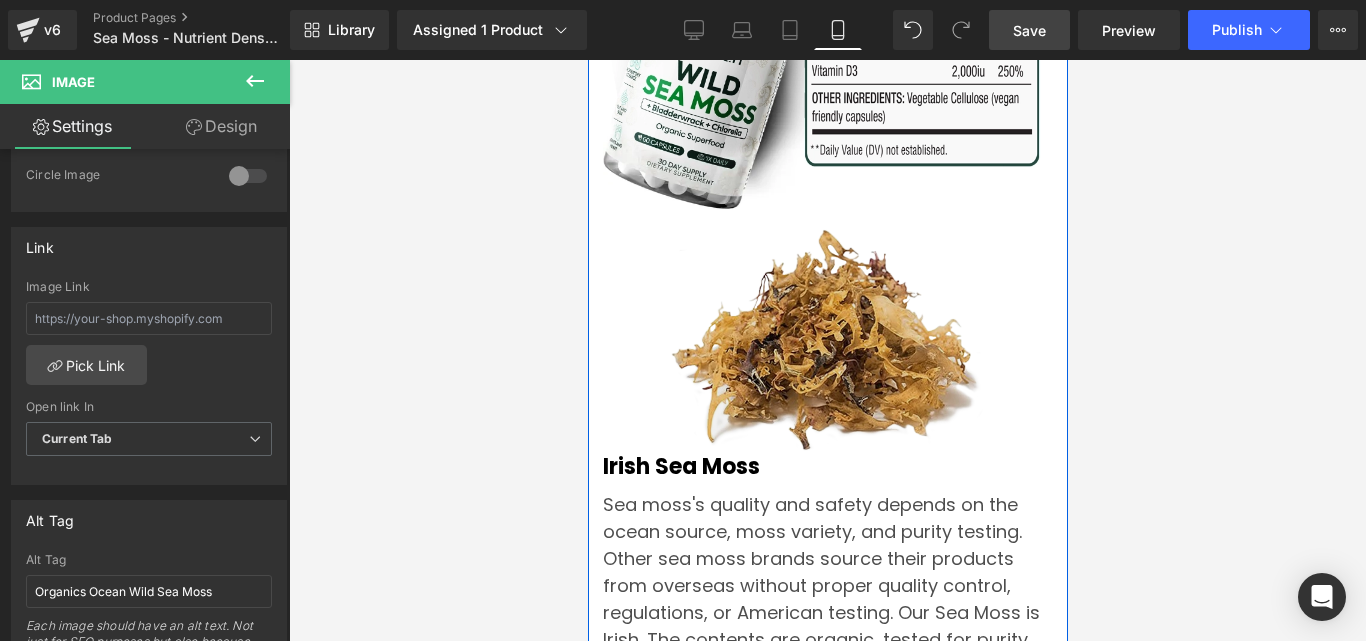click at bounding box center [827, 342] 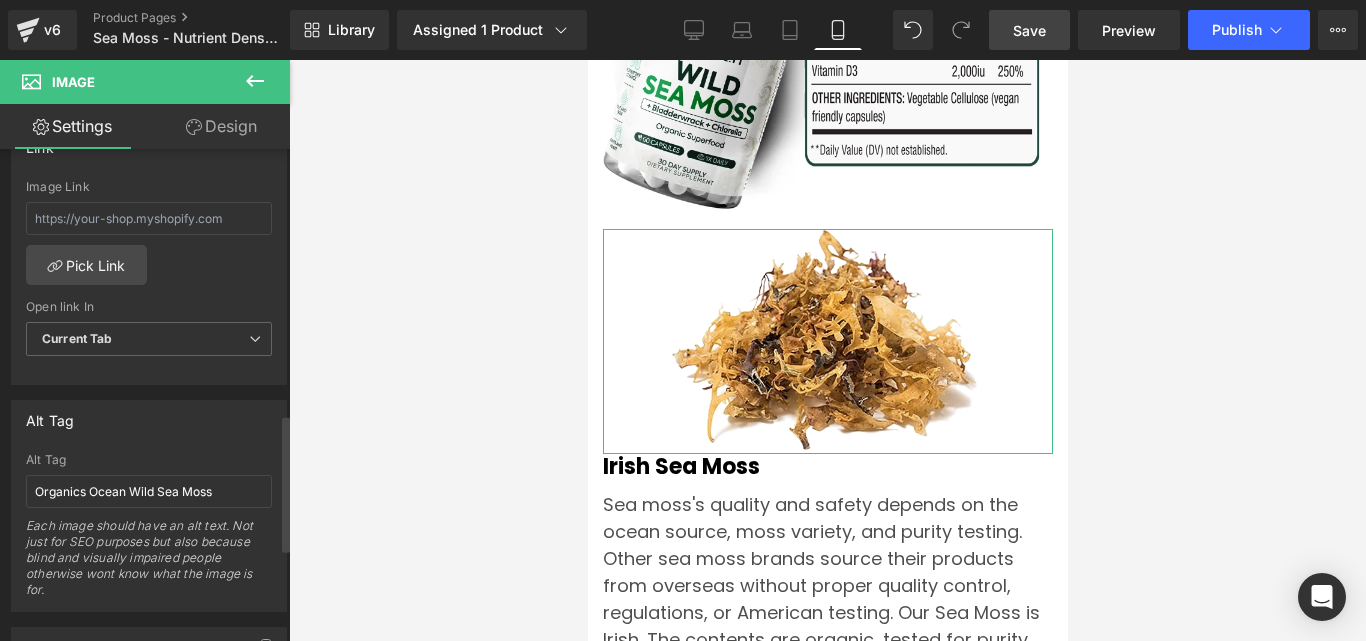 scroll, scrollTop: 1000, scrollLeft: 0, axis: vertical 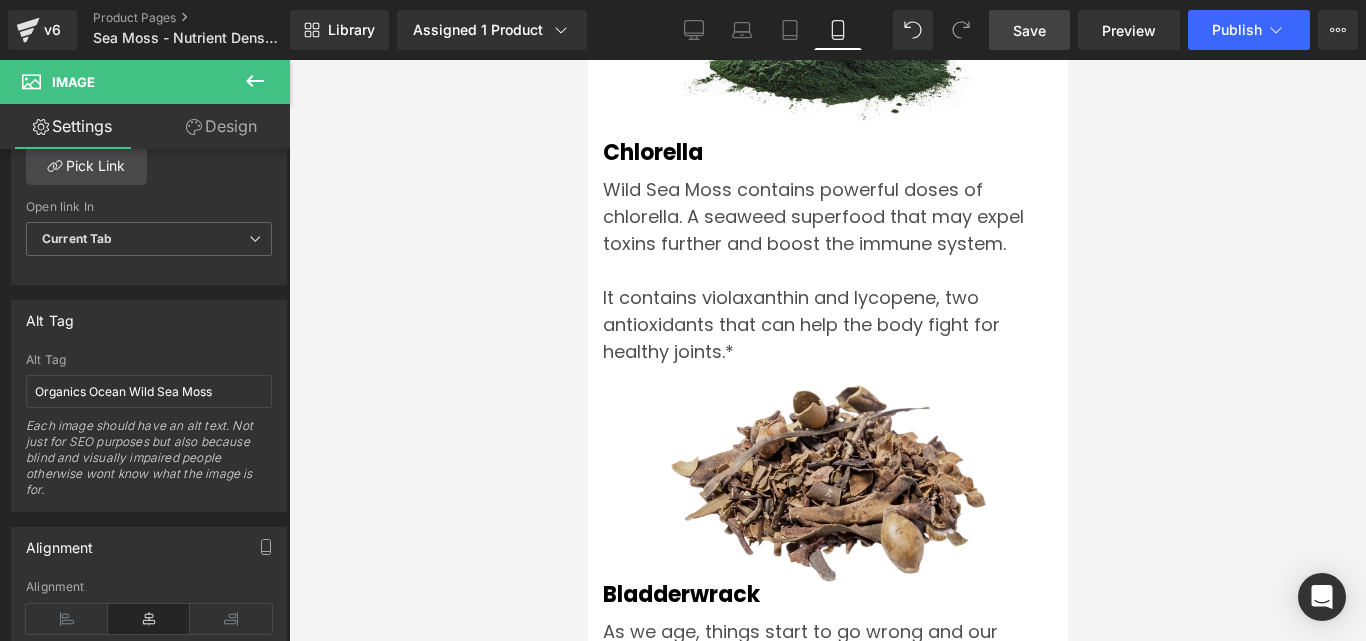 click on "Image" at bounding box center (827, 483) 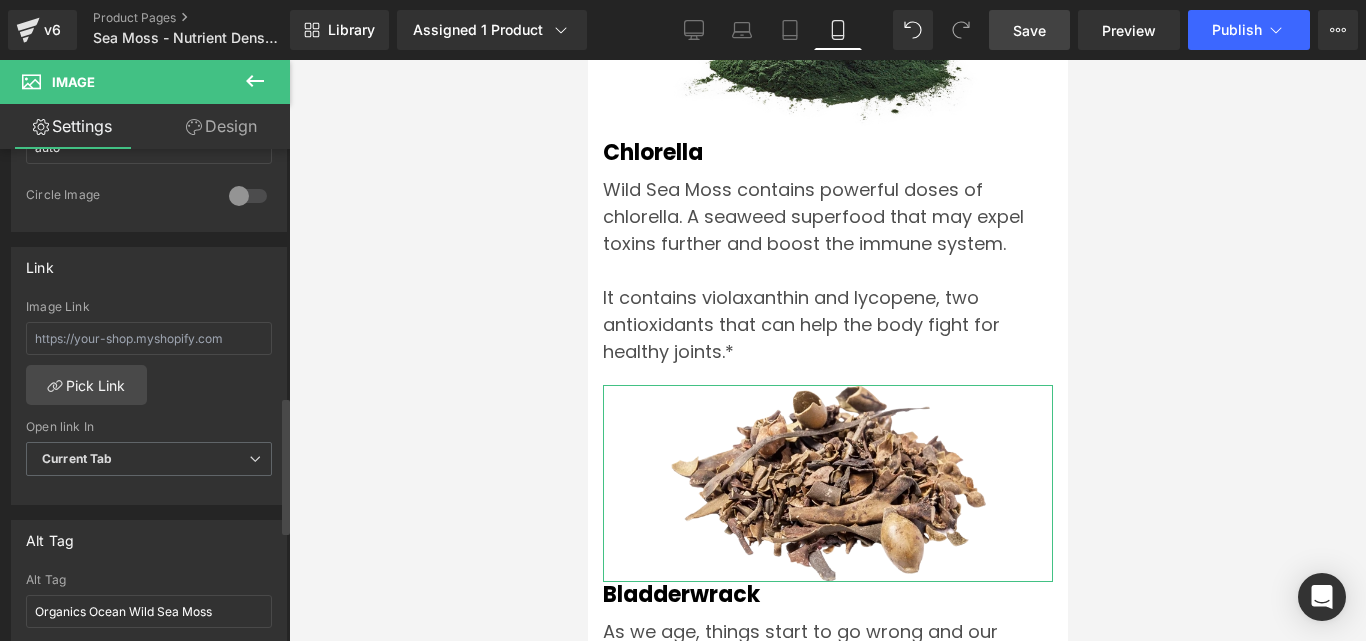 scroll, scrollTop: 900, scrollLeft: 0, axis: vertical 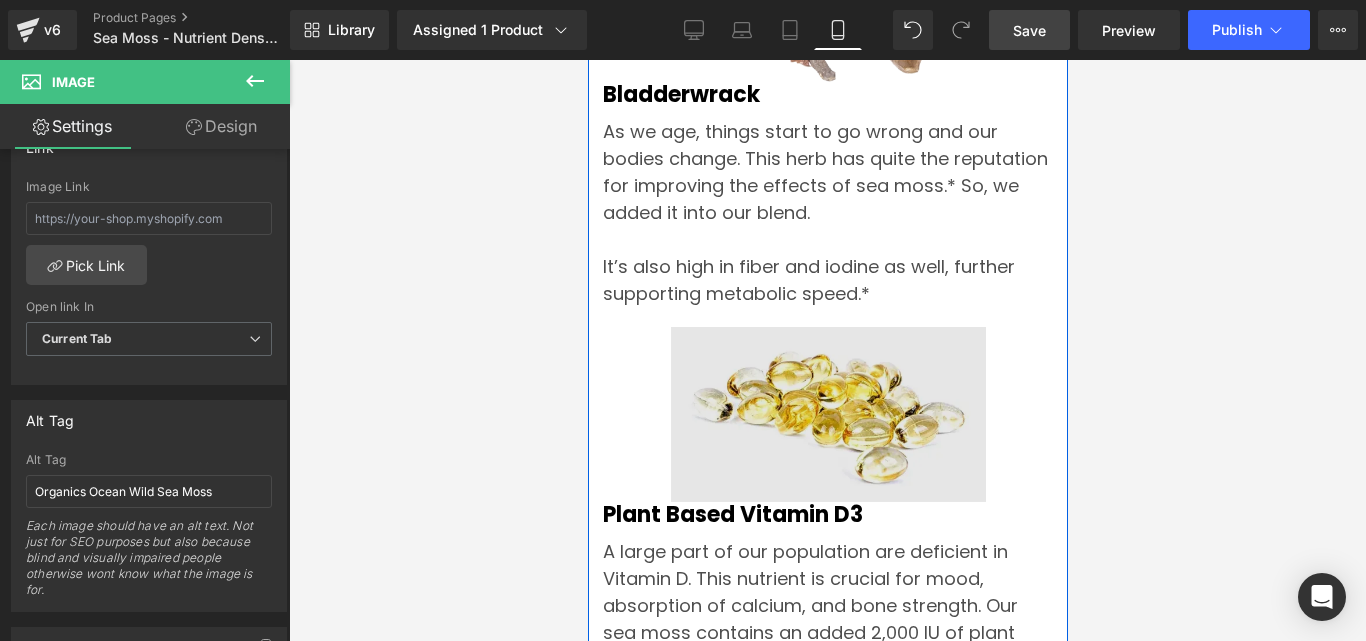 click on "Image" at bounding box center [827, 414] 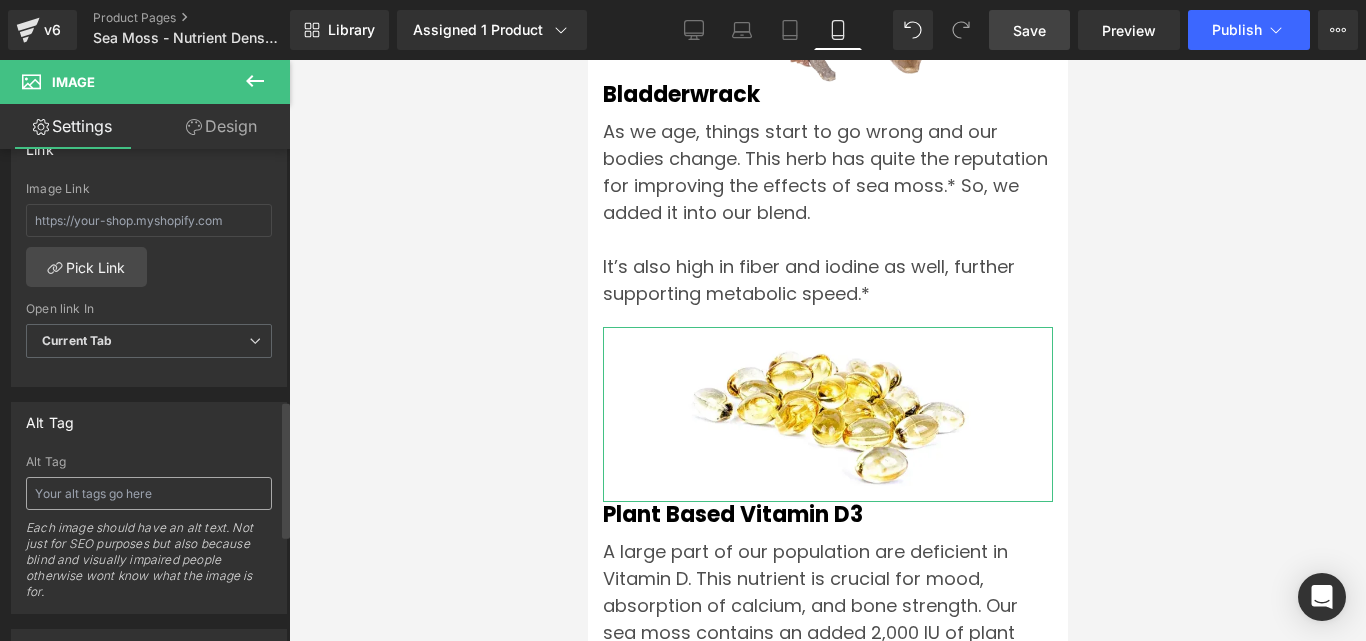 scroll, scrollTop: 900, scrollLeft: 0, axis: vertical 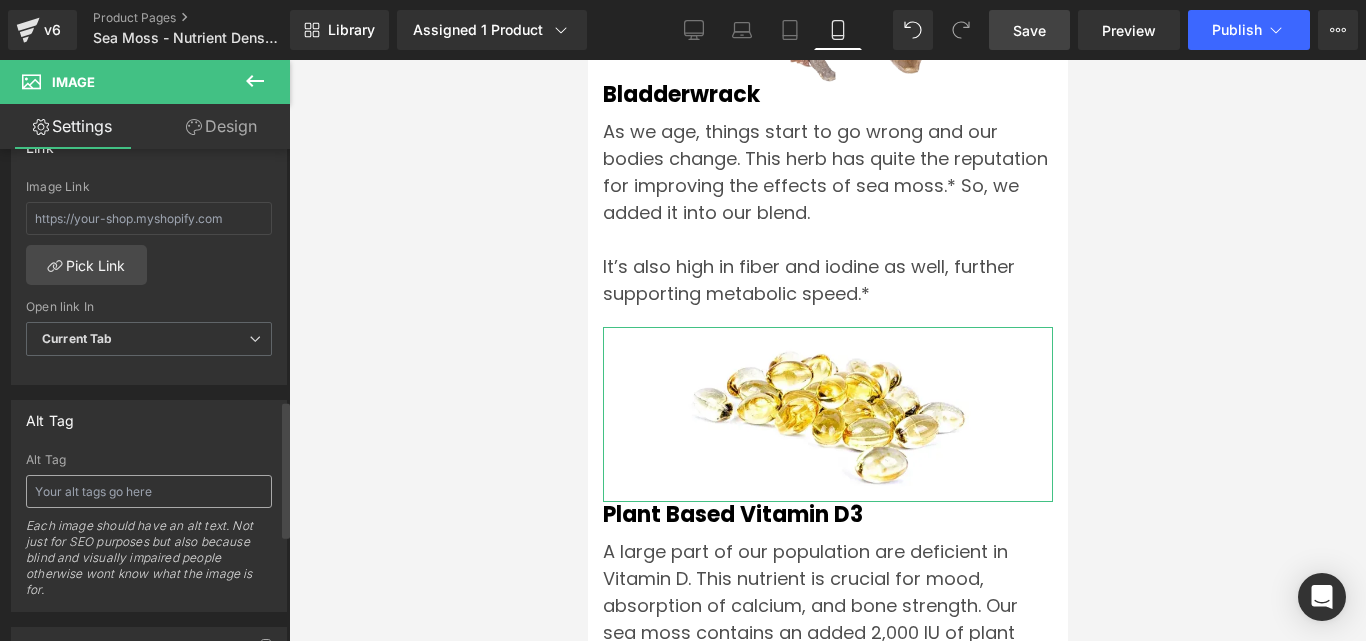 click at bounding box center (149, 491) 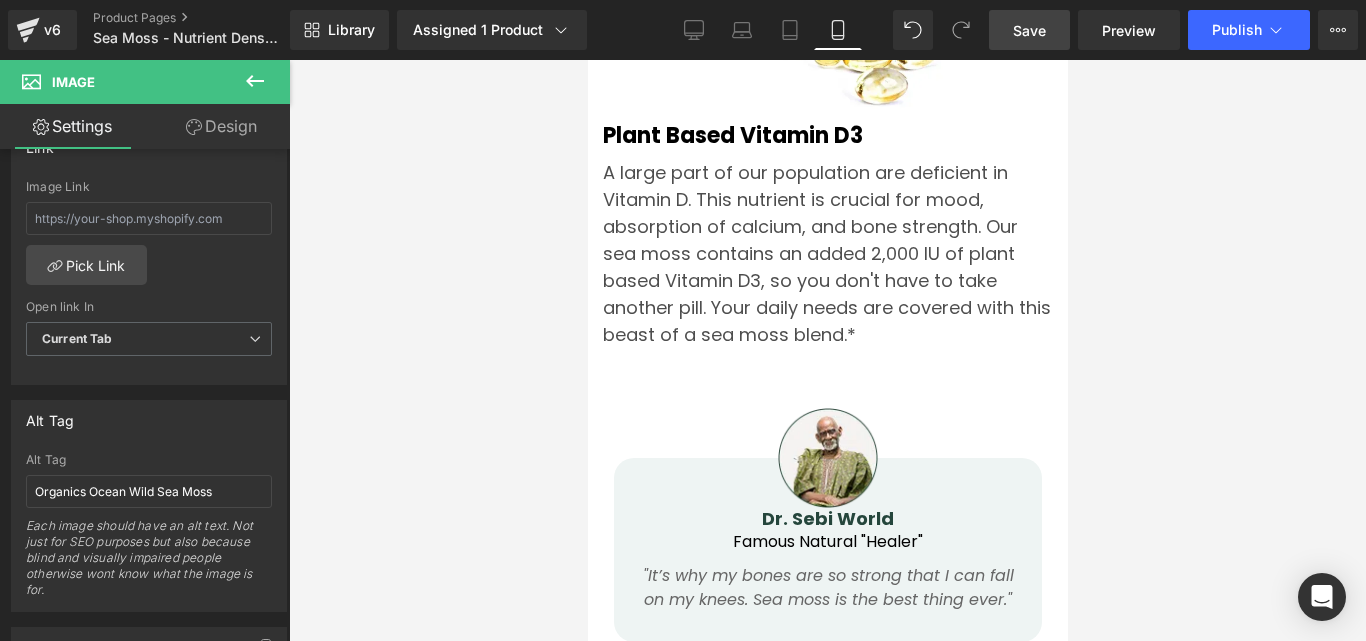 scroll, scrollTop: 9400, scrollLeft: 0, axis: vertical 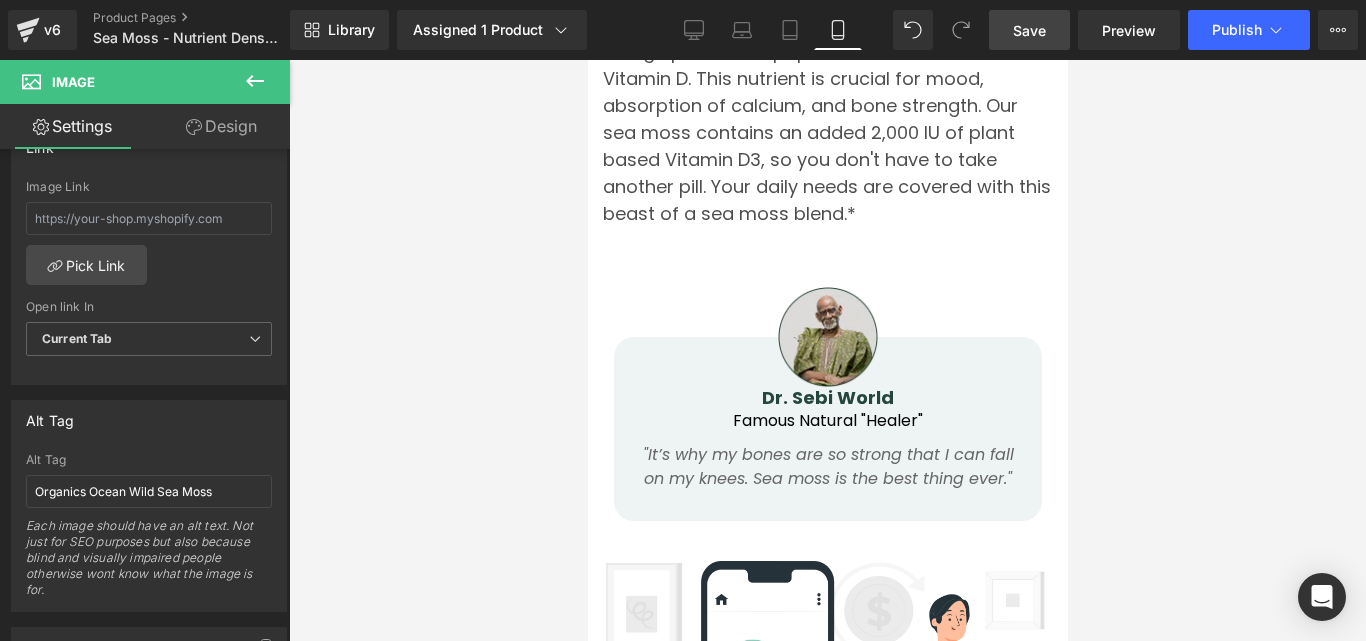 click on "Image         Dr. Sebi World Heading         Famous Natural "Healer" Text Block         "It’s why my bones are so strong that I can fall on my knees. Sea moss is the best thing ever." Text Block         Row" at bounding box center (827, 429) 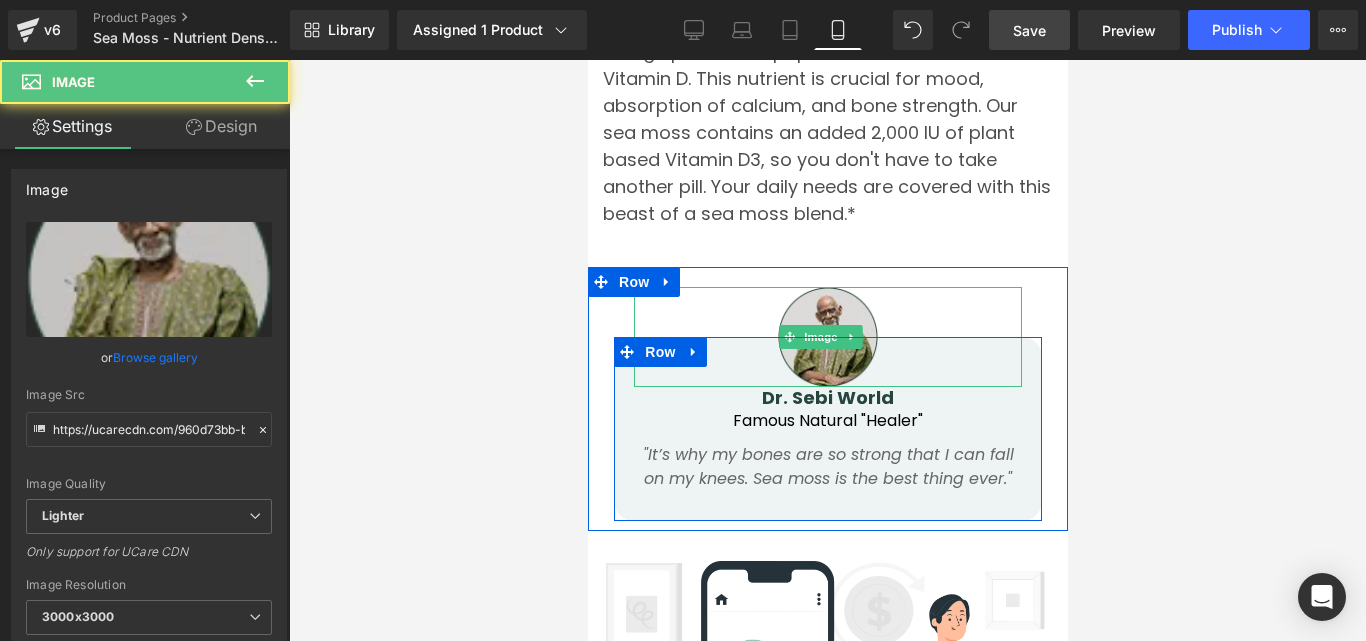 click at bounding box center (827, 337) 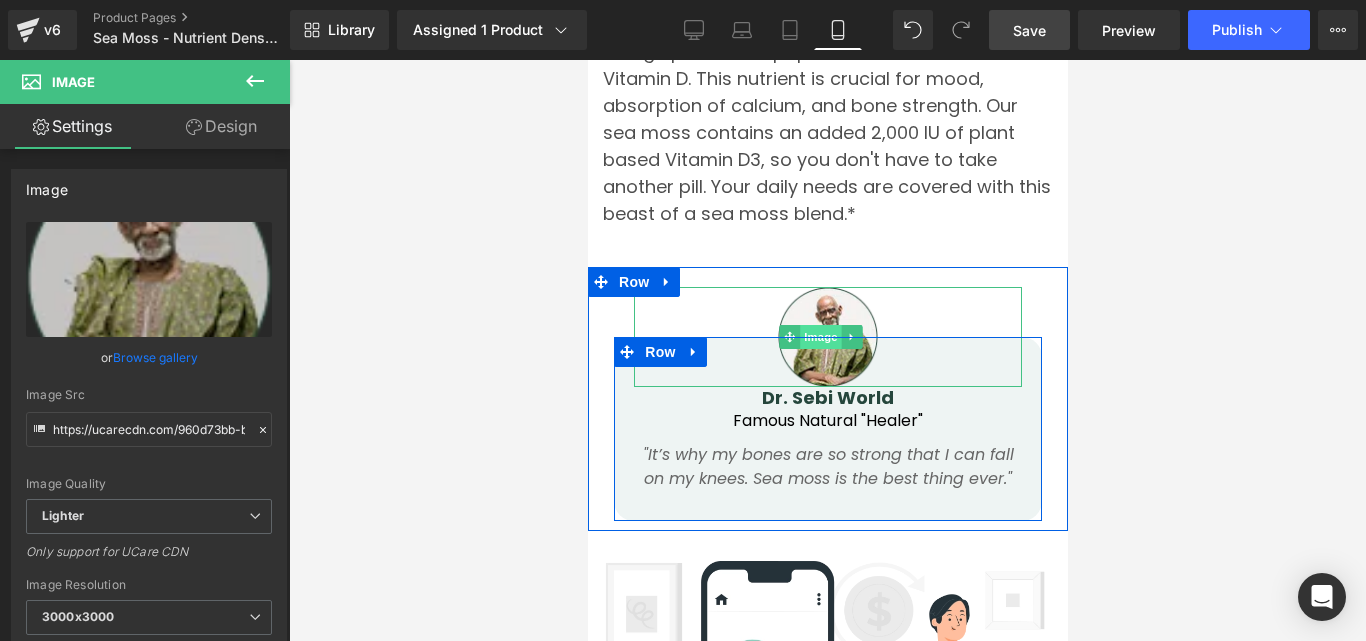 click on "Image" at bounding box center [820, 337] 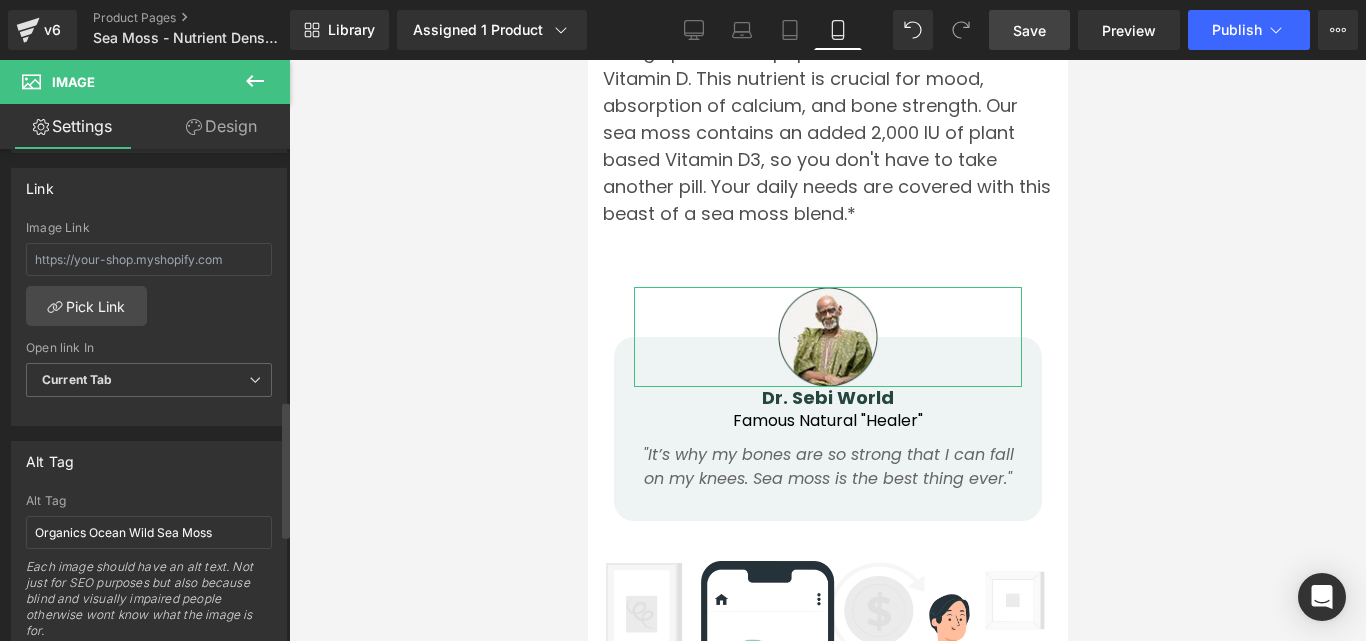 scroll, scrollTop: 900, scrollLeft: 0, axis: vertical 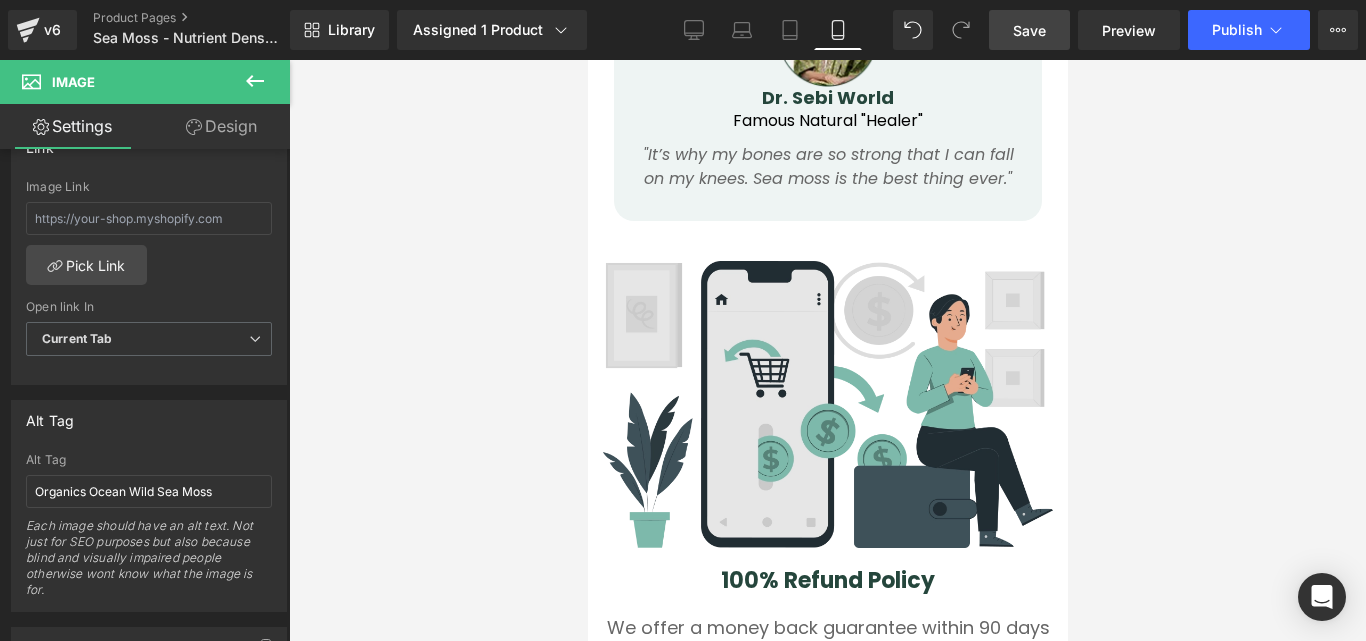click at bounding box center (827, 405) 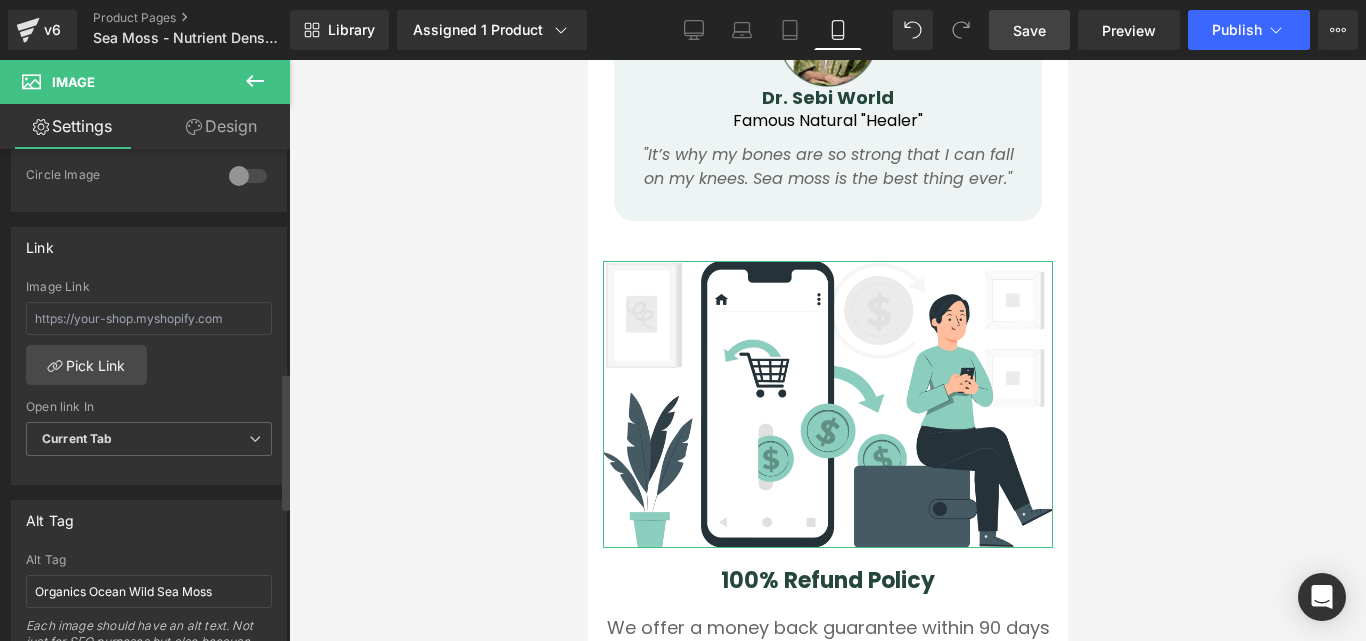 scroll, scrollTop: 900, scrollLeft: 0, axis: vertical 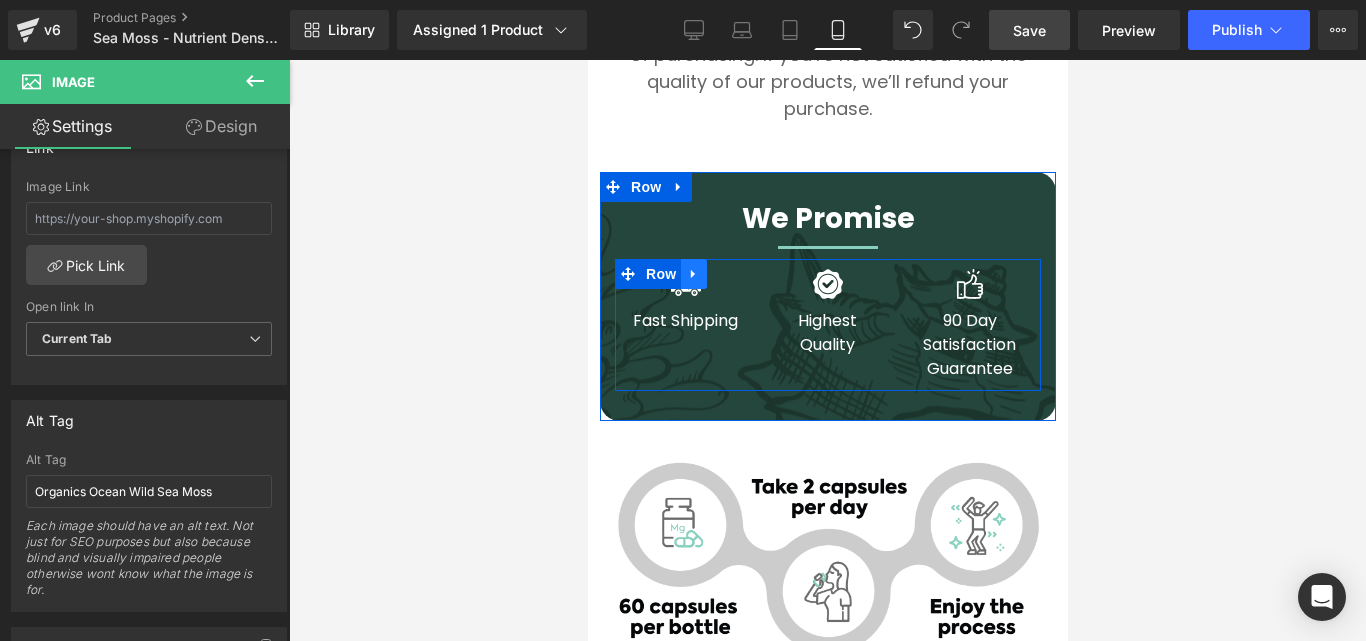click at bounding box center [693, 274] 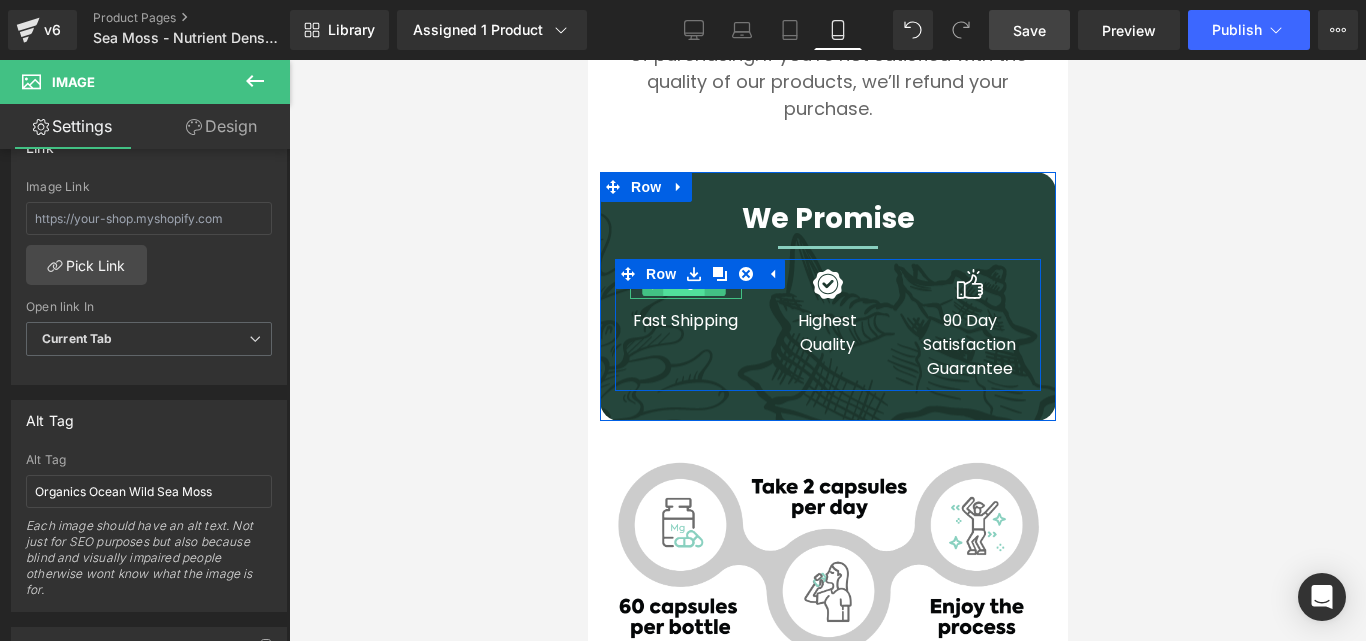 click on "Image" at bounding box center [683, 284] 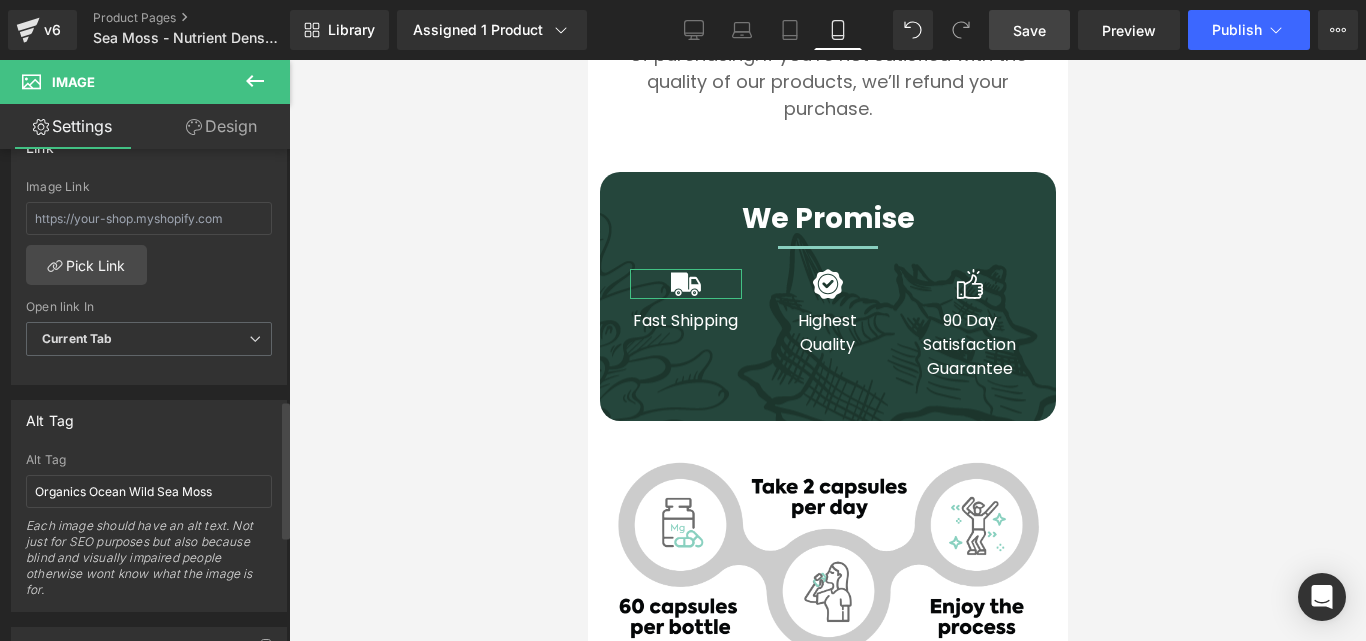 scroll, scrollTop: 900, scrollLeft: 0, axis: vertical 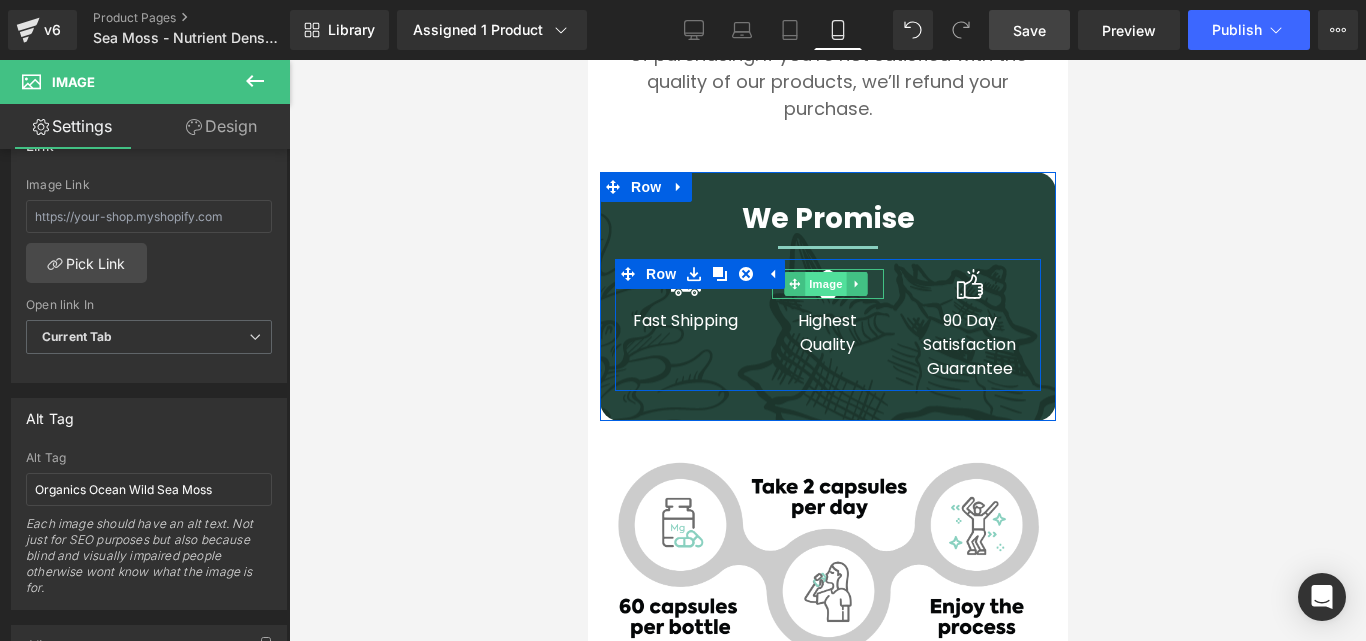 click on "Image" at bounding box center [825, 284] 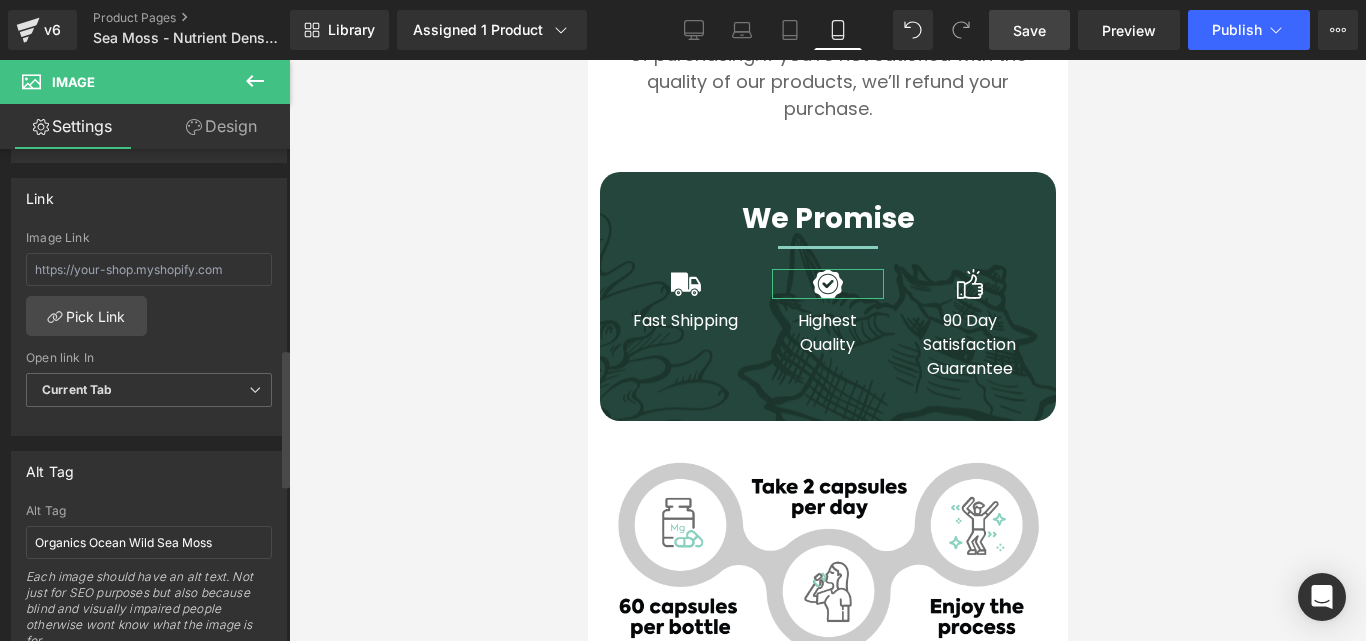 scroll, scrollTop: 900, scrollLeft: 0, axis: vertical 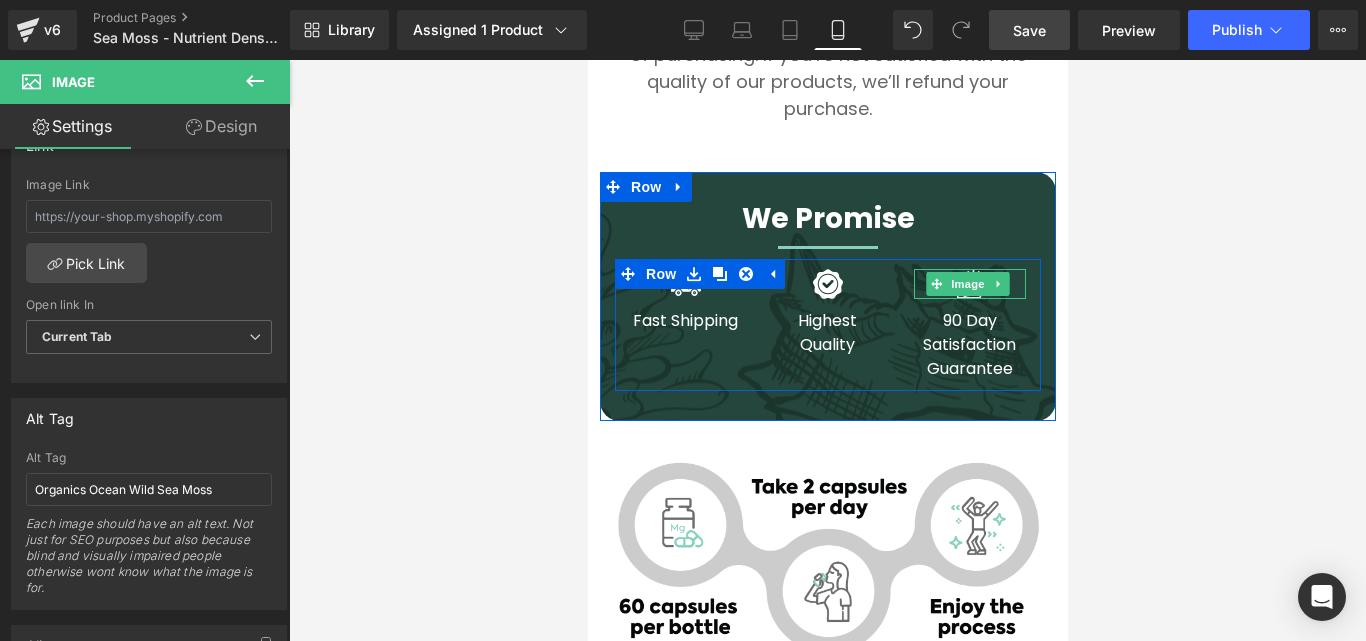 click on "Image" at bounding box center [967, 284] 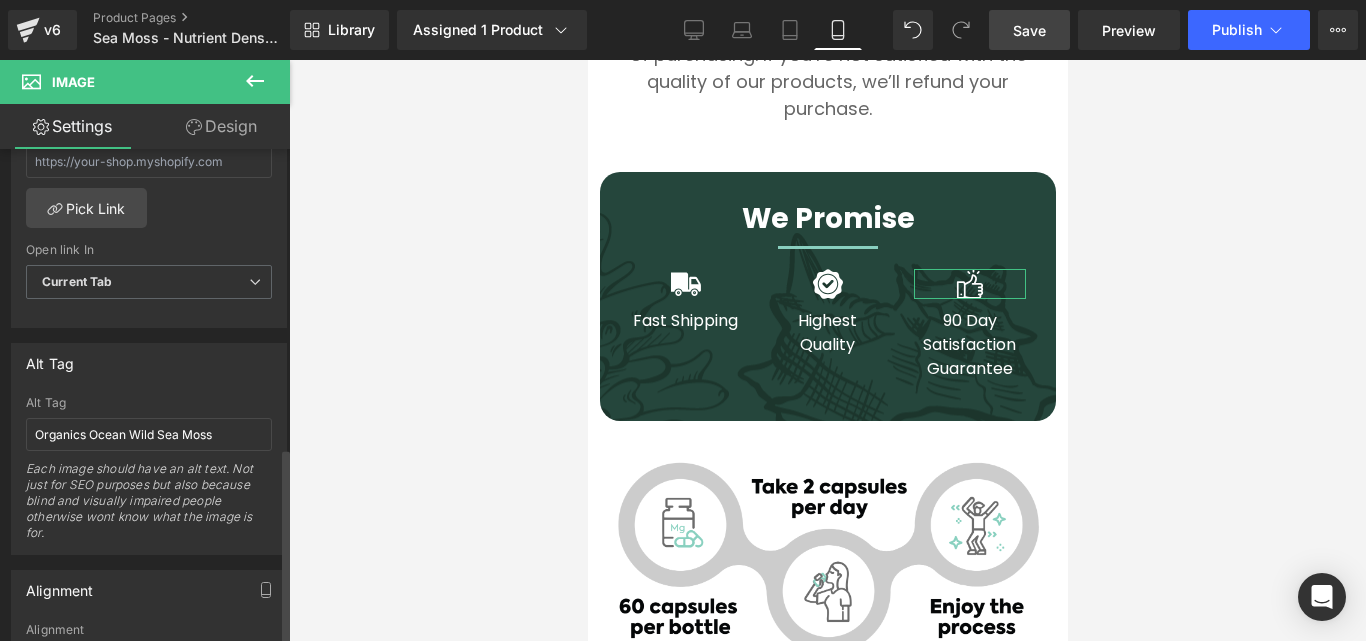scroll, scrollTop: 1000, scrollLeft: 0, axis: vertical 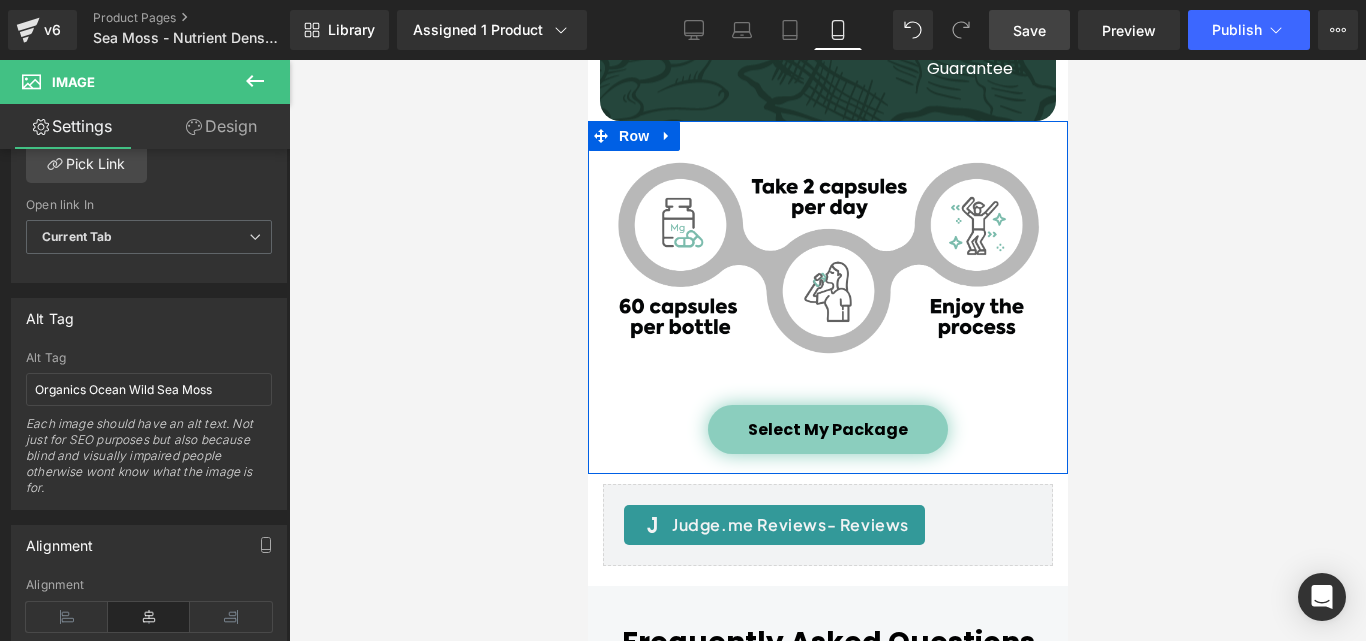click at bounding box center (827, 258) 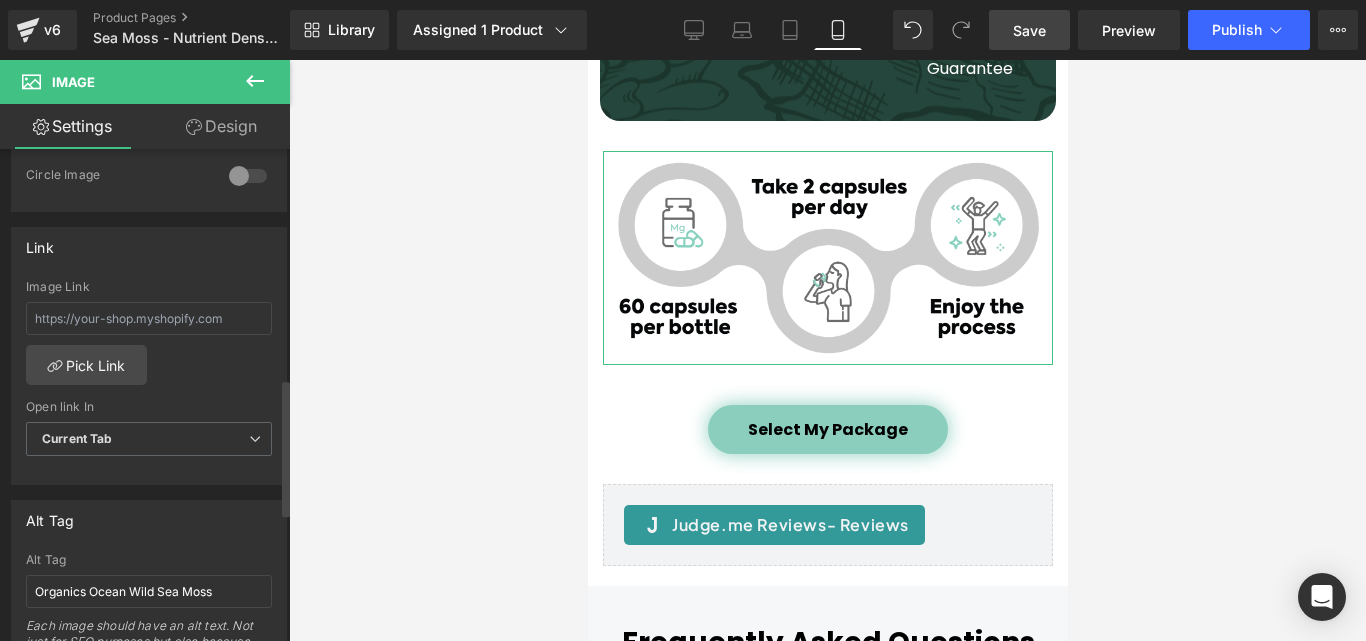 scroll, scrollTop: 900, scrollLeft: 0, axis: vertical 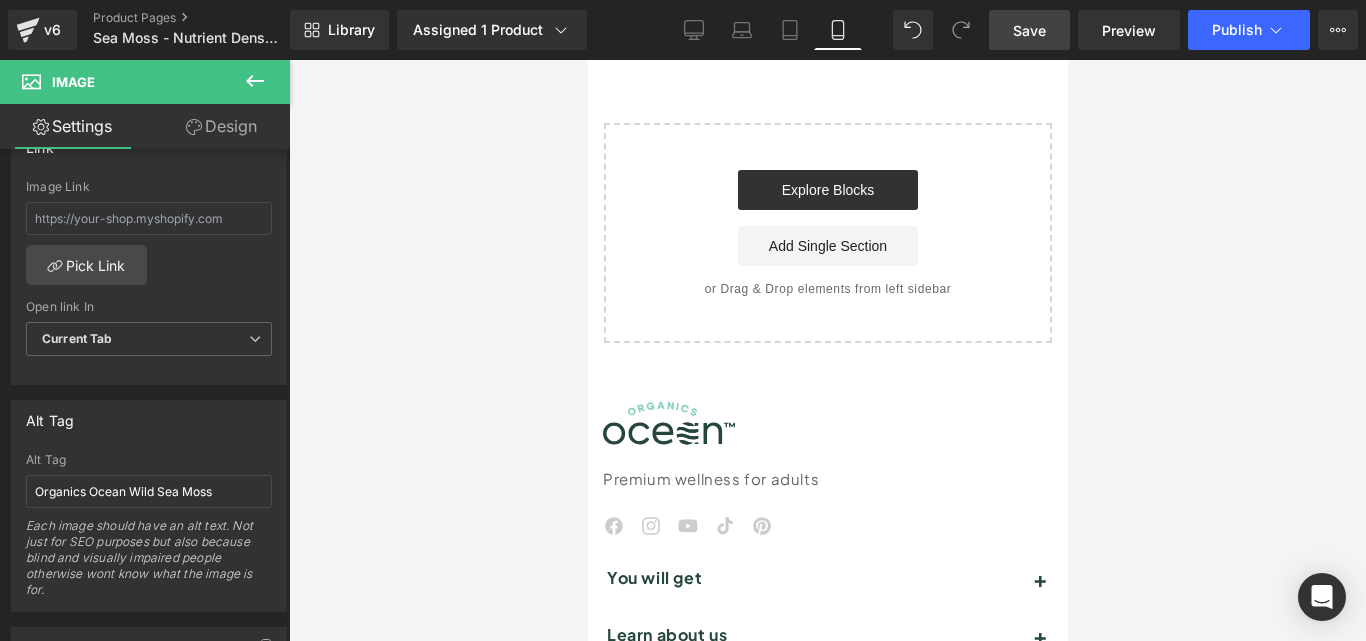 click on "Save" at bounding box center [1029, 30] 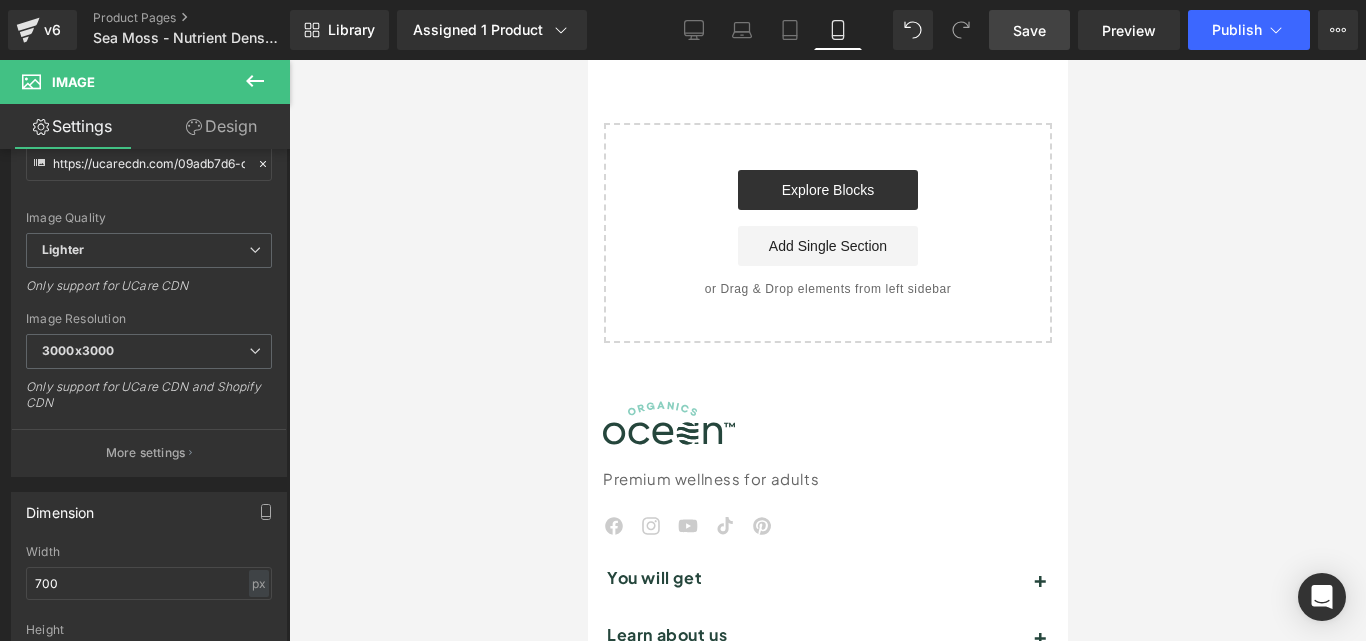 scroll, scrollTop: 0, scrollLeft: 0, axis: both 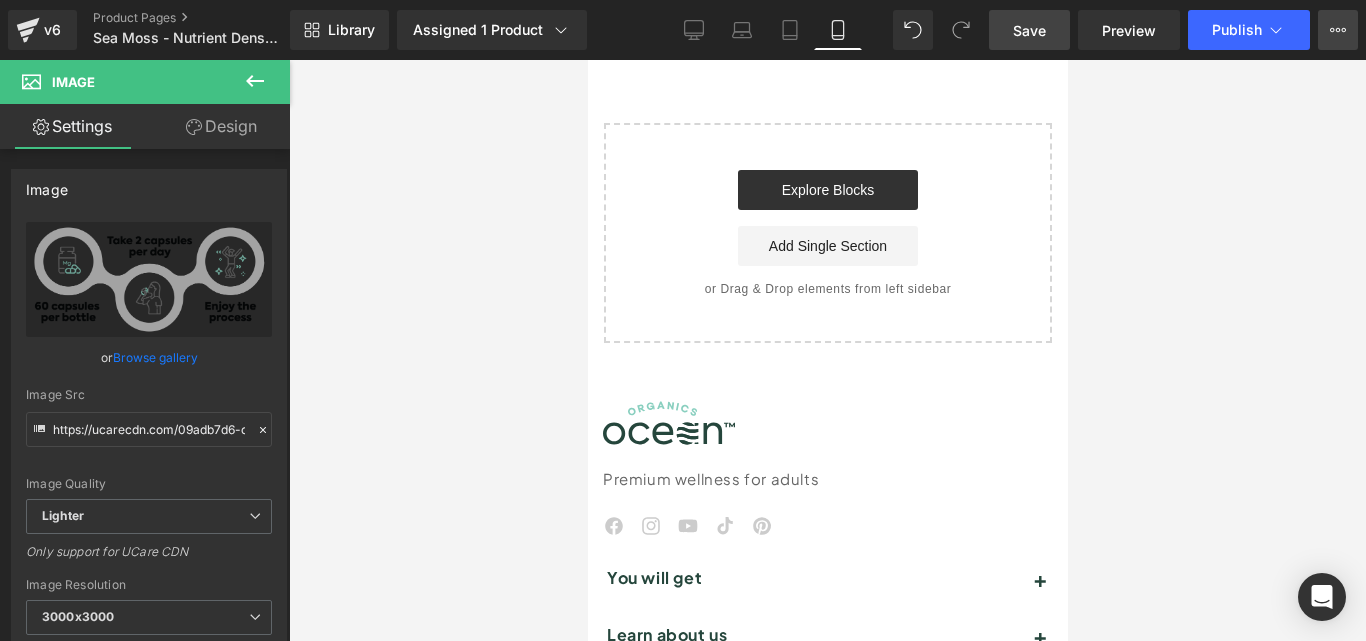 click on "View Live Page View with current Template Save Template to Library Schedule Publish Publish Settings Shortcuts" at bounding box center (1338, 30) 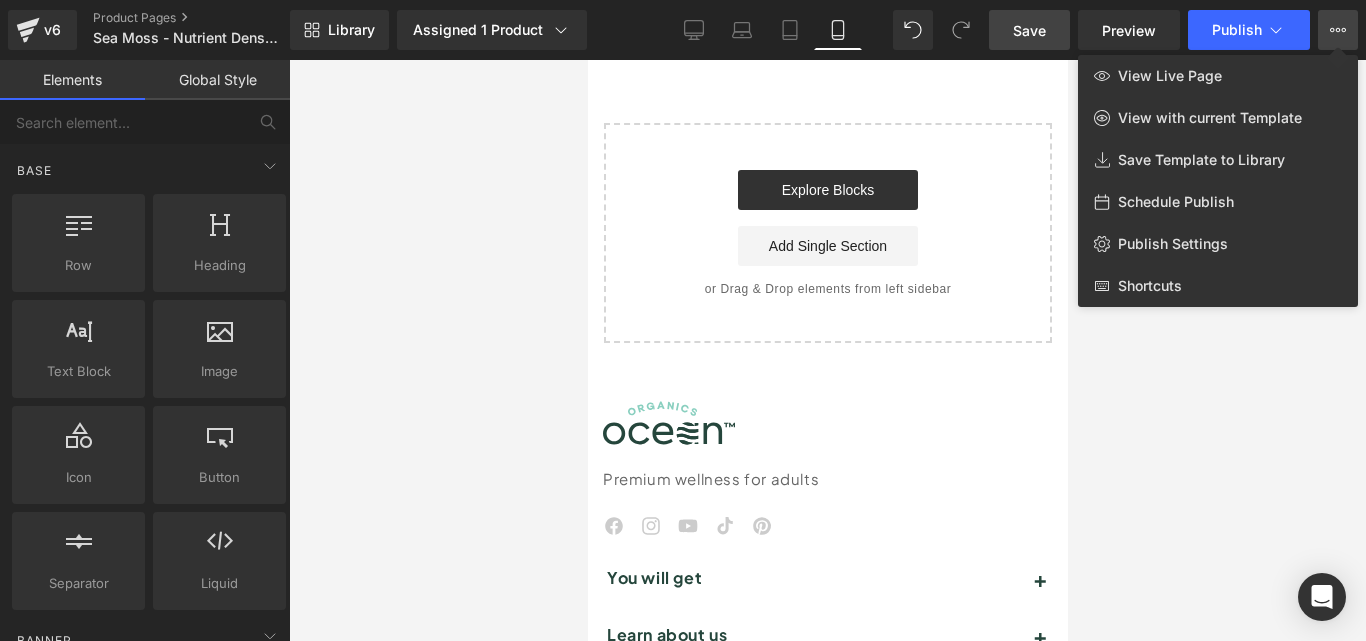 click at bounding box center (827, 350) 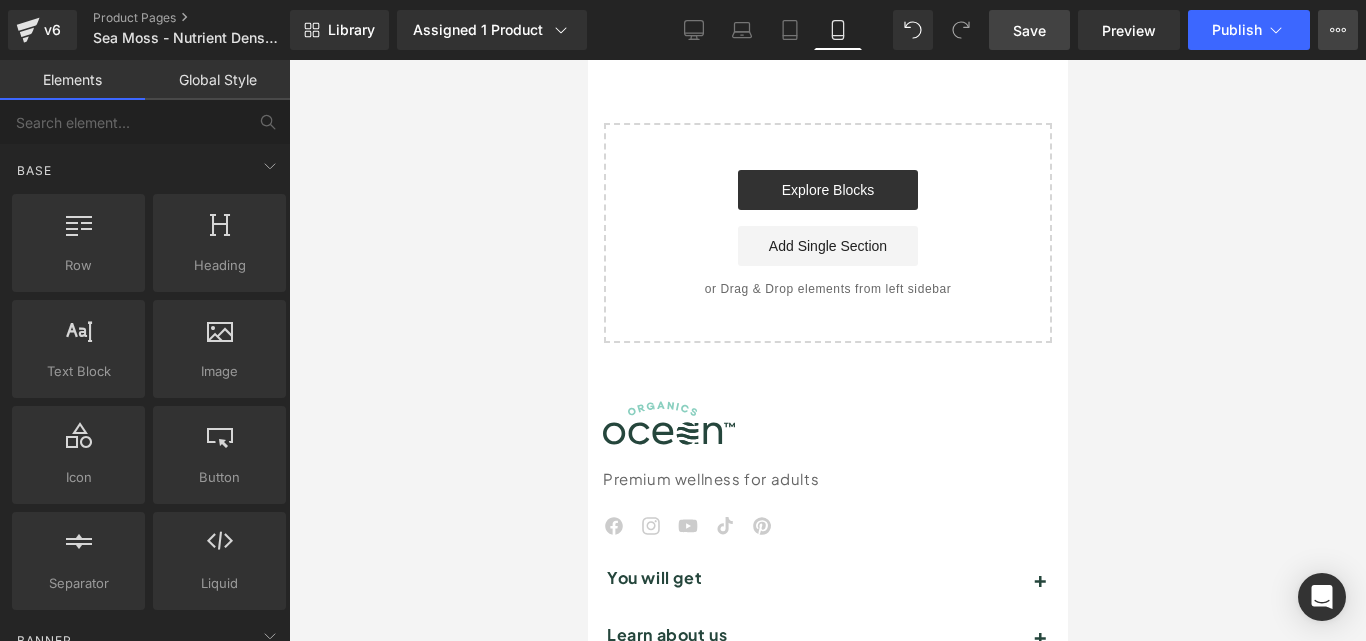 click on "View Live Page View with current Template Save Template to Library Schedule Publish Publish Settings Shortcuts" at bounding box center (1338, 30) 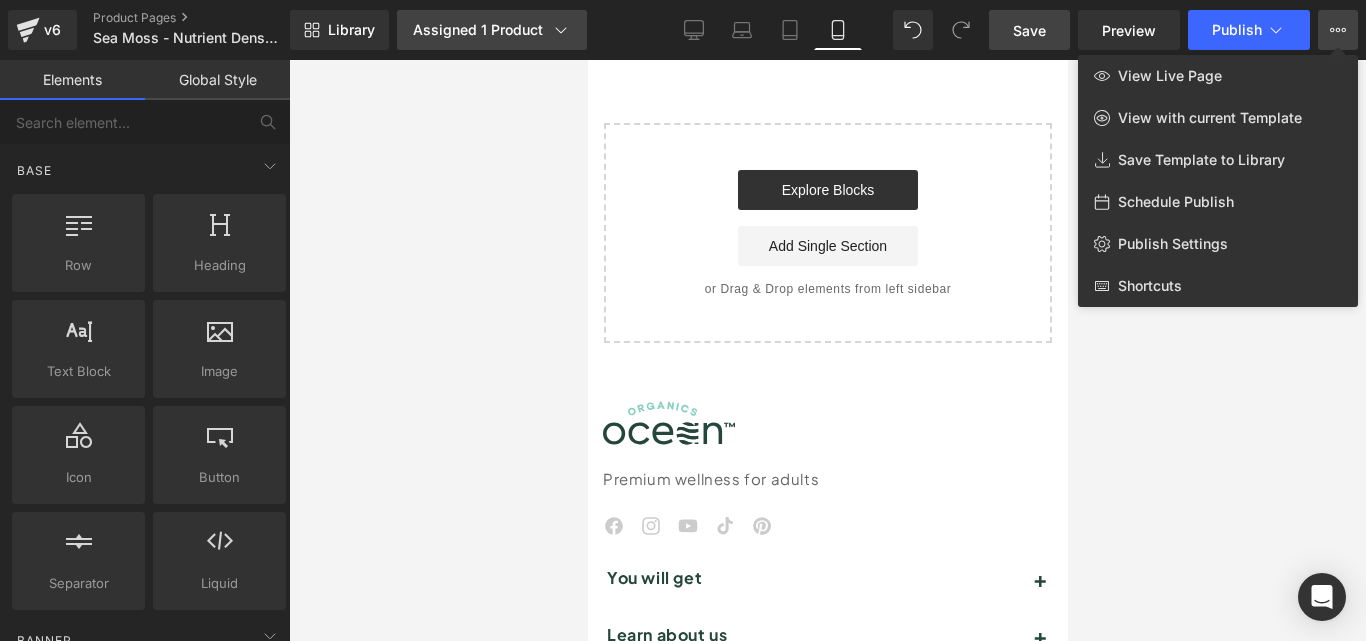 click on "Assigned 1 Product" at bounding box center [492, 30] 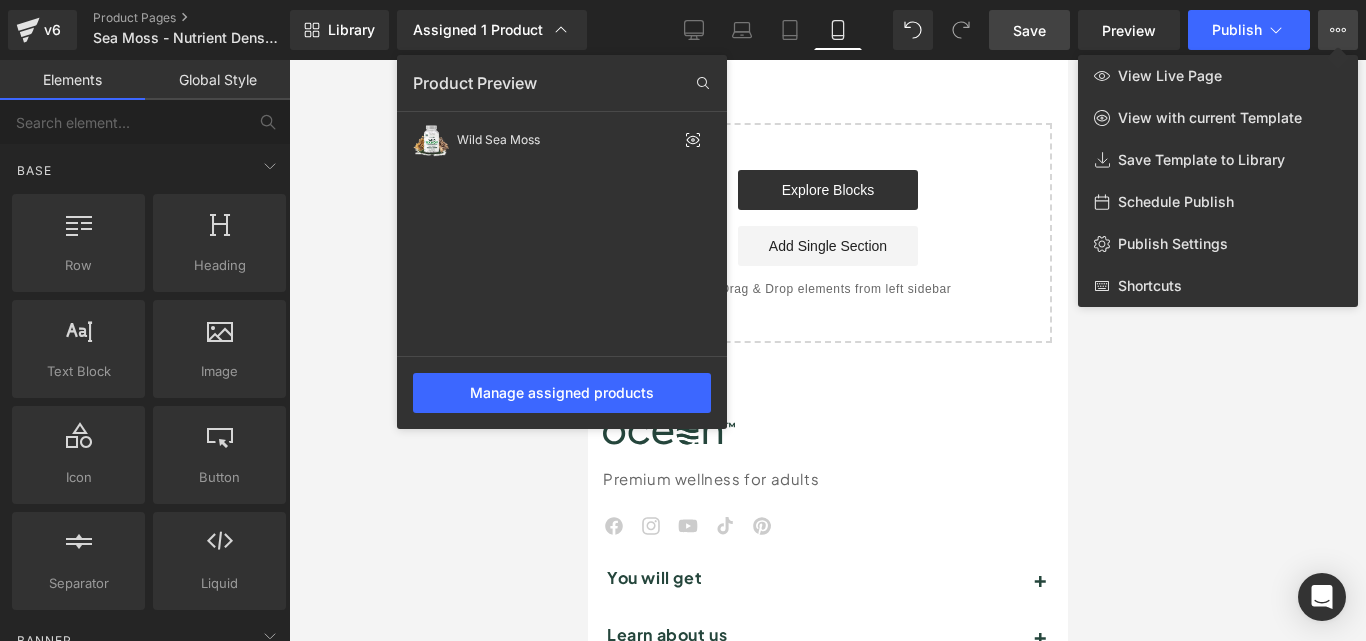 click at bounding box center [827, 350] 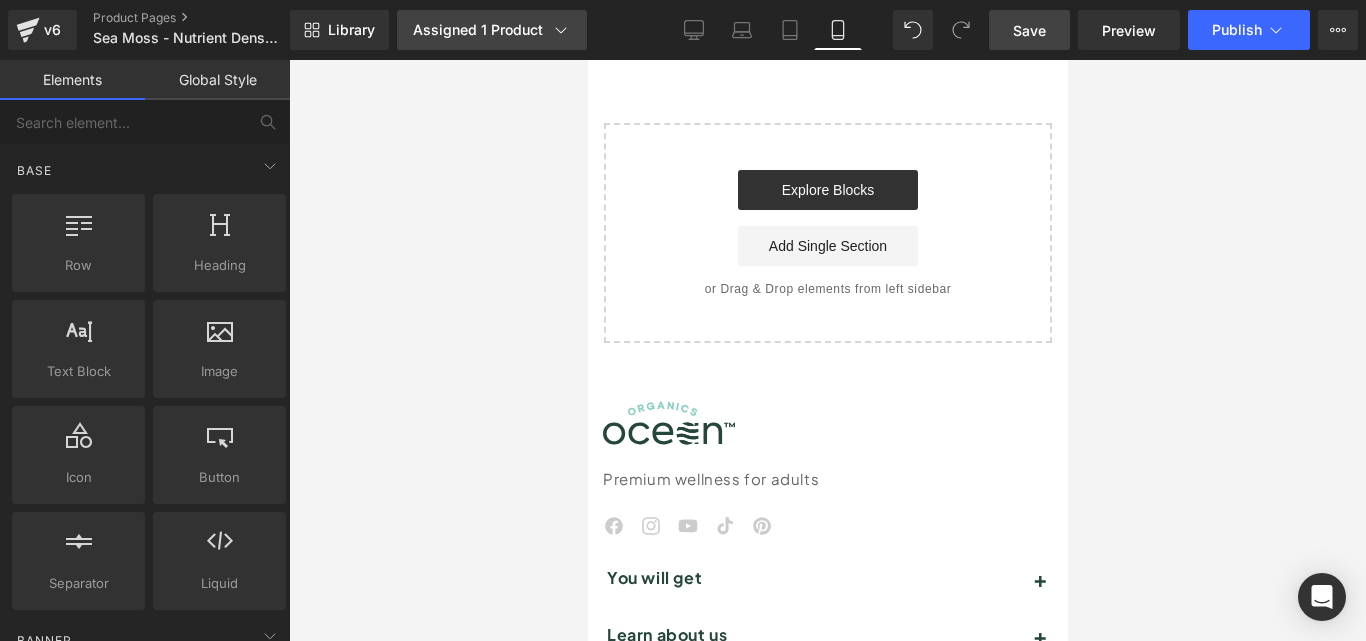 click on "Assigned 1 Product" at bounding box center [492, 30] 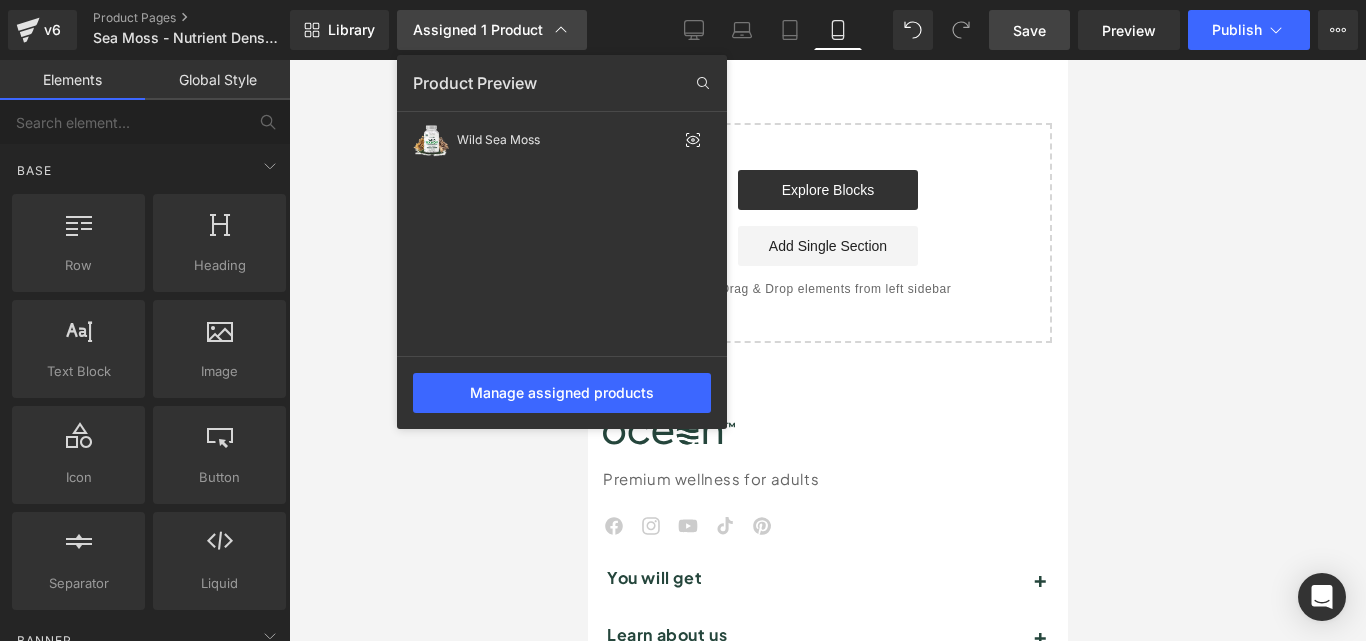 click on "Assigned 1 Product" at bounding box center (492, 30) 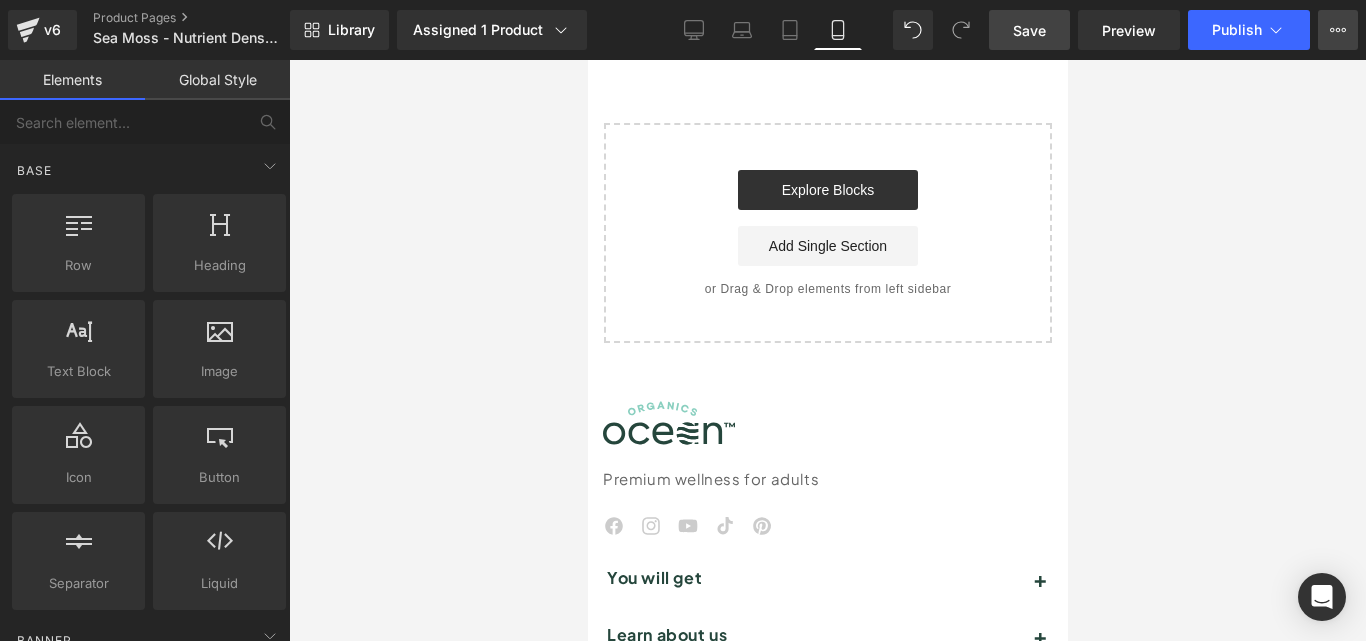click 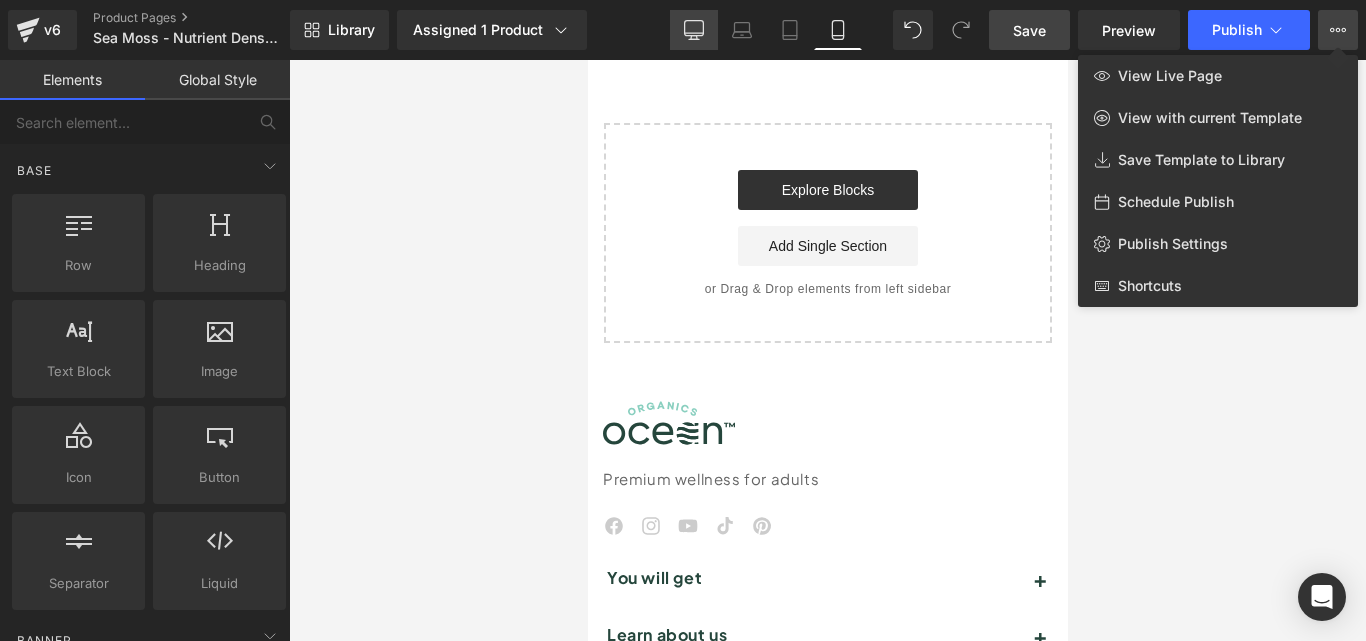 click 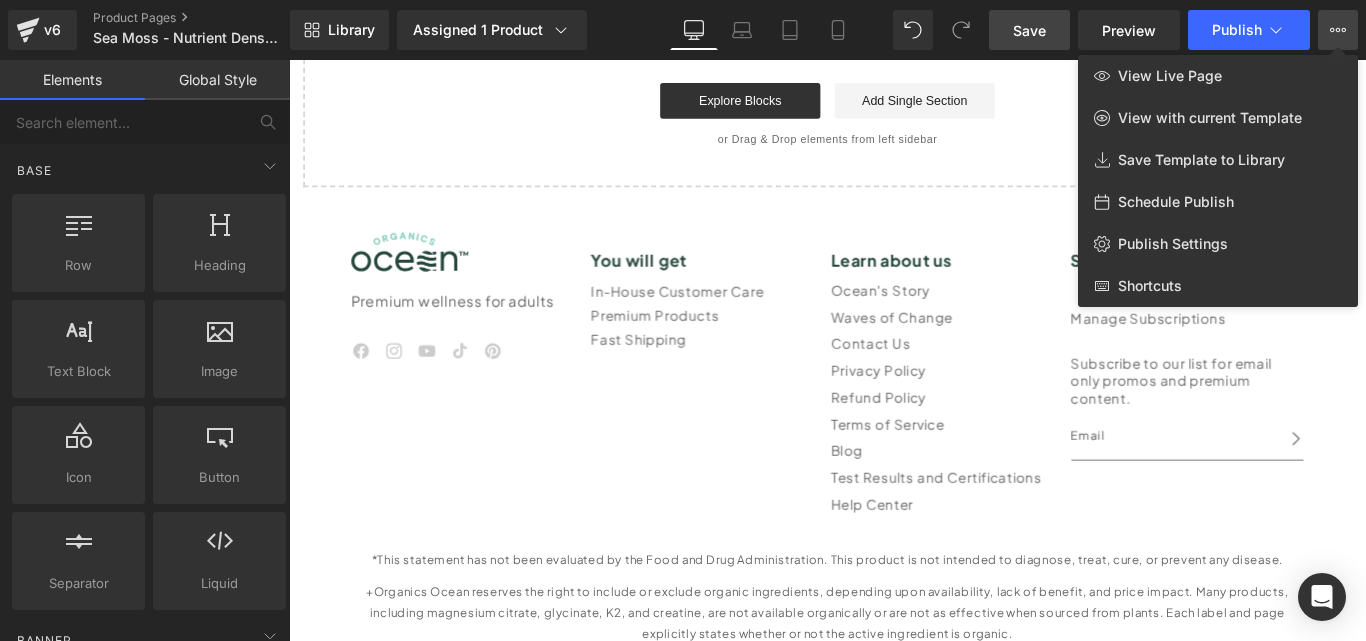 scroll, scrollTop: 9292, scrollLeft: 0, axis: vertical 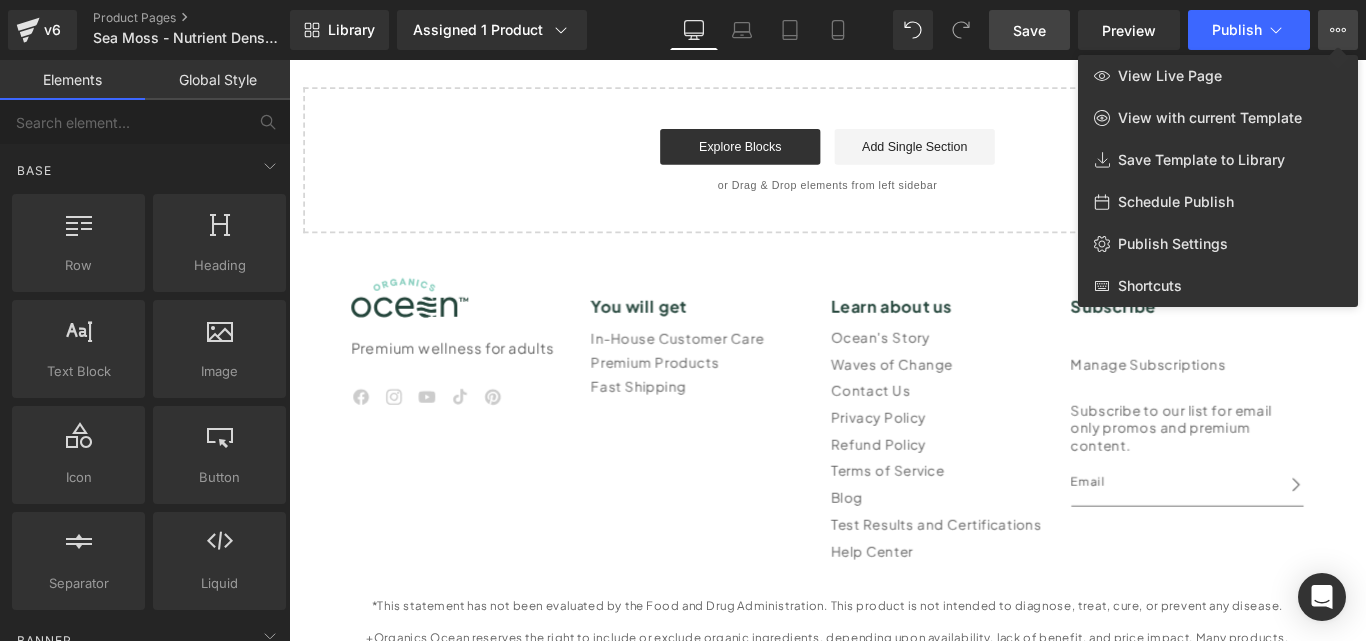 click at bounding box center [827, 350] 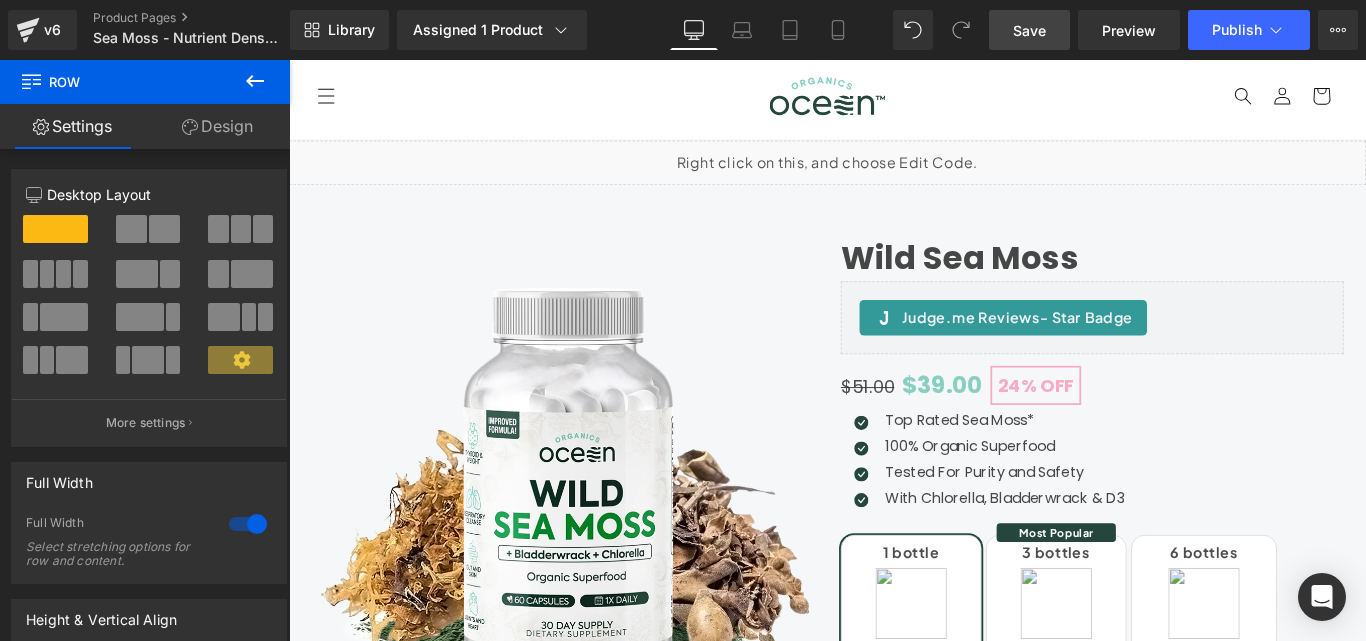 scroll, scrollTop: 0, scrollLeft: 0, axis: both 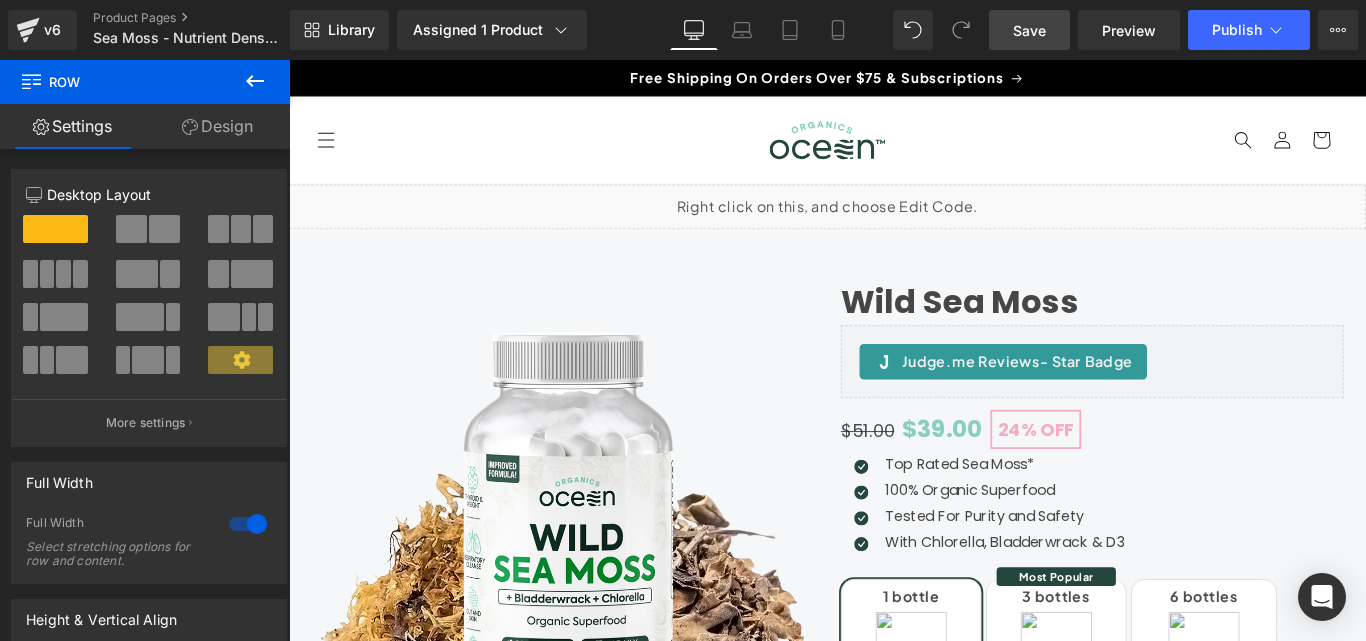 click 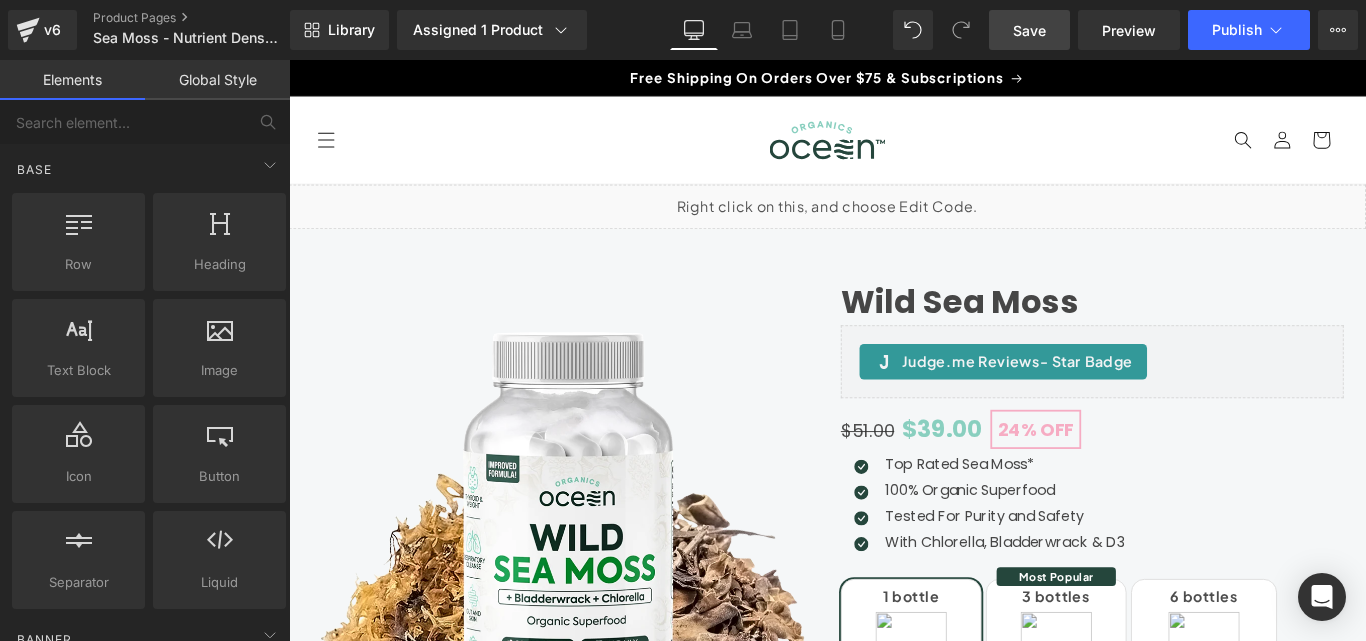scroll, scrollTop: 0, scrollLeft: 0, axis: both 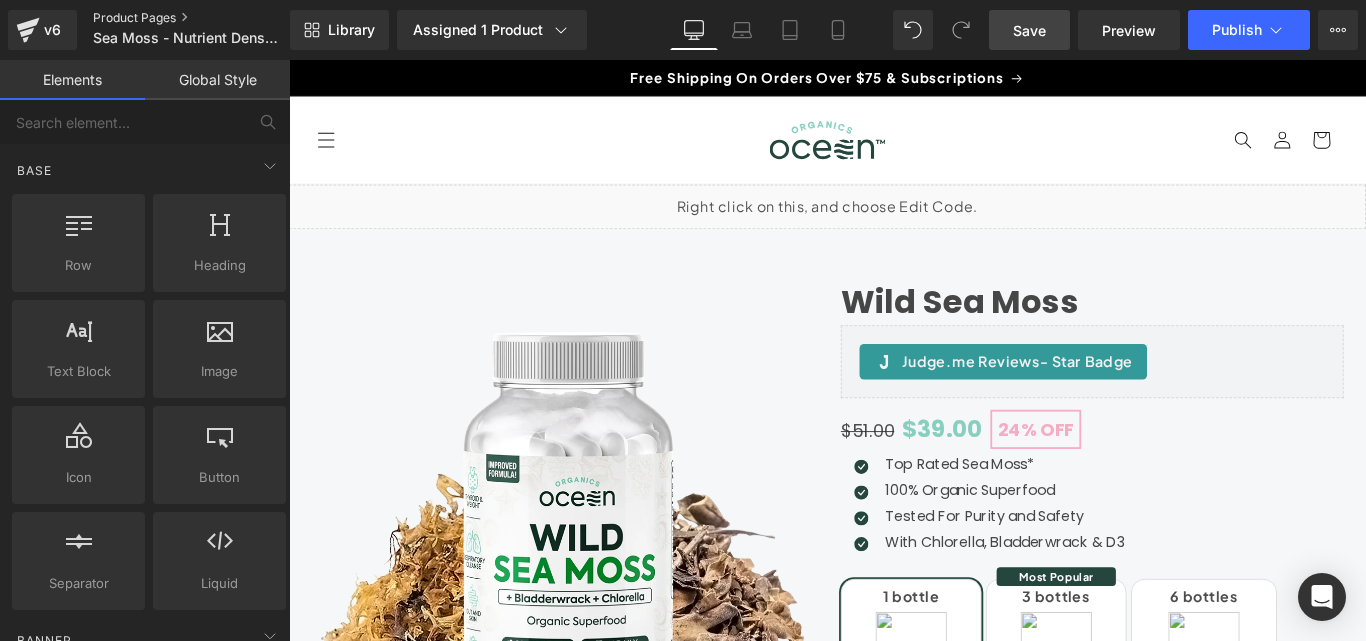 click on "Product Pages" at bounding box center (208, 18) 